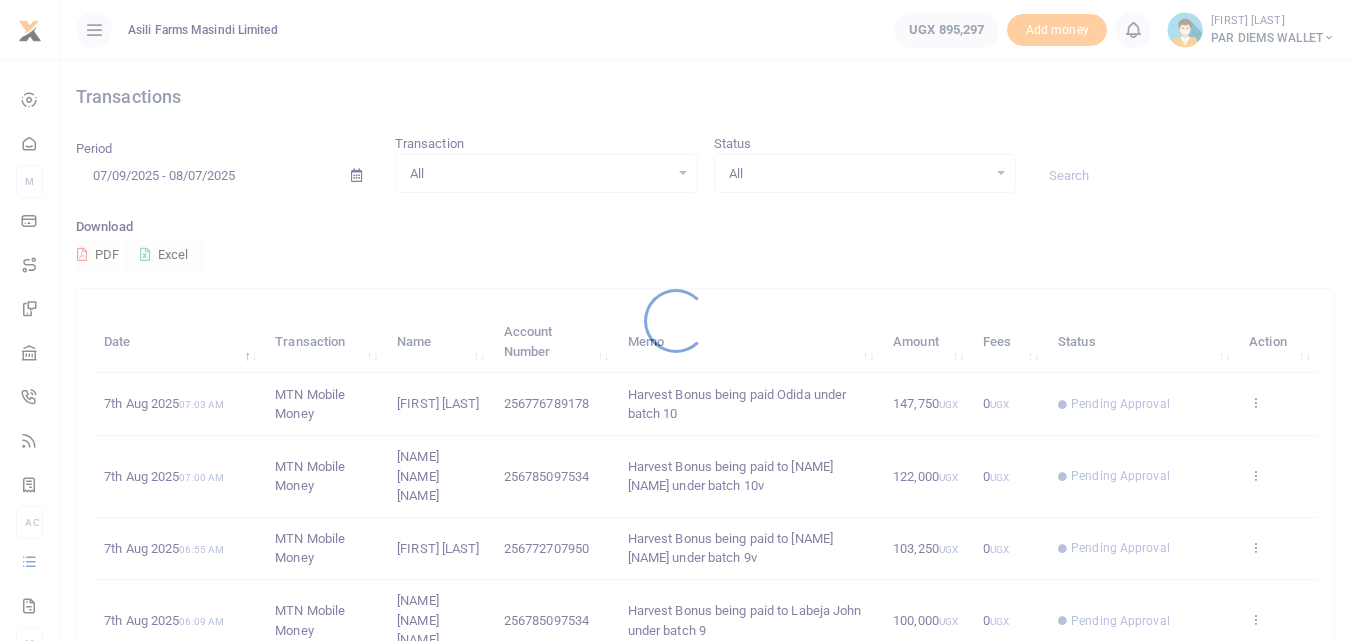 scroll, scrollTop: 0, scrollLeft: 0, axis: both 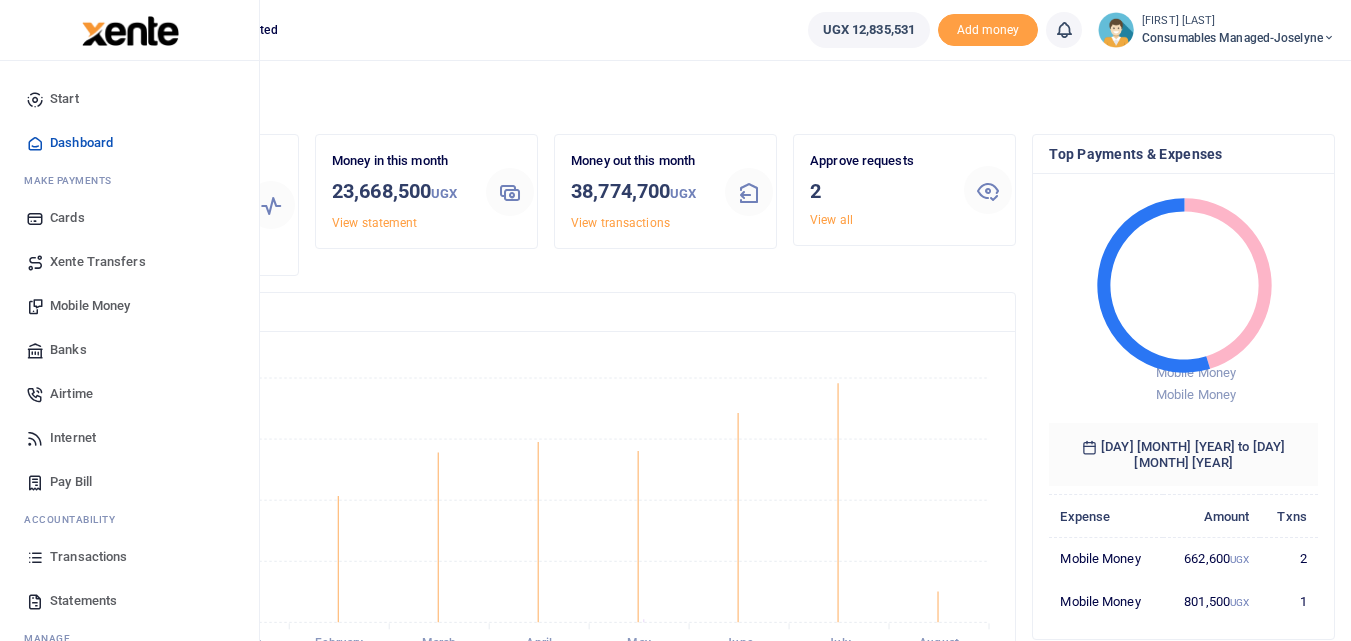 click at bounding box center [35, 557] 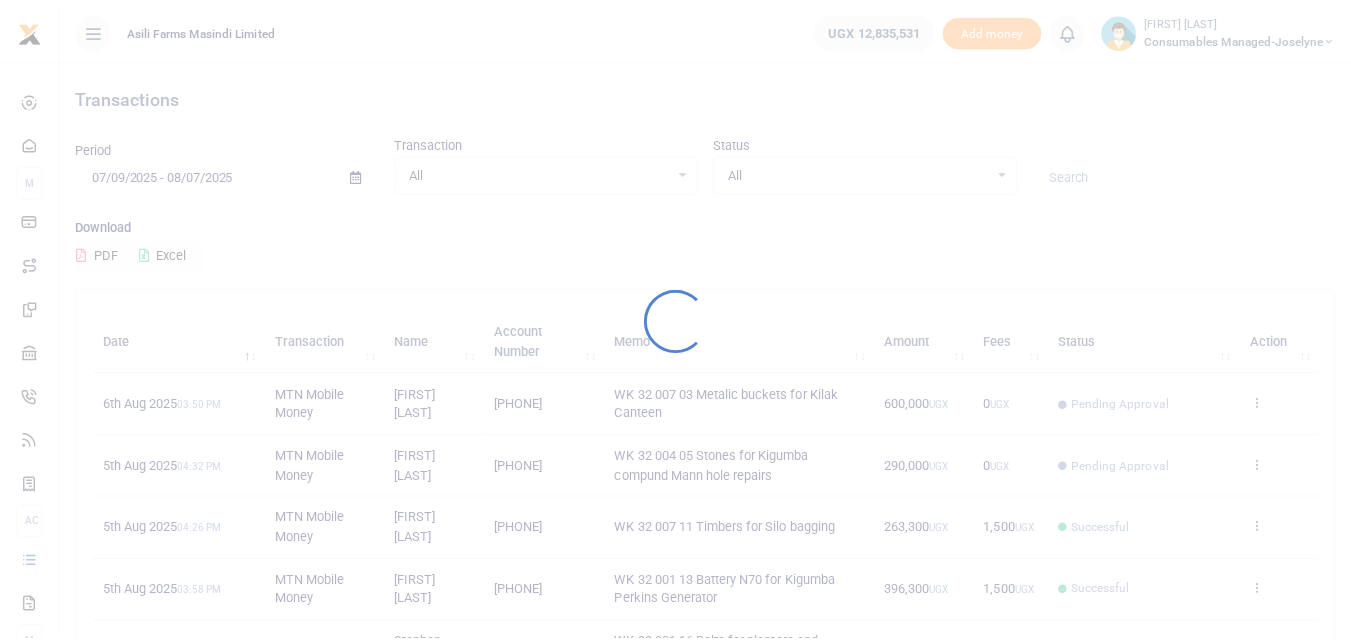 scroll, scrollTop: 0, scrollLeft: 0, axis: both 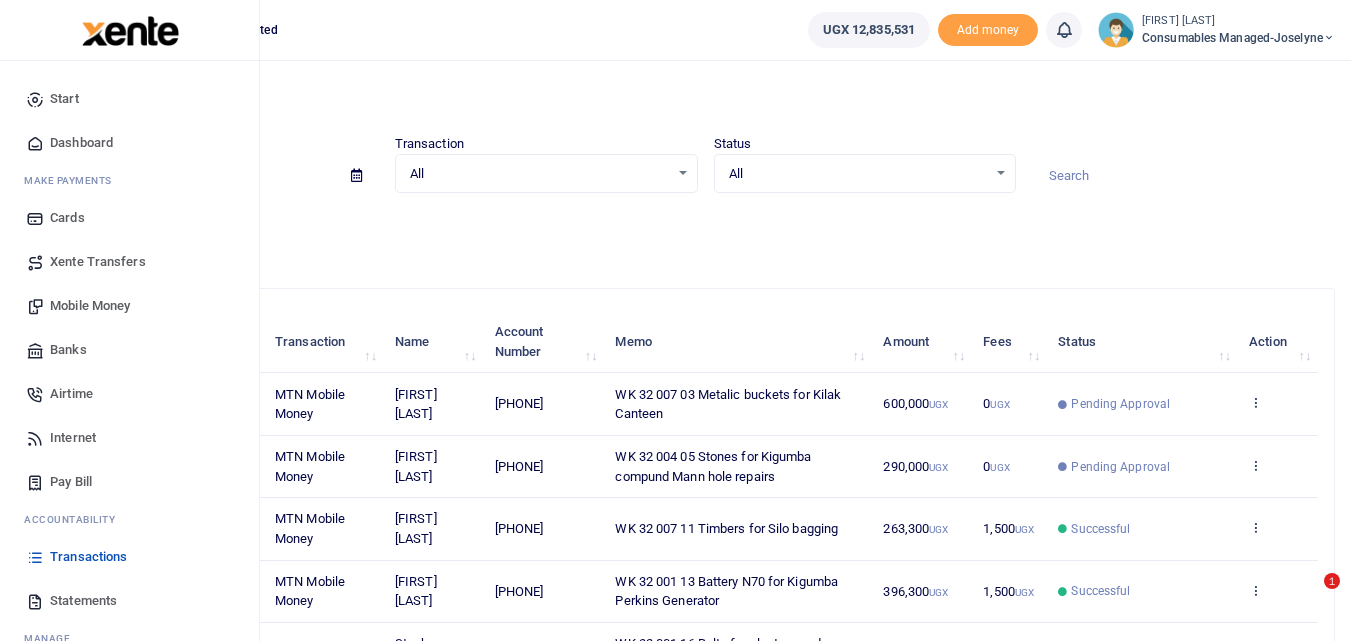 click on "Mobile Money" at bounding box center (90, 306) 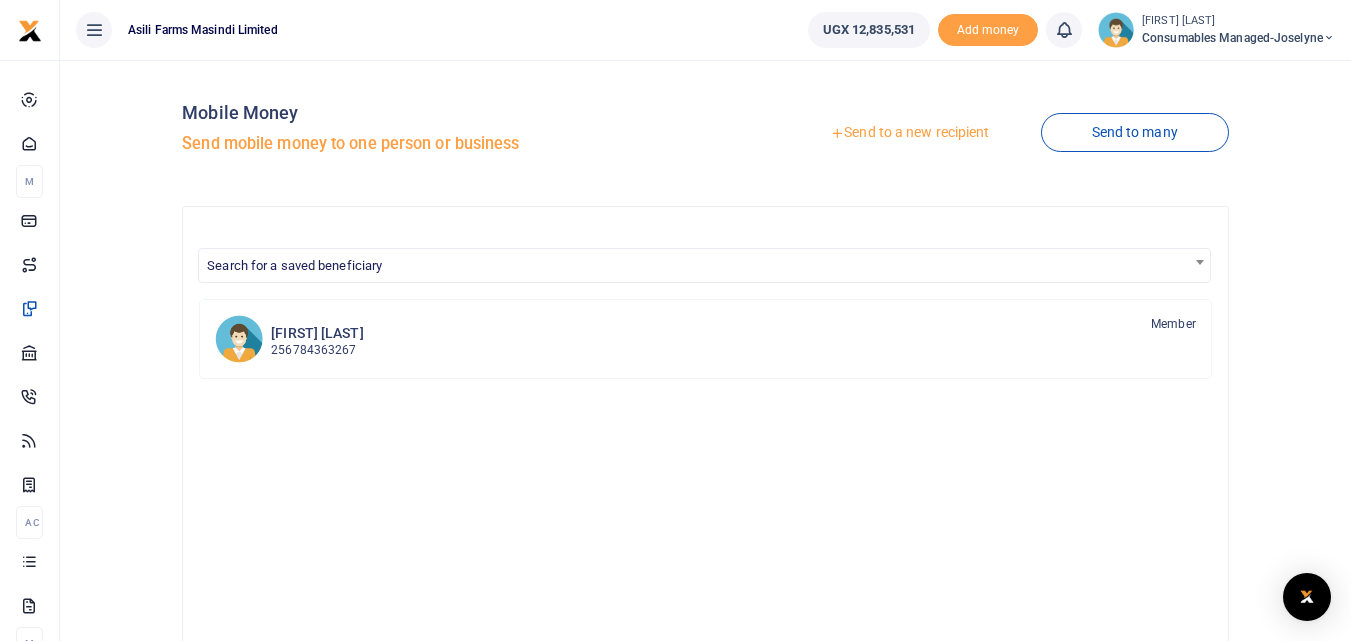 scroll, scrollTop: 0, scrollLeft: 0, axis: both 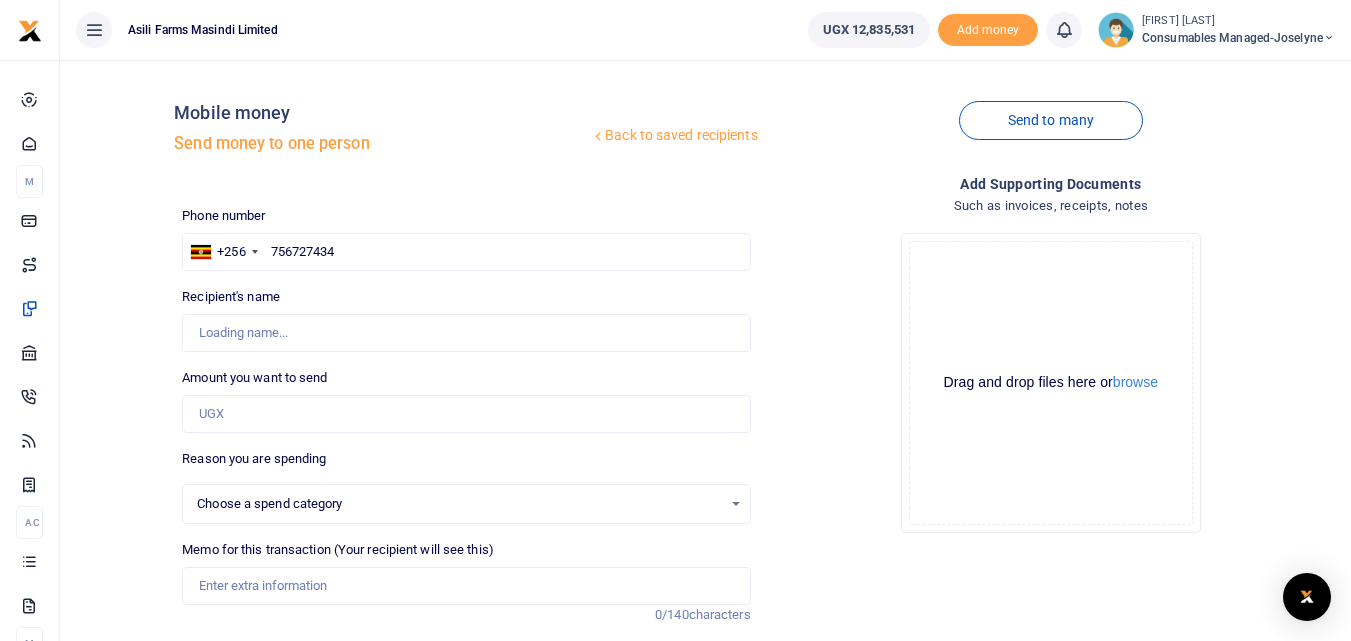 type on "756727434" 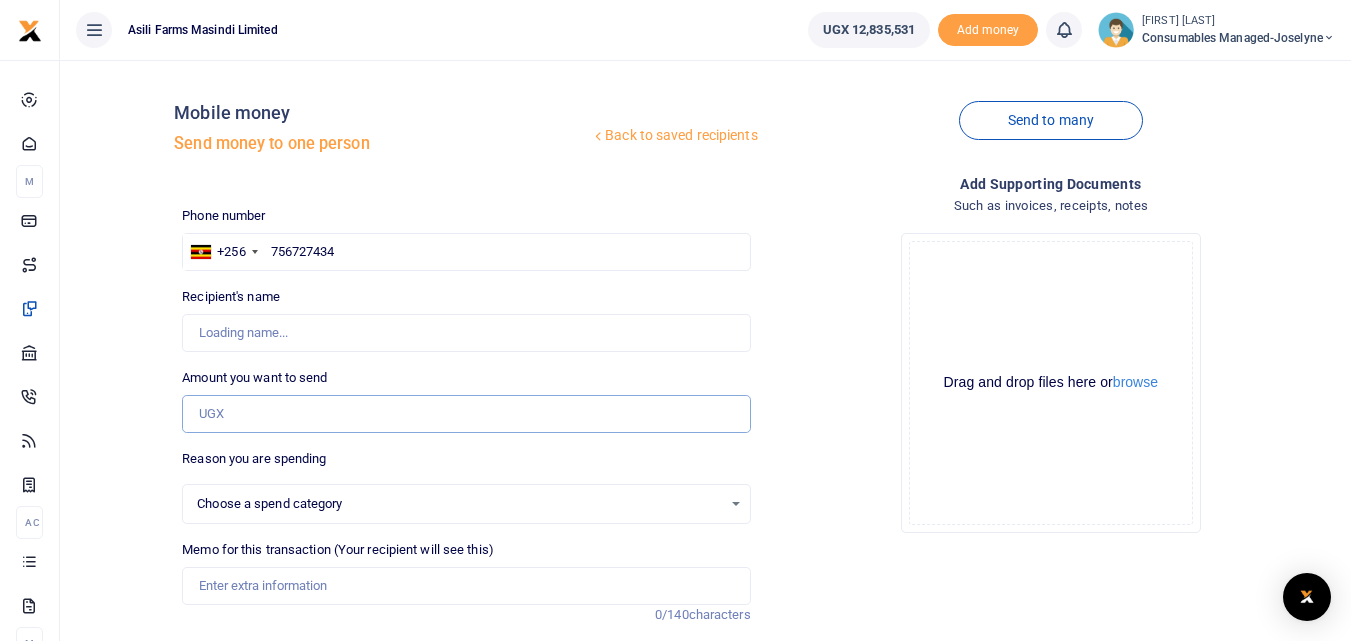 click on "Amount you want to send" at bounding box center (466, 414) 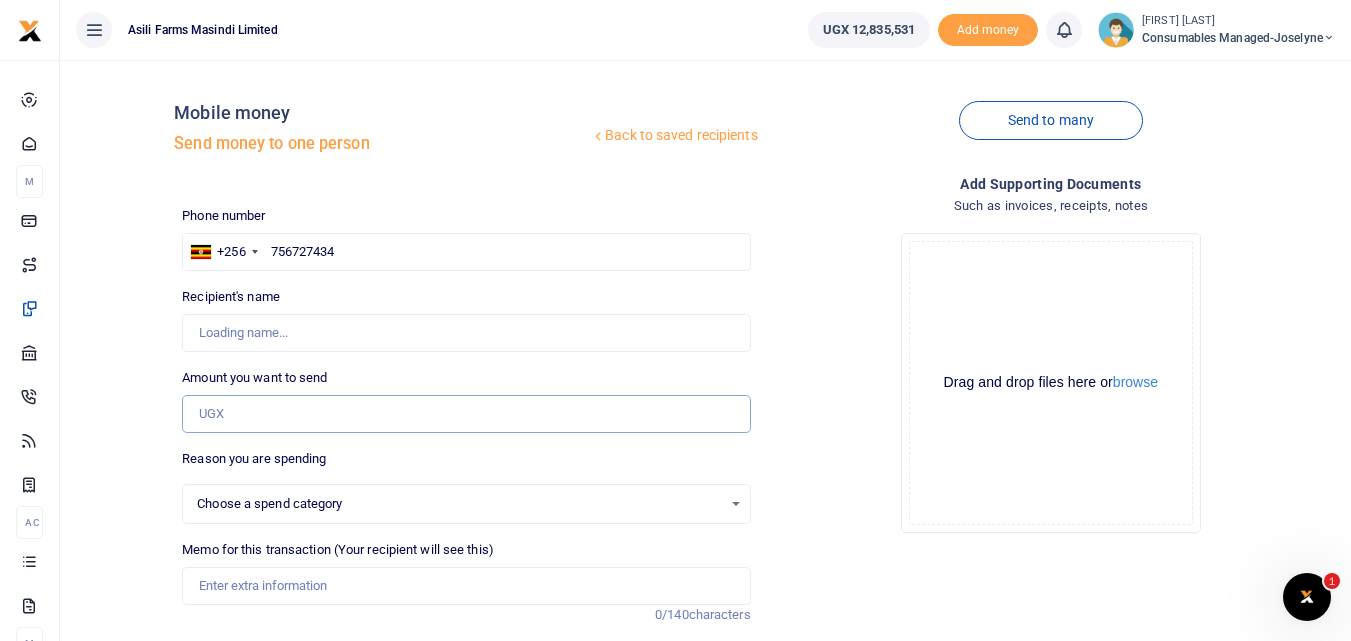 scroll, scrollTop: 0, scrollLeft: 0, axis: both 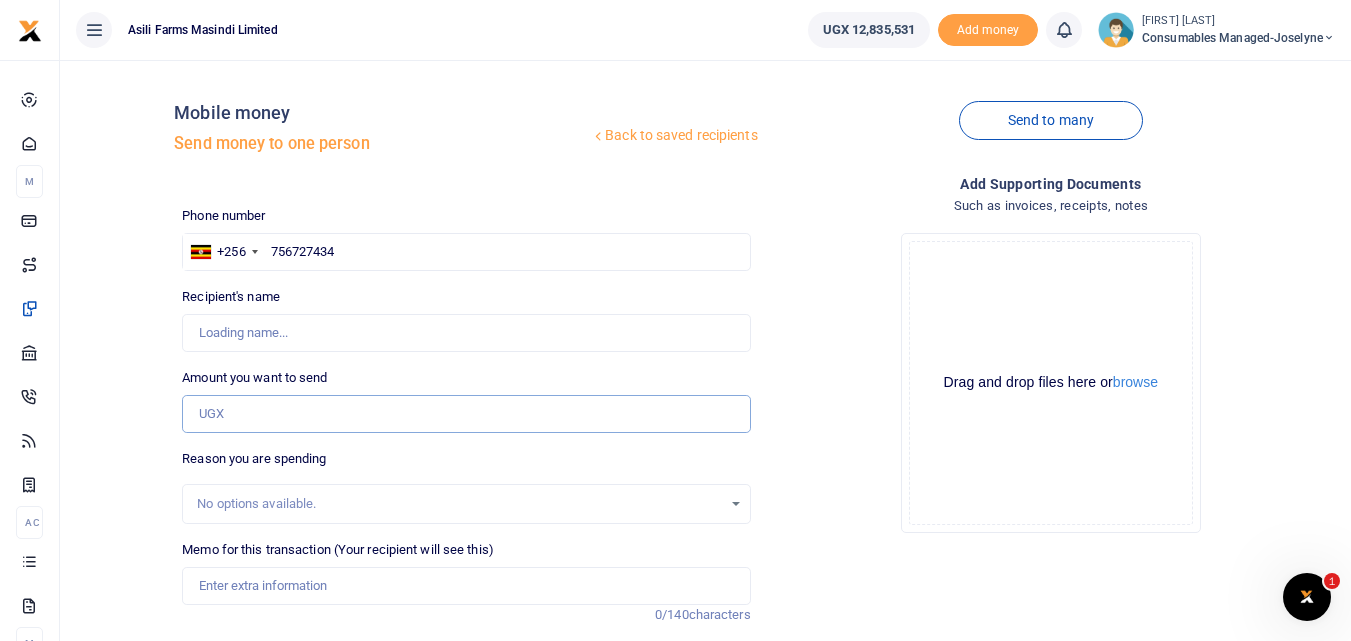 type on "Ivan Kalanzi" 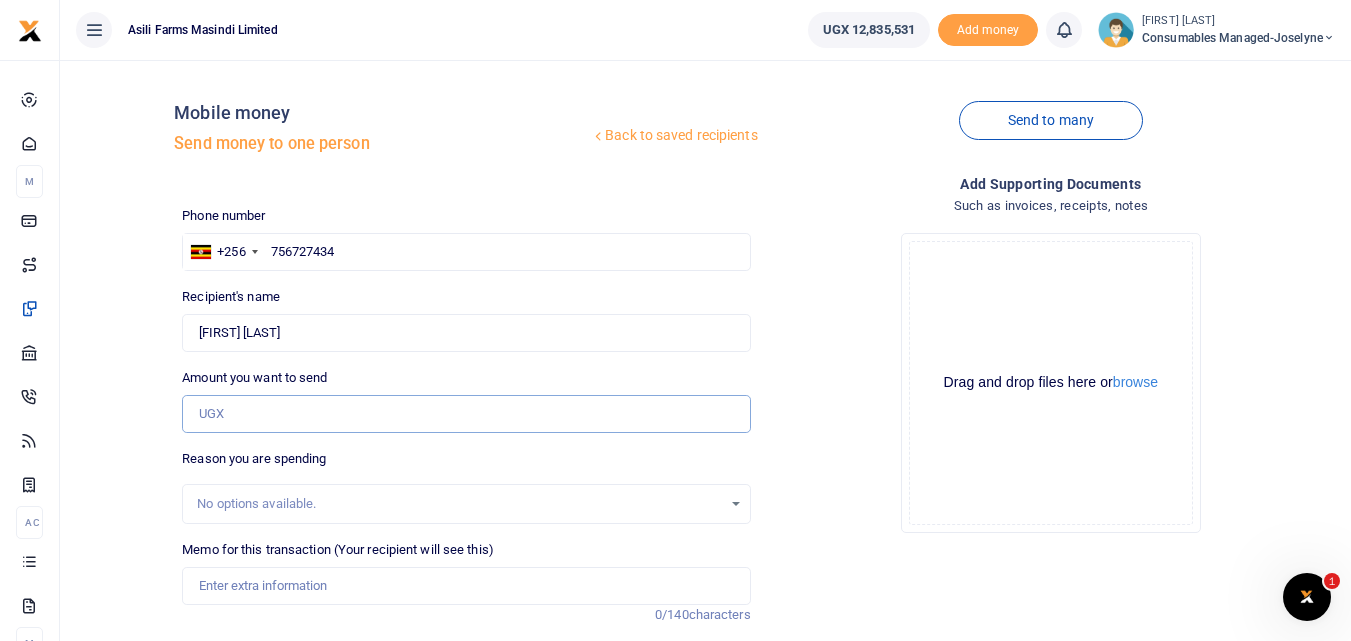 click on "Amount you want to send" at bounding box center [466, 414] 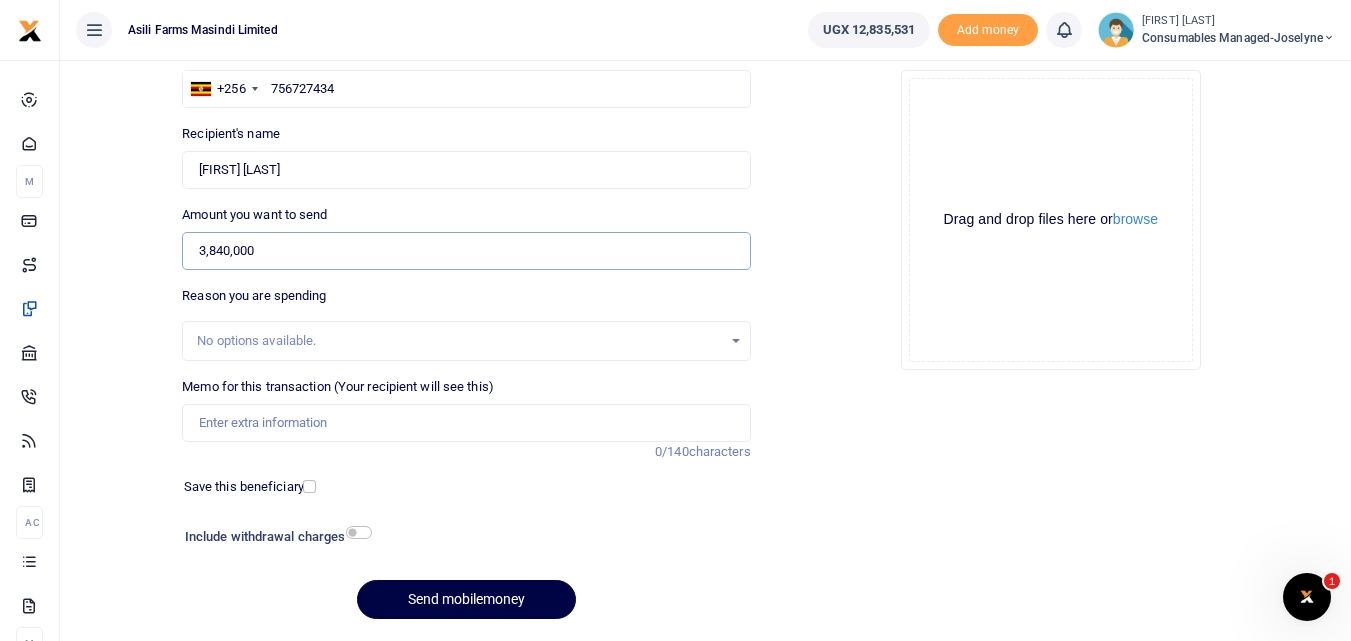 scroll, scrollTop: 175, scrollLeft: 0, axis: vertical 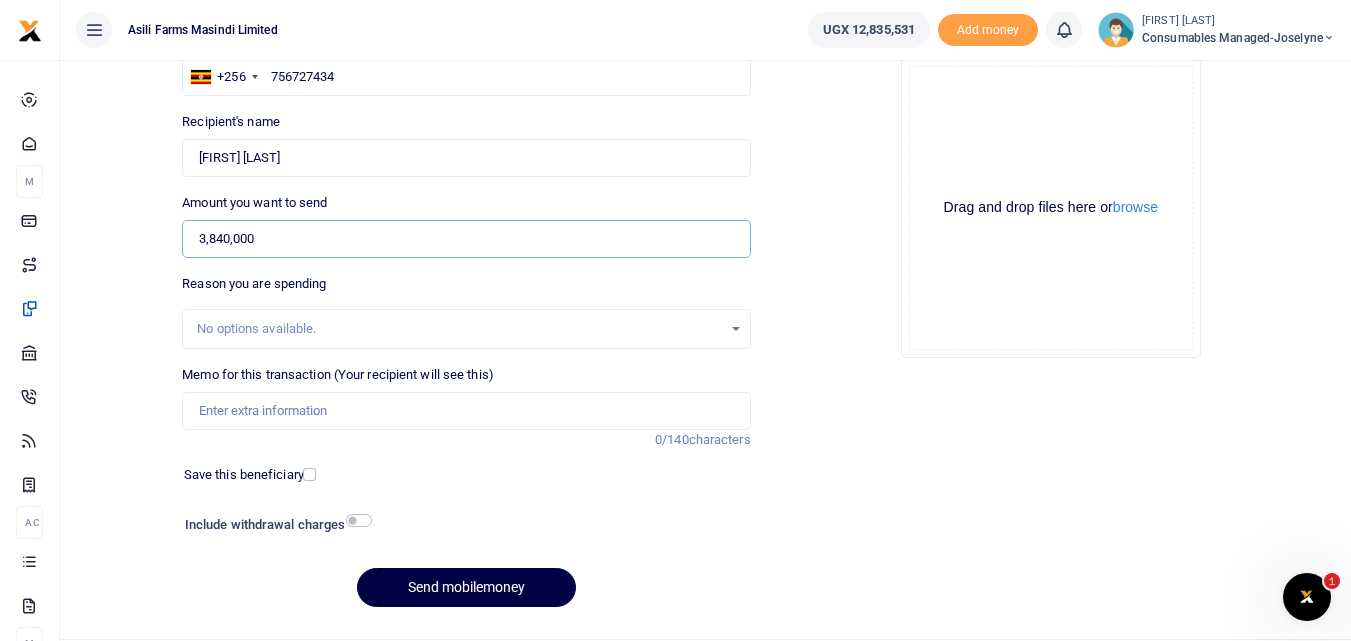 type on "3,840,000" 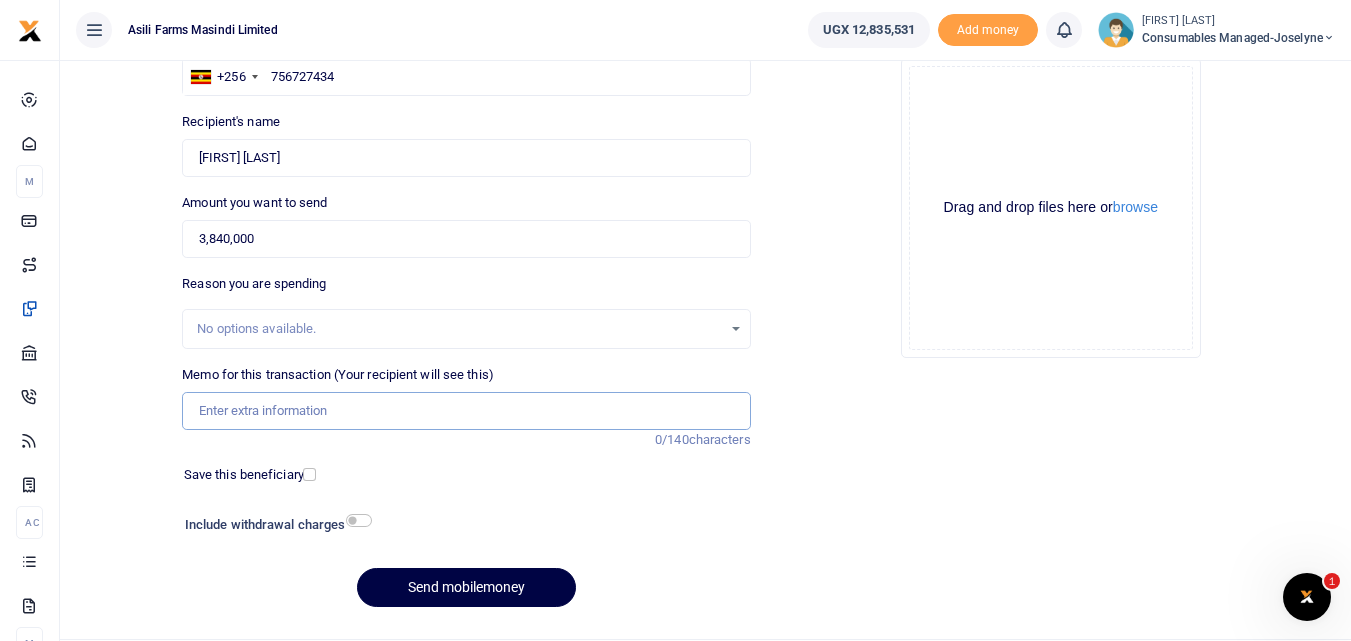 click on "Memo for this transaction (Your recipient will see this)" at bounding box center [466, 411] 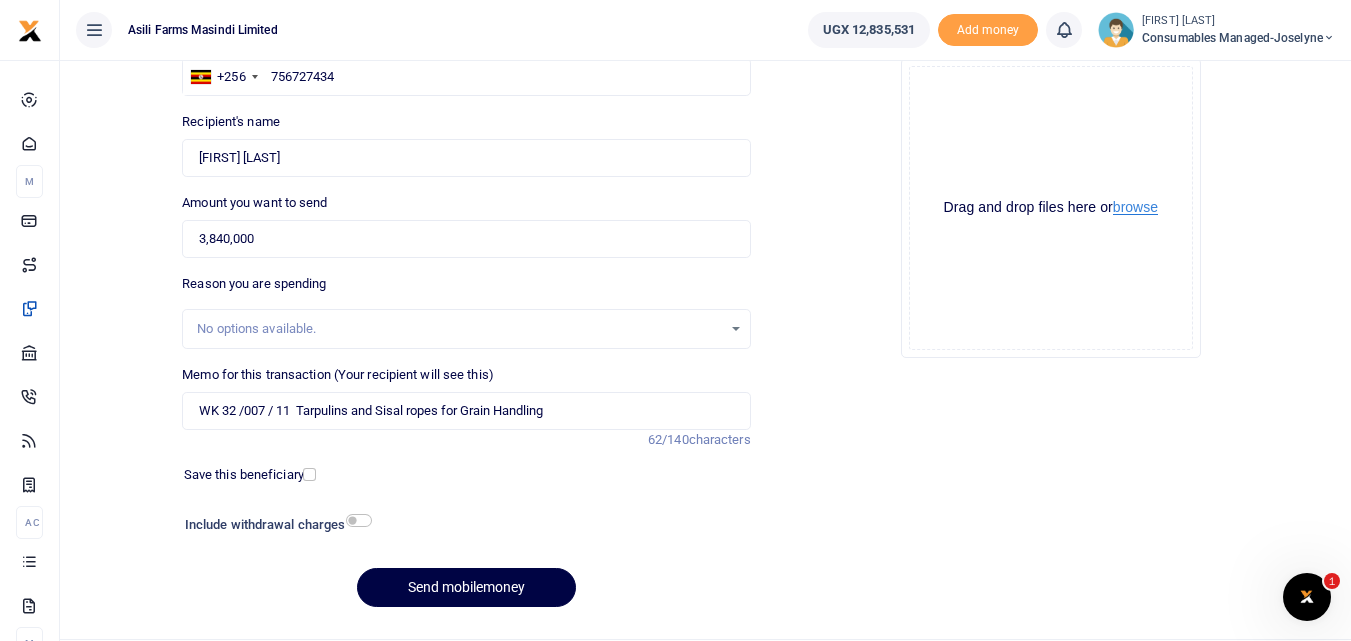 click on "browse" at bounding box center [1135, 207] 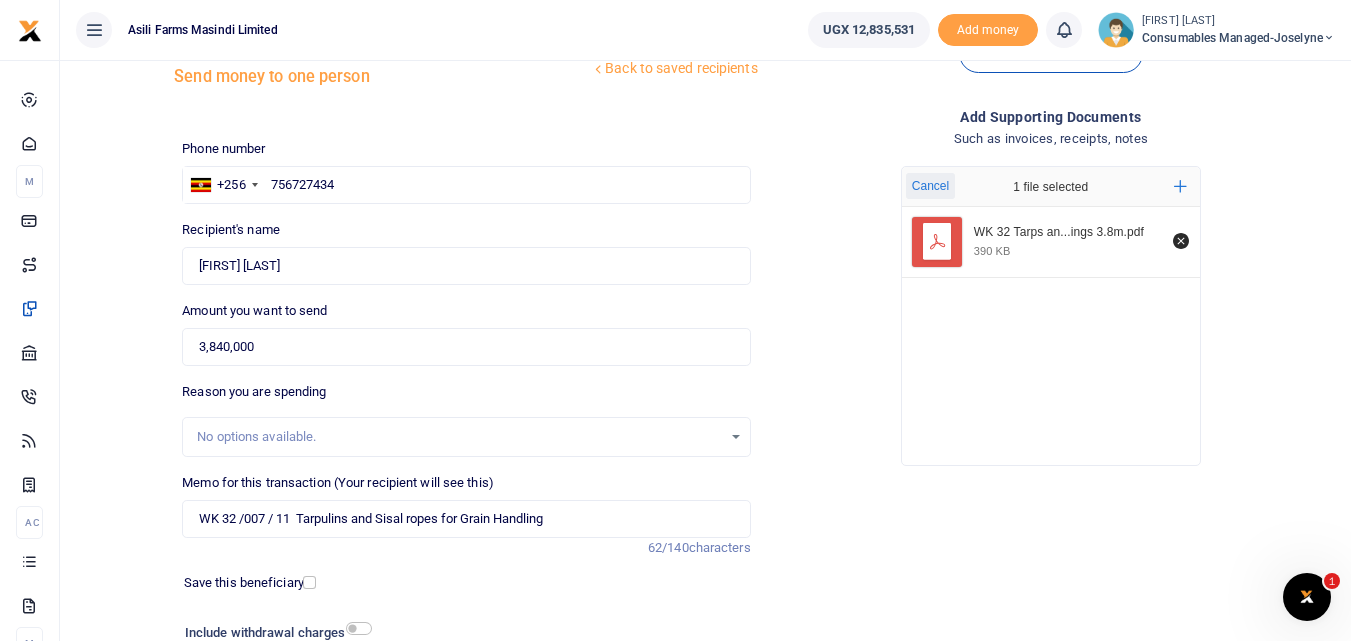 scroll, scrollTop: 53, scrollLeft: 0, axis: vertical 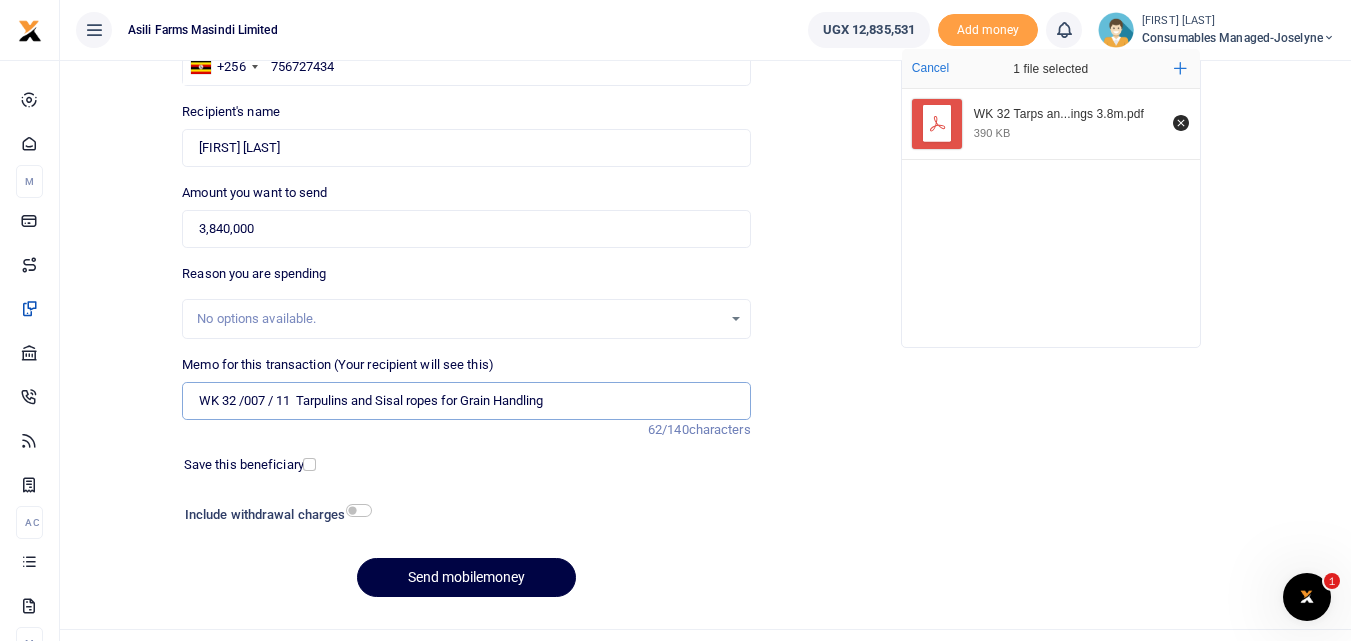 click on "WK 32 /007 / 11  Tarpulins and Sisal ropes for Grain Handling" at bounding box center [466, 401] 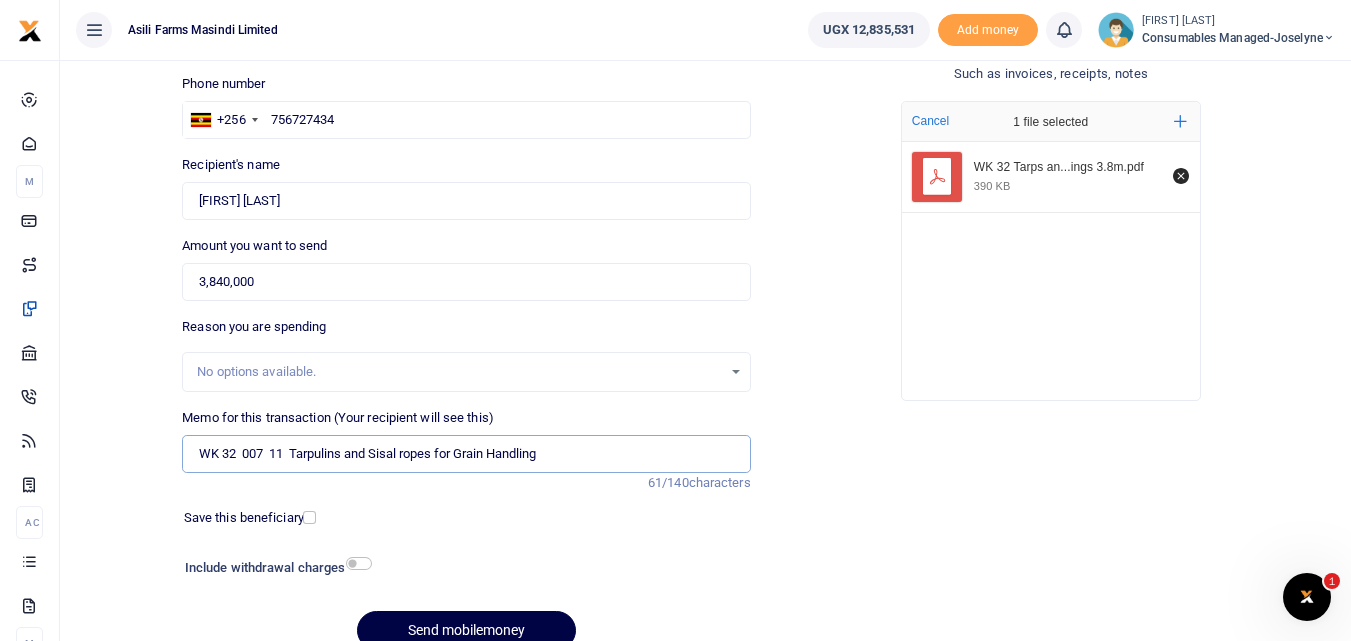 scroll, scrollTop: 128, scrollLeft: 0, axis: vertical 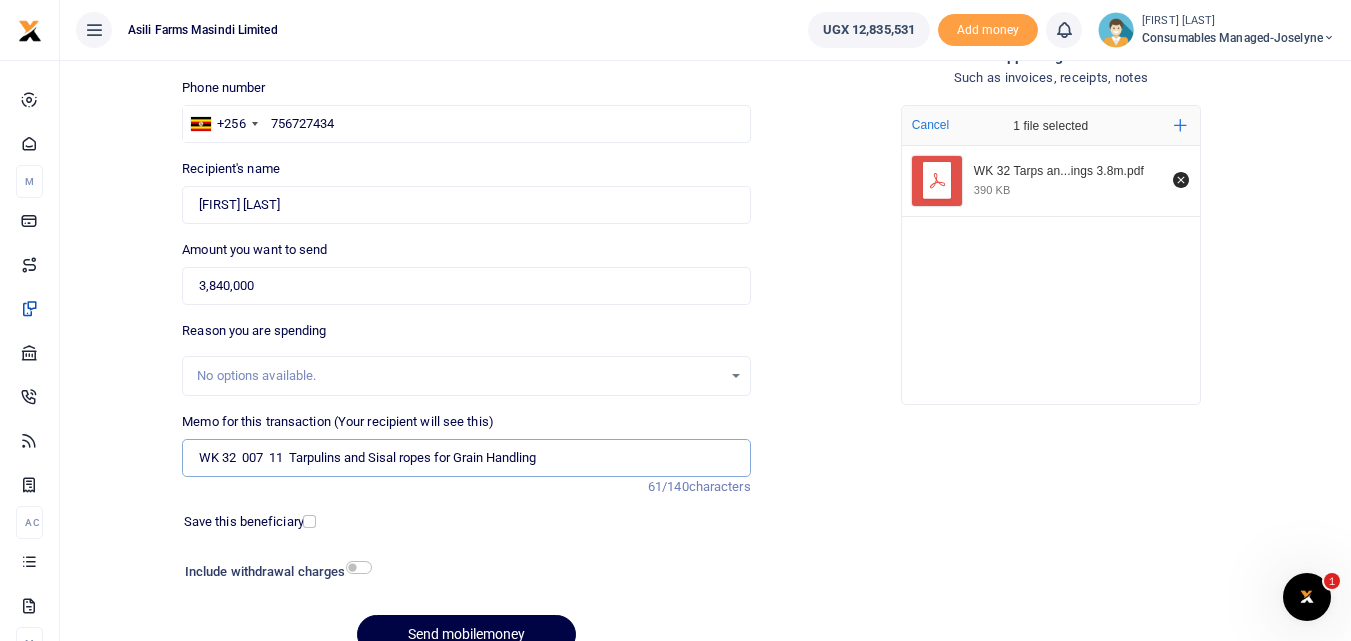 click on "WK 32  007  11  Tarpulins and Sisal ropes for Grain Handling" at bounding box center [466, 458] 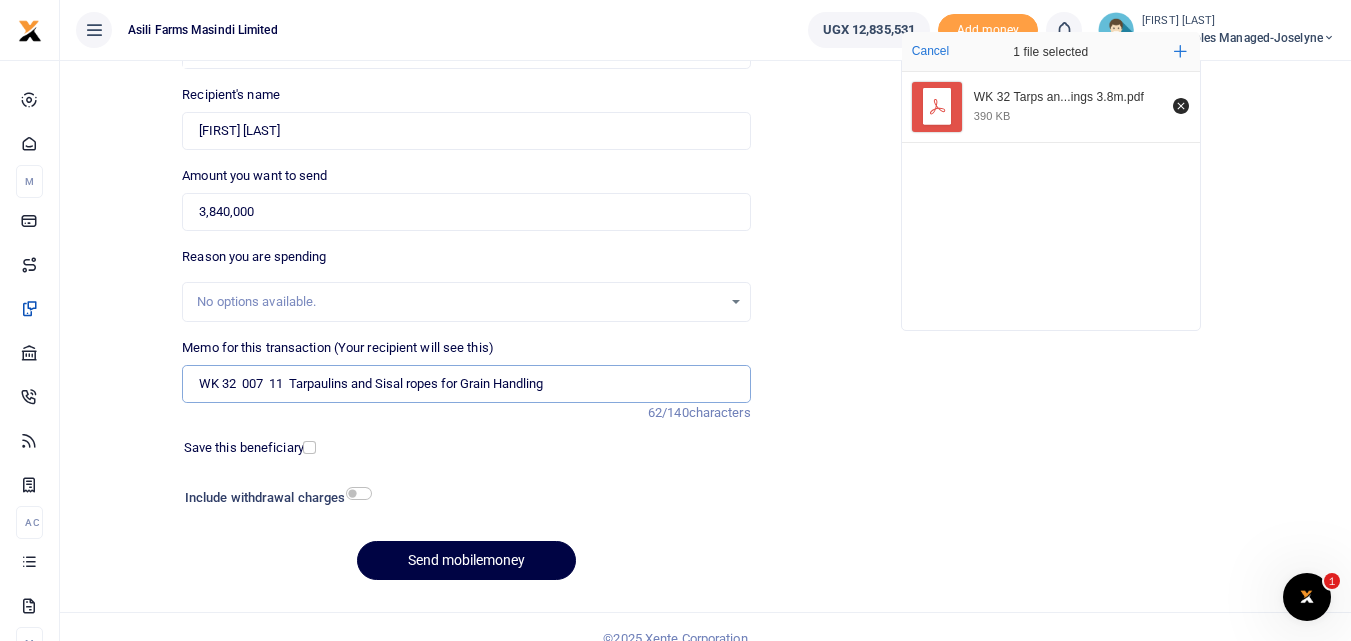 scroll, scrollTop: 225, scrollLeft: 0, axis: vertical 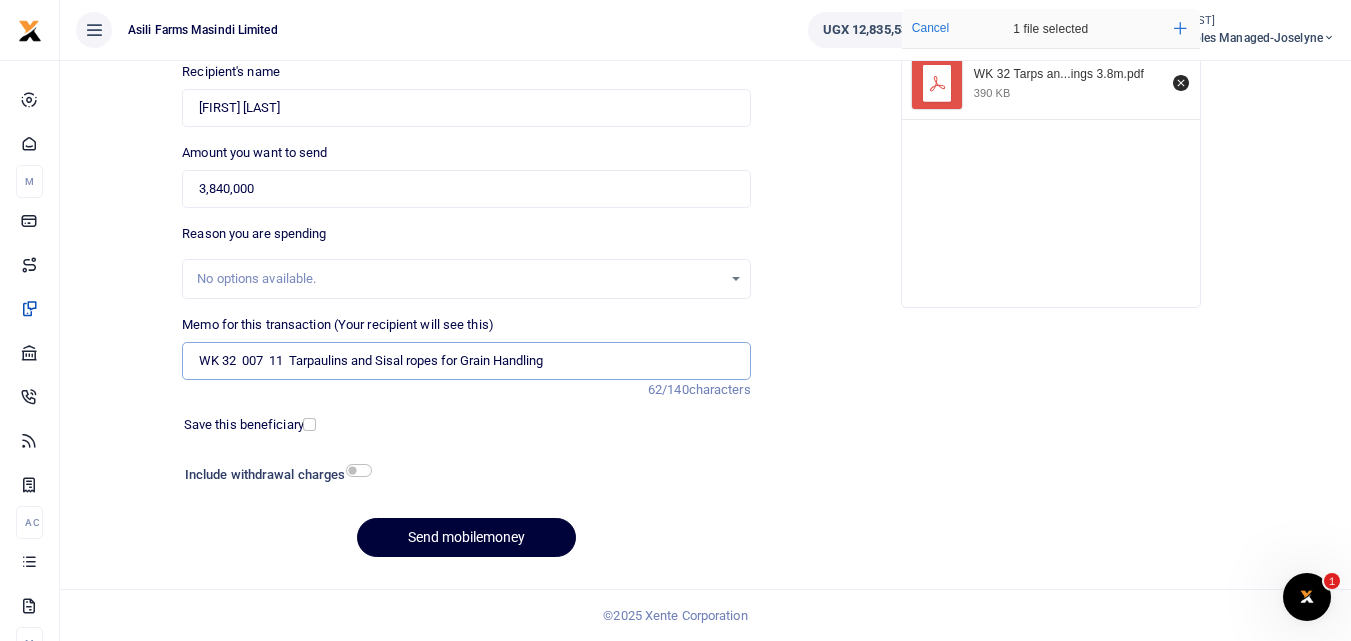 type on "WK 32  007  11  Tarpaulins and Sisal ropes for Grain Handling" 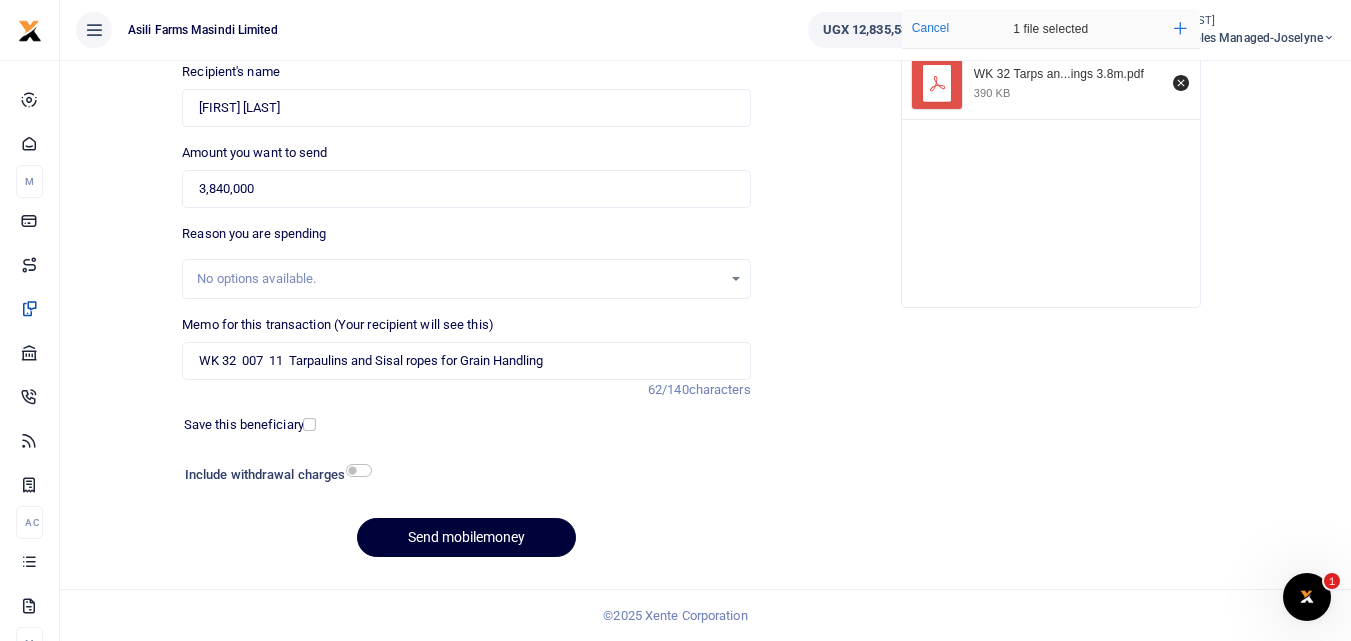 click on "Send mobilemoney" at bounding box center [466, 537] 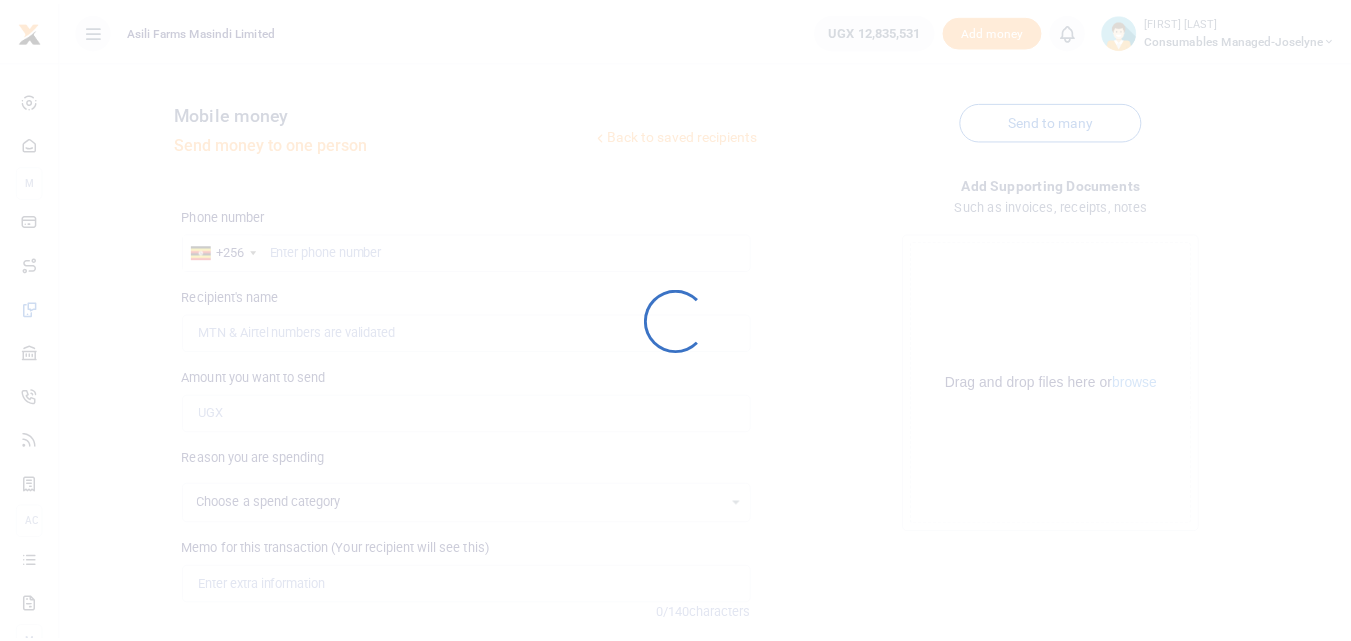 scroll, scrollTop: 225, scrollLeft: 0, axis: vertical 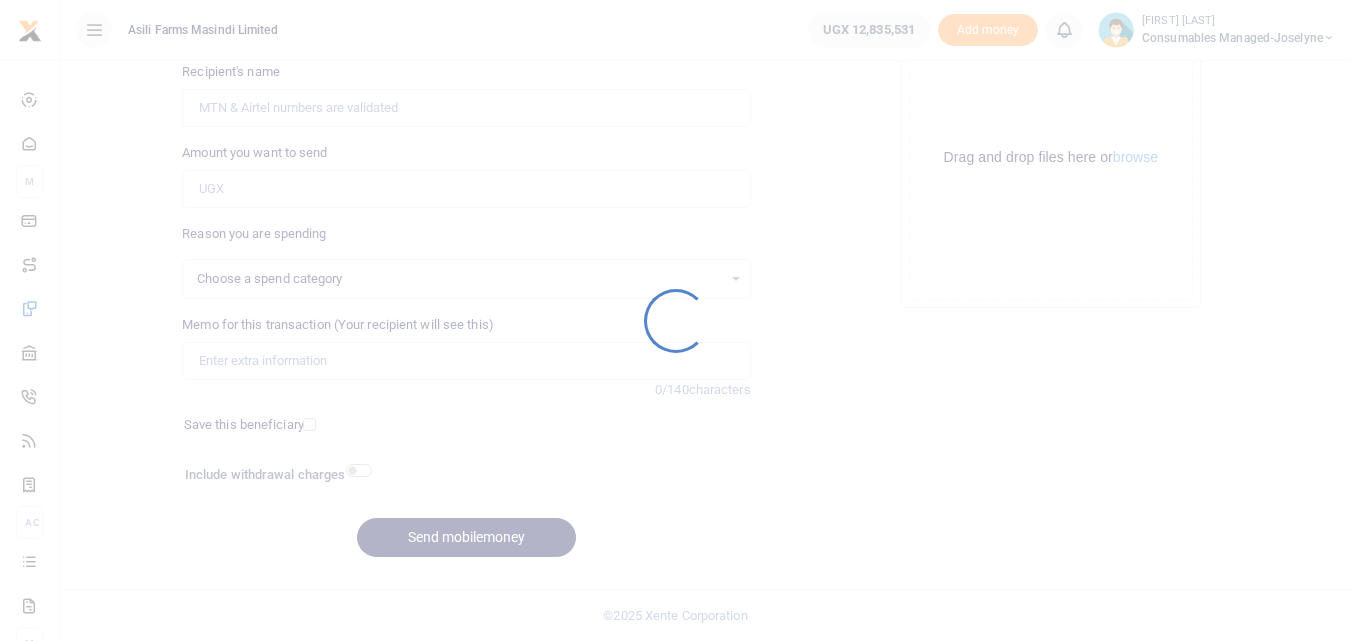select 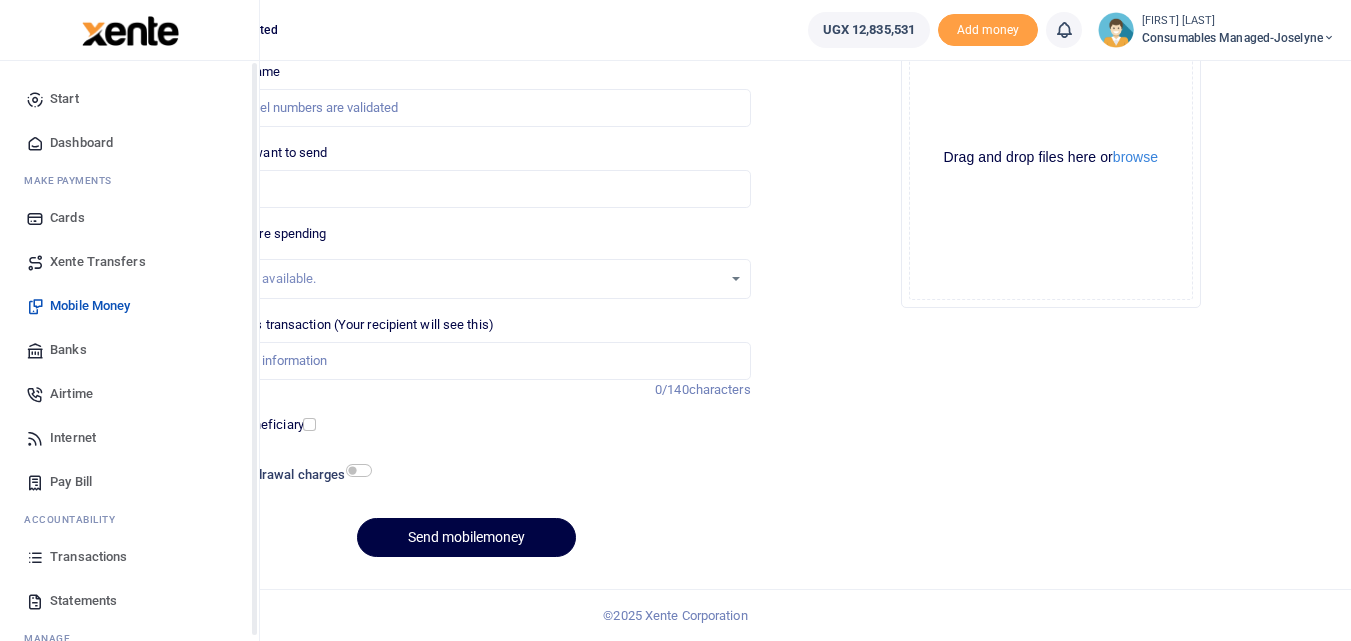 click at bounding box center (35, 557) 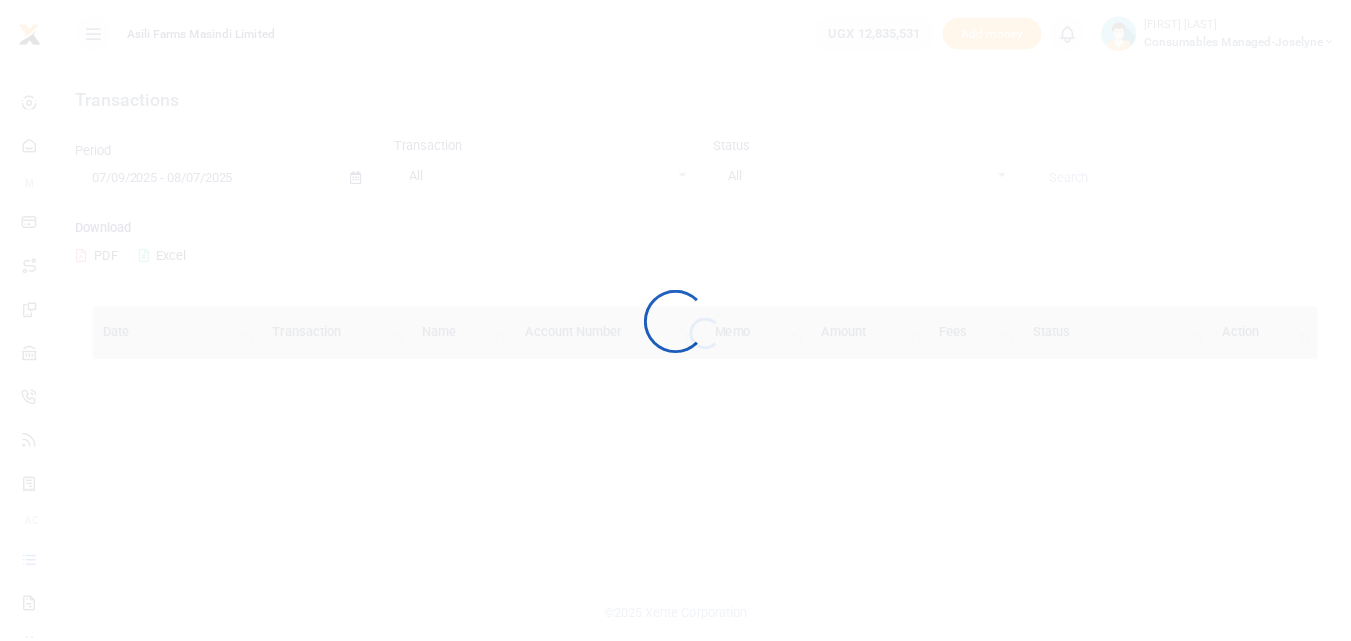 scroll, scrollTop: 0, scrollLeft: 0, axis: both 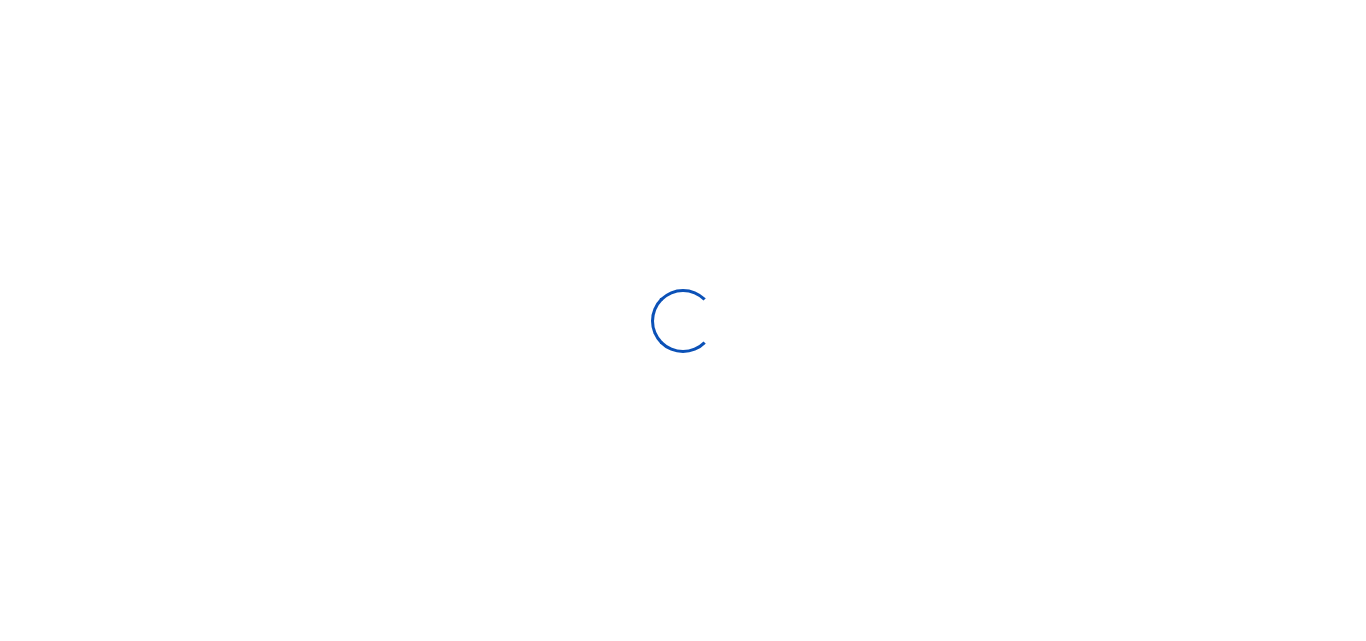 type on "07/09/2025 - 08/07/2025" 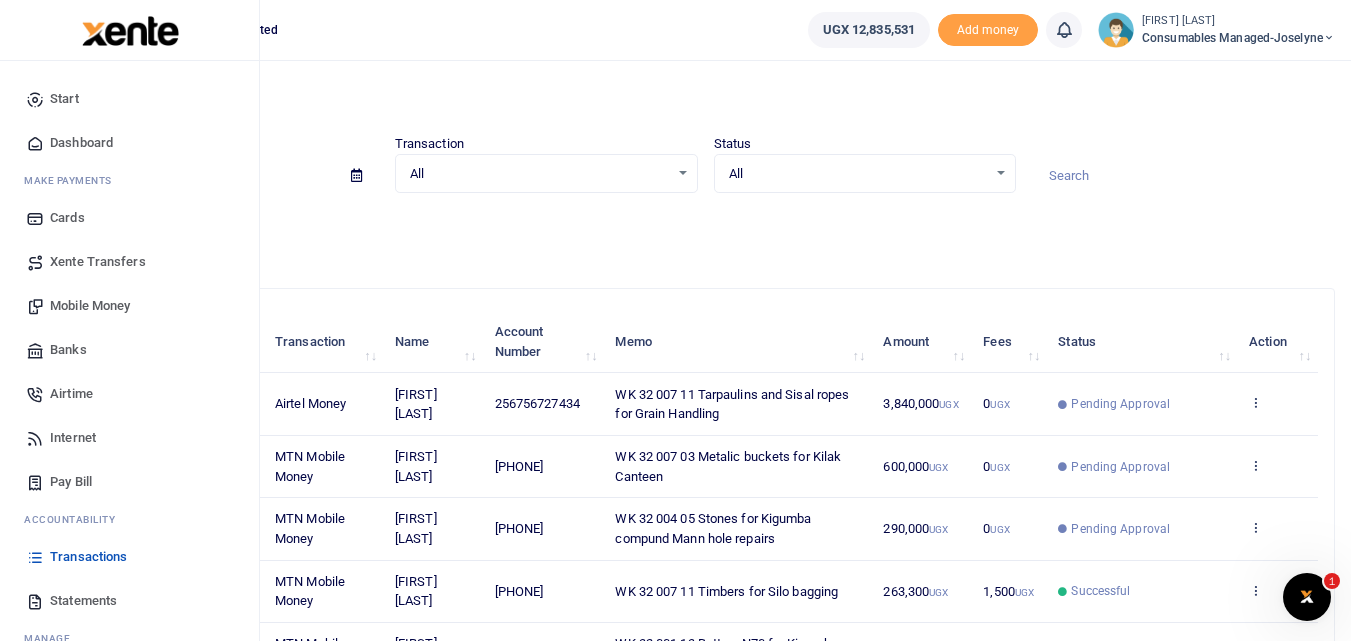 scroll, scrollTop: 0, scrollLeft: 0, axis: both 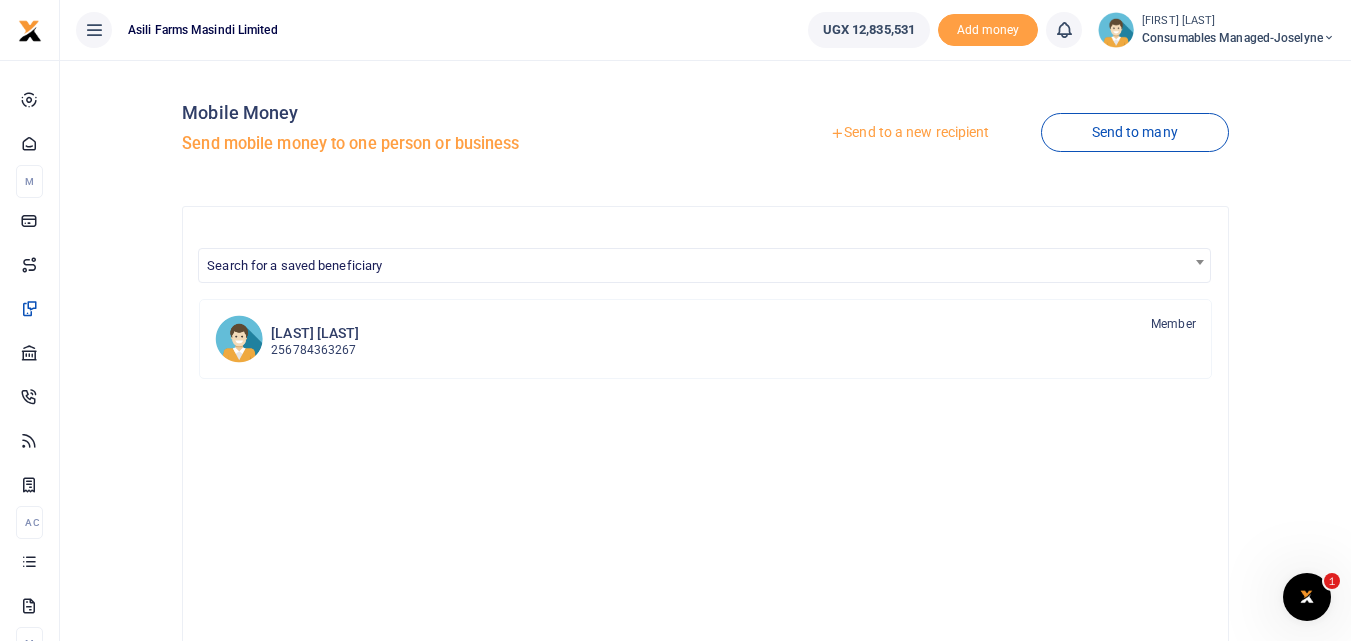 click on "Send to a new recipient" at bounding box center (909, 133) 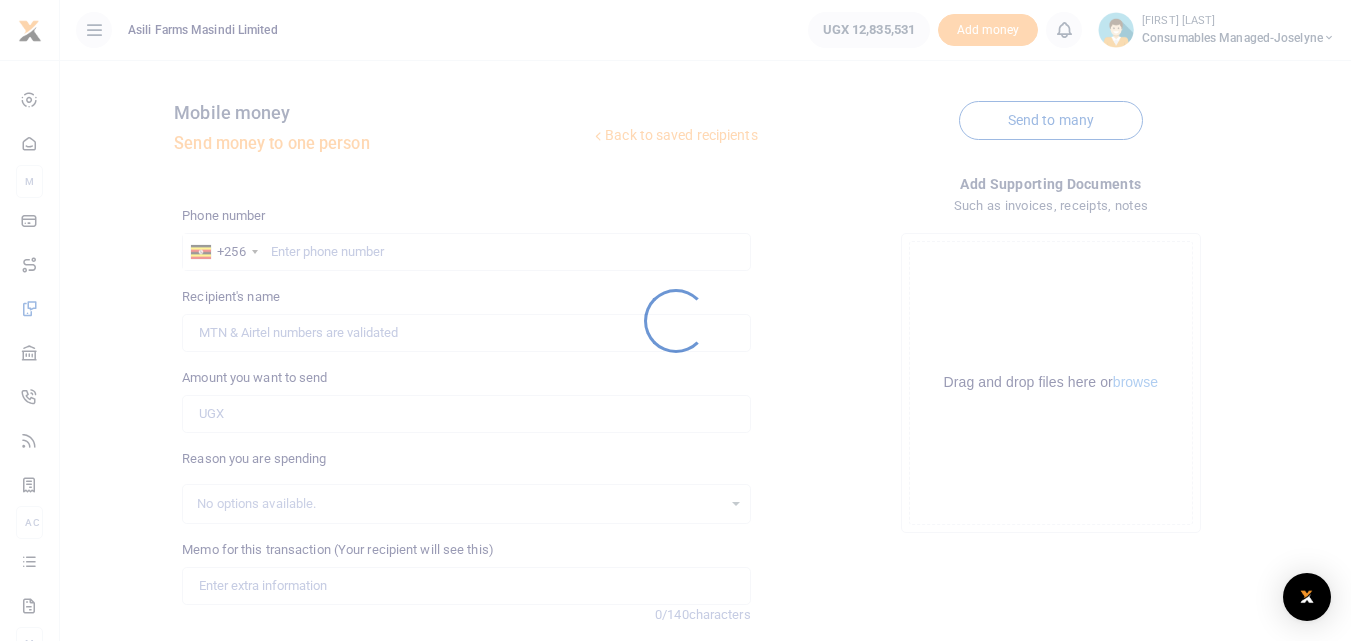 scroll, scrollTop: 0, scrollLeft: 0, axis: both 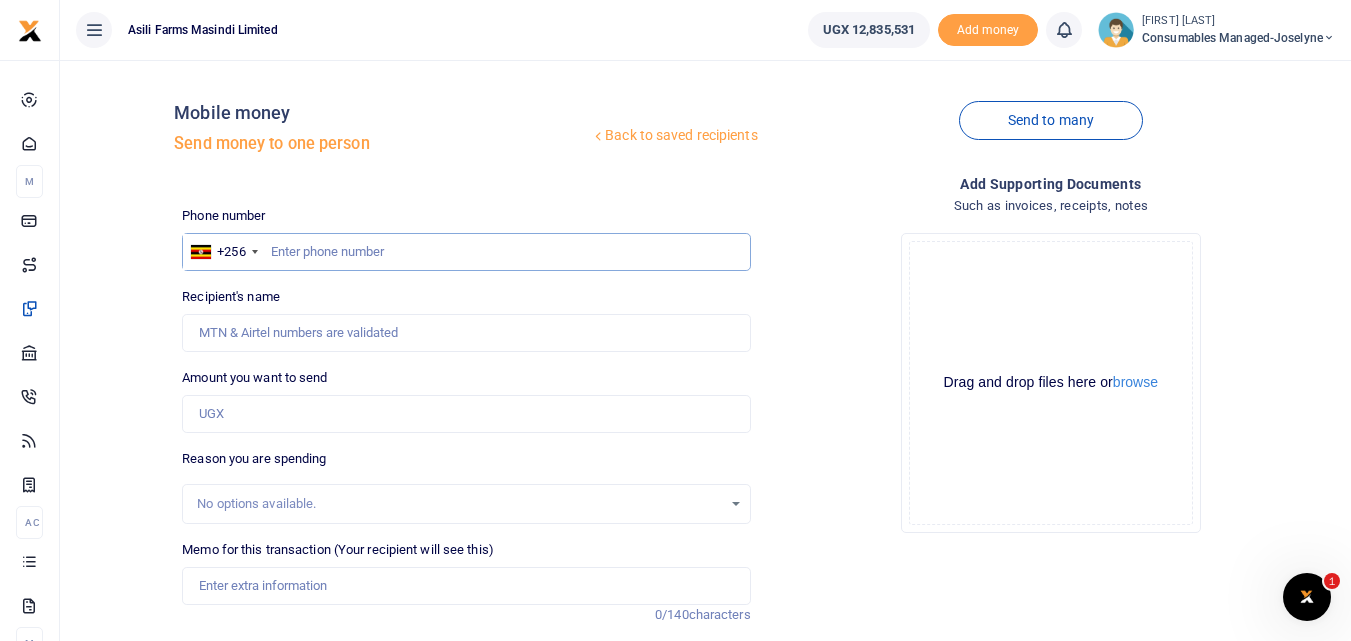 click at bounding box center (466, 252) 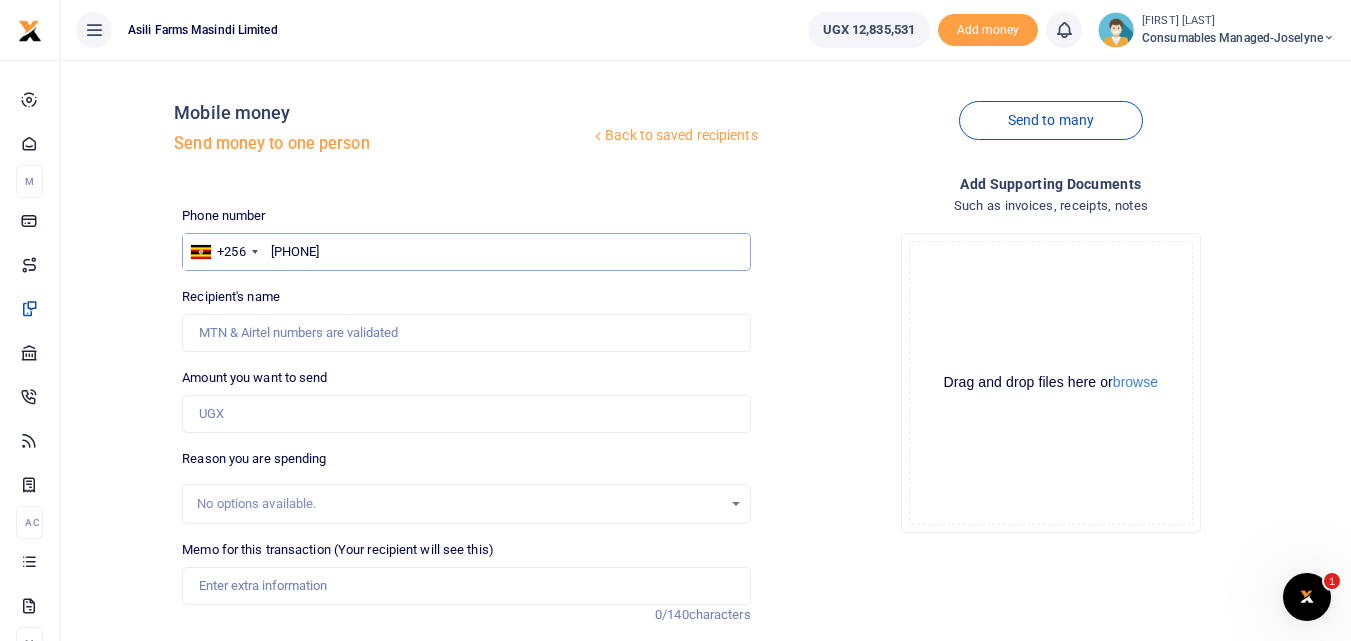 type on "[PHONE]" 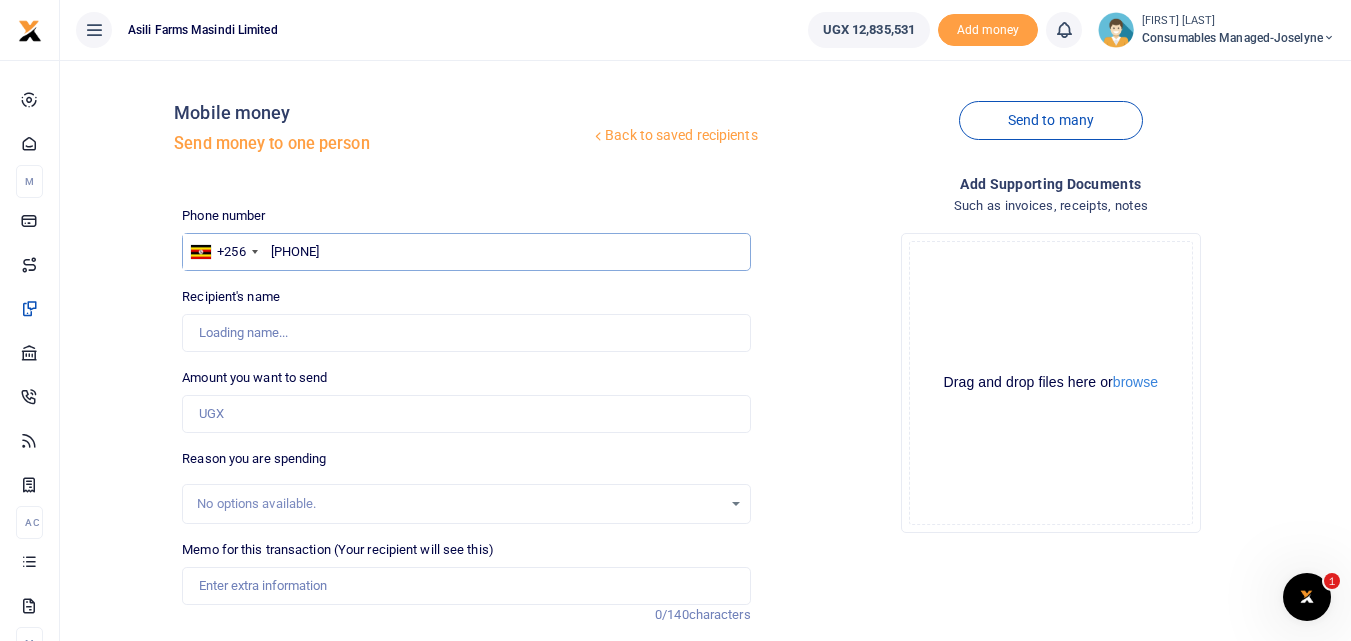 type on "[FIRST] [LAST]" 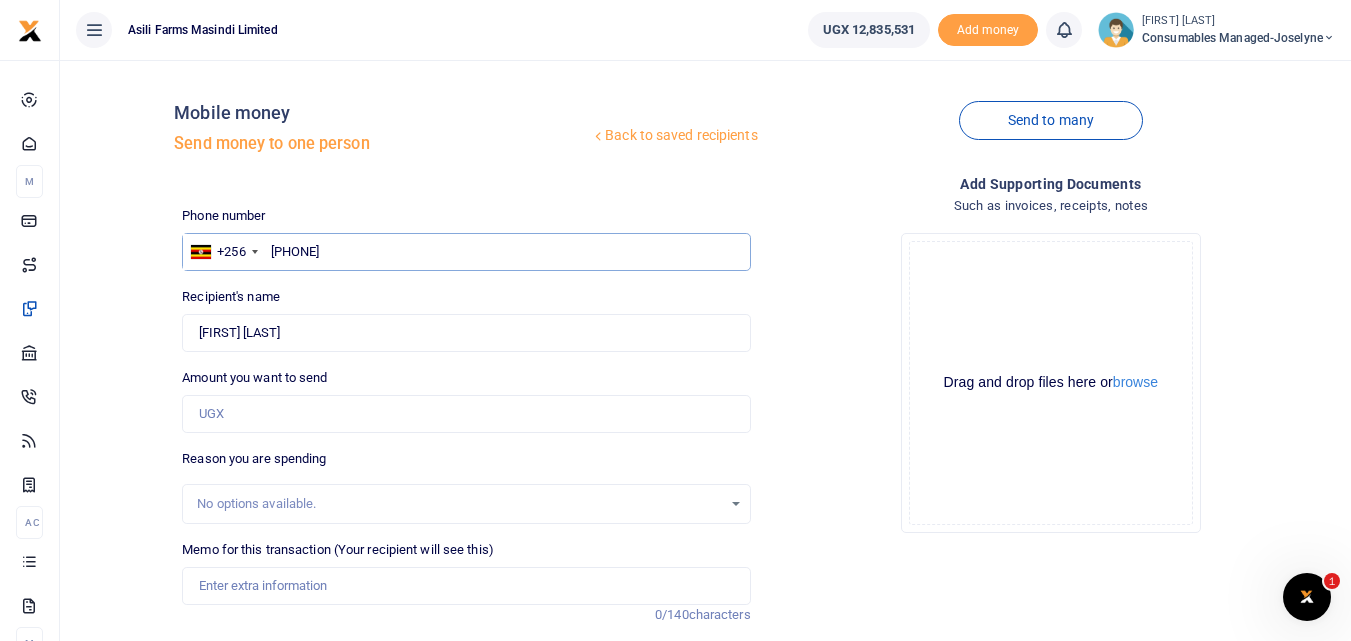 type on "[PHONE]" 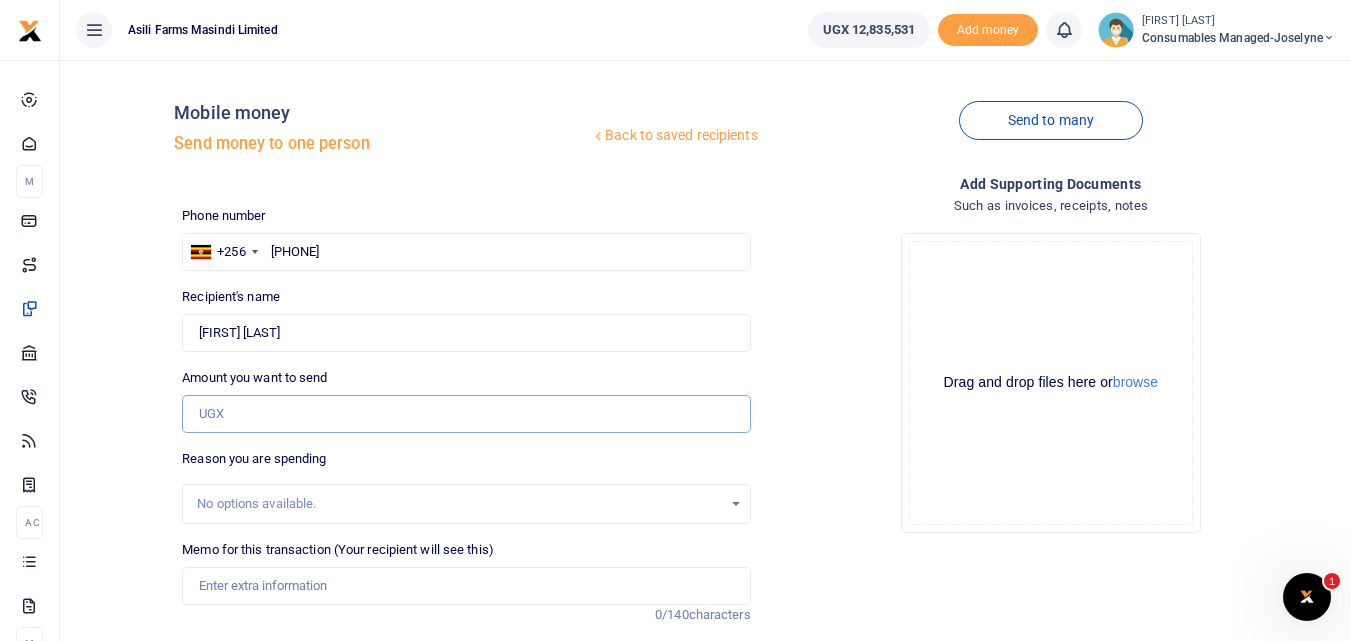 click on "Amount you want to send" at bounding box center (466, 414) 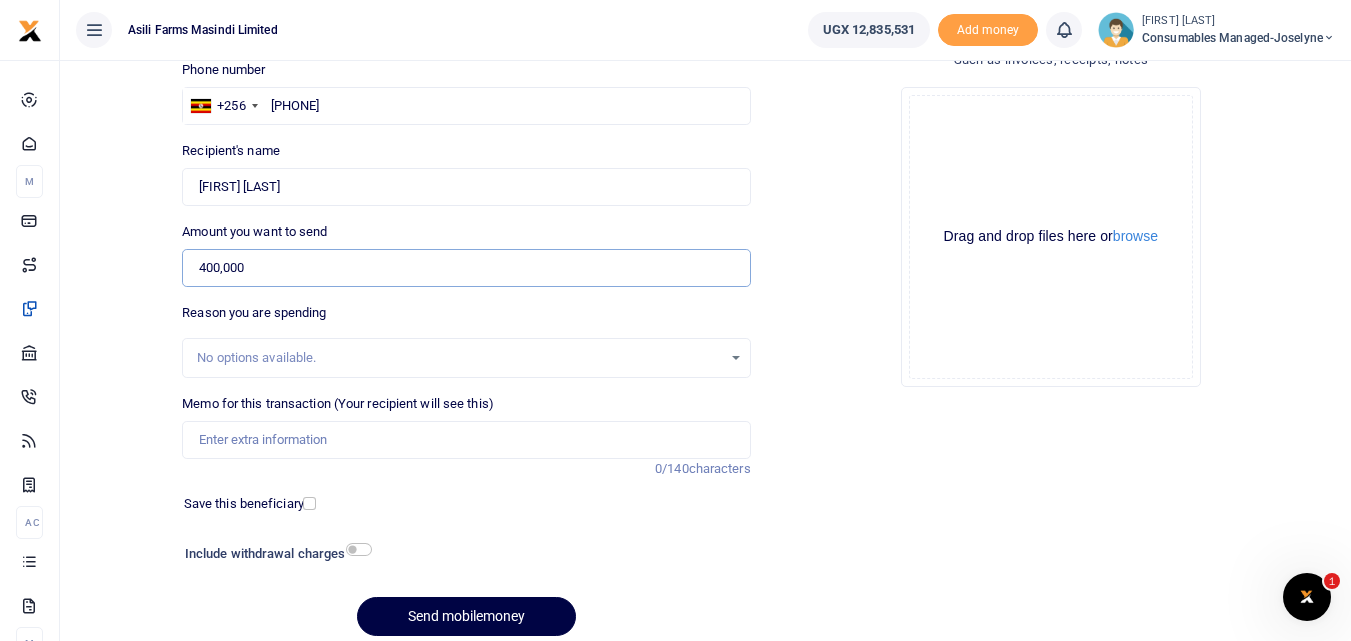 scroll, scrollTop: 188, scrollLeft: 0, axis: vertical 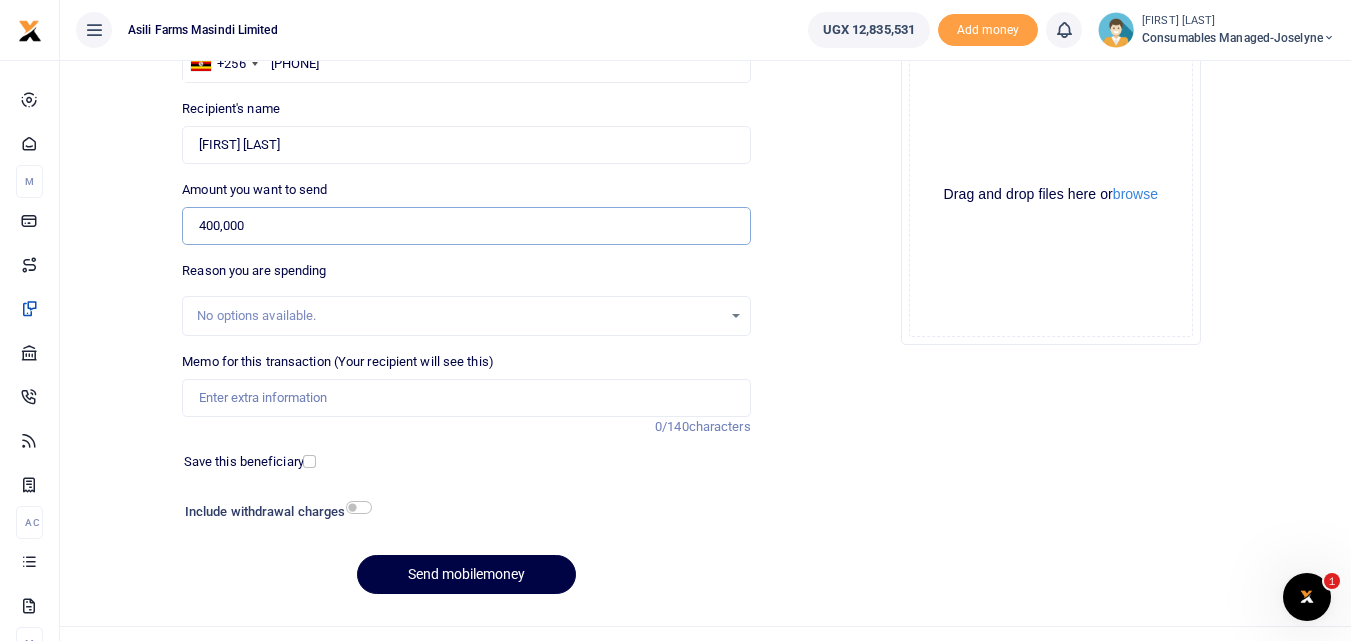 type on "400,000" 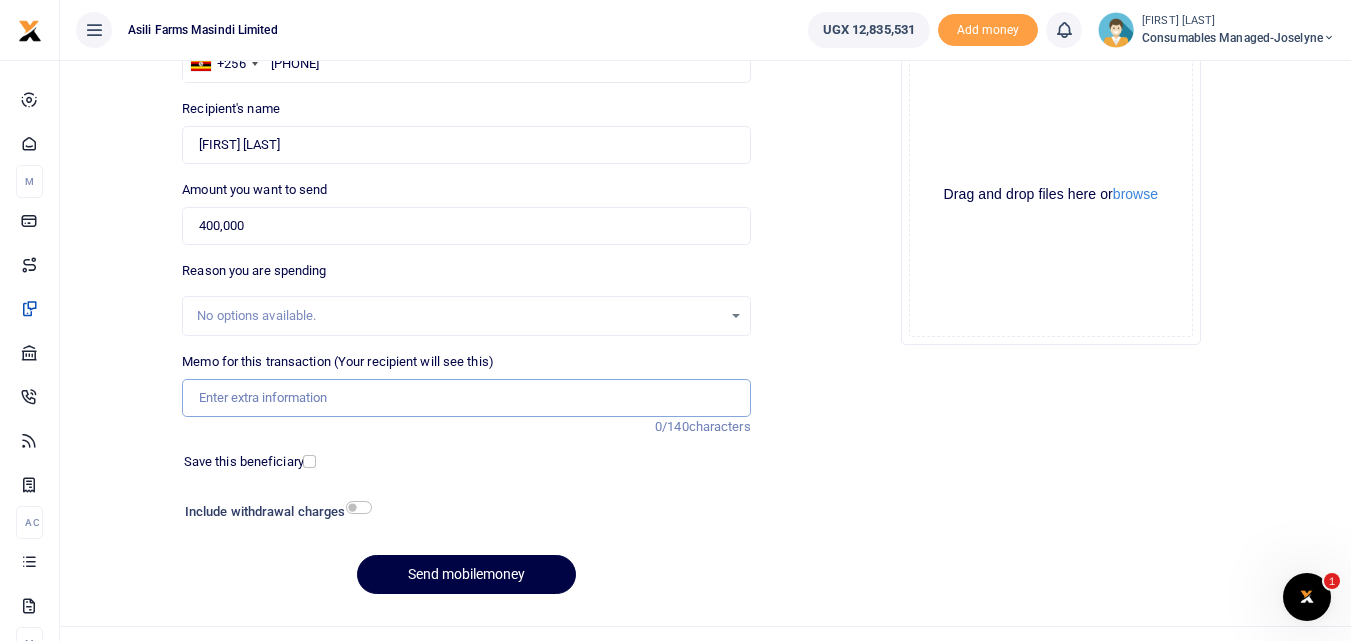 click on "Memo for this transaction (Your recipient will see this)" at bounding box center [466, 398] 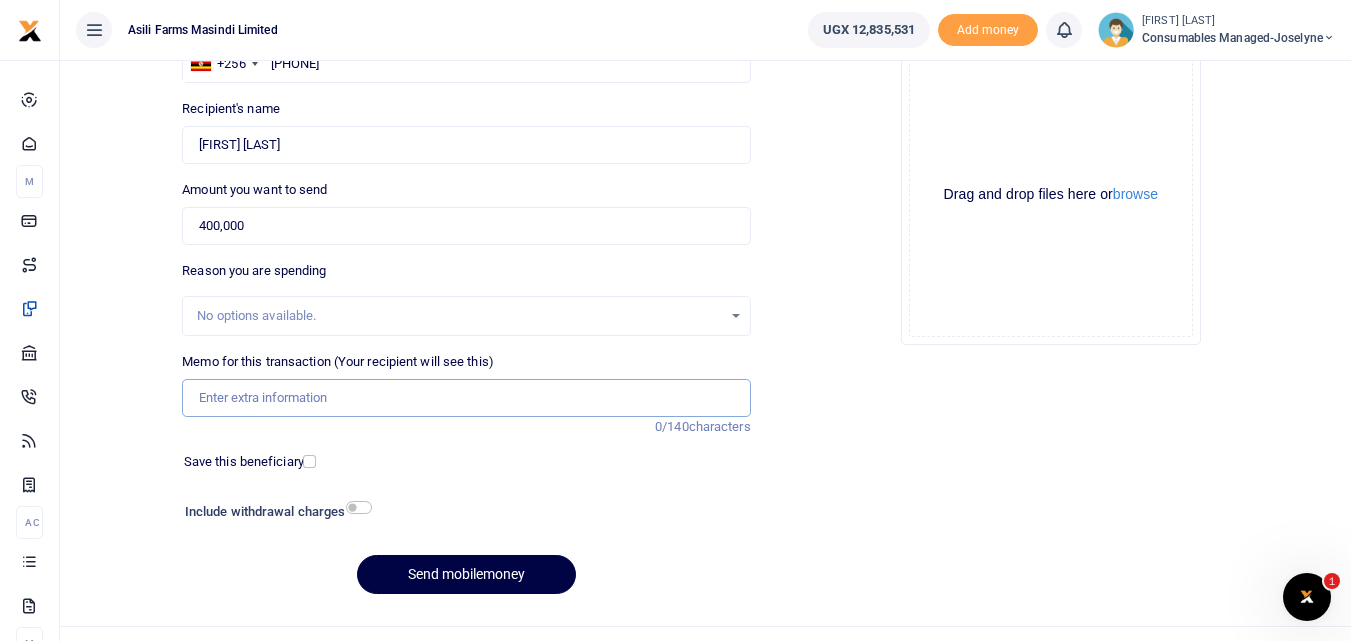 click on "Memo for this transaction (Your recipient will see this)" at bounding box center (466, 398) 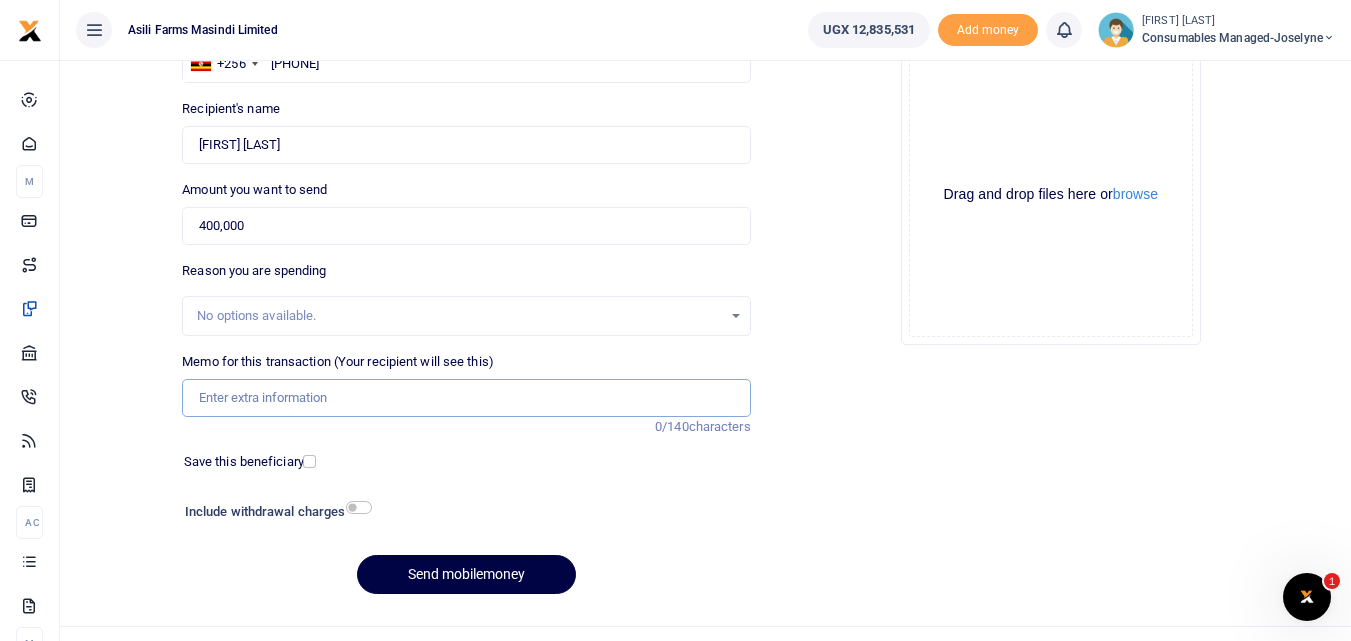 click on "Memo for this transaction (Your recipient will see this)" at bounding box center (466, 398) 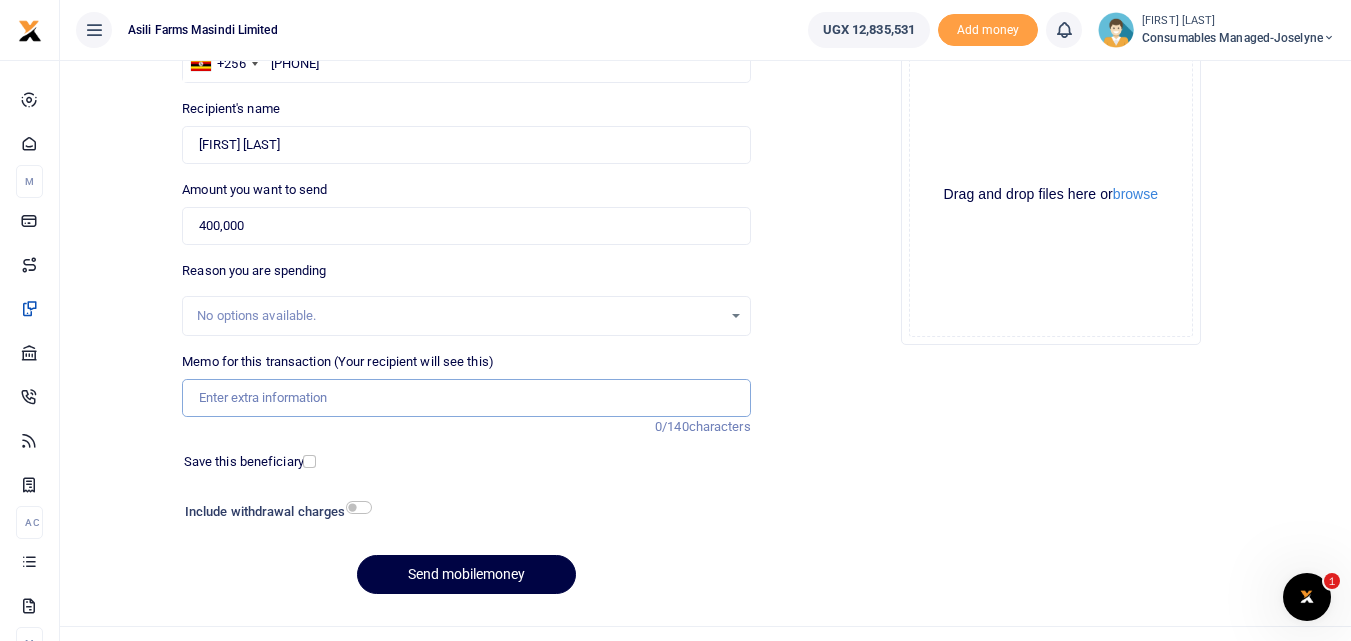 paste on "WK 31 /001 / 16" 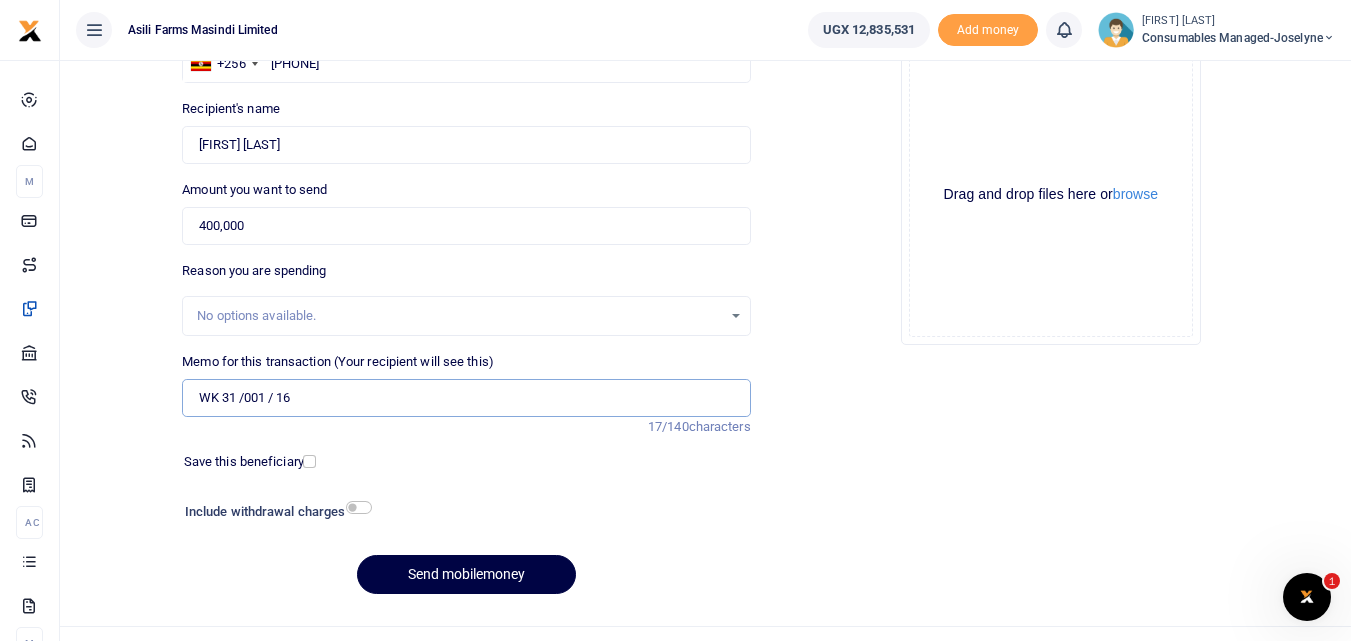 paste on "WK 31 /001 / 15" 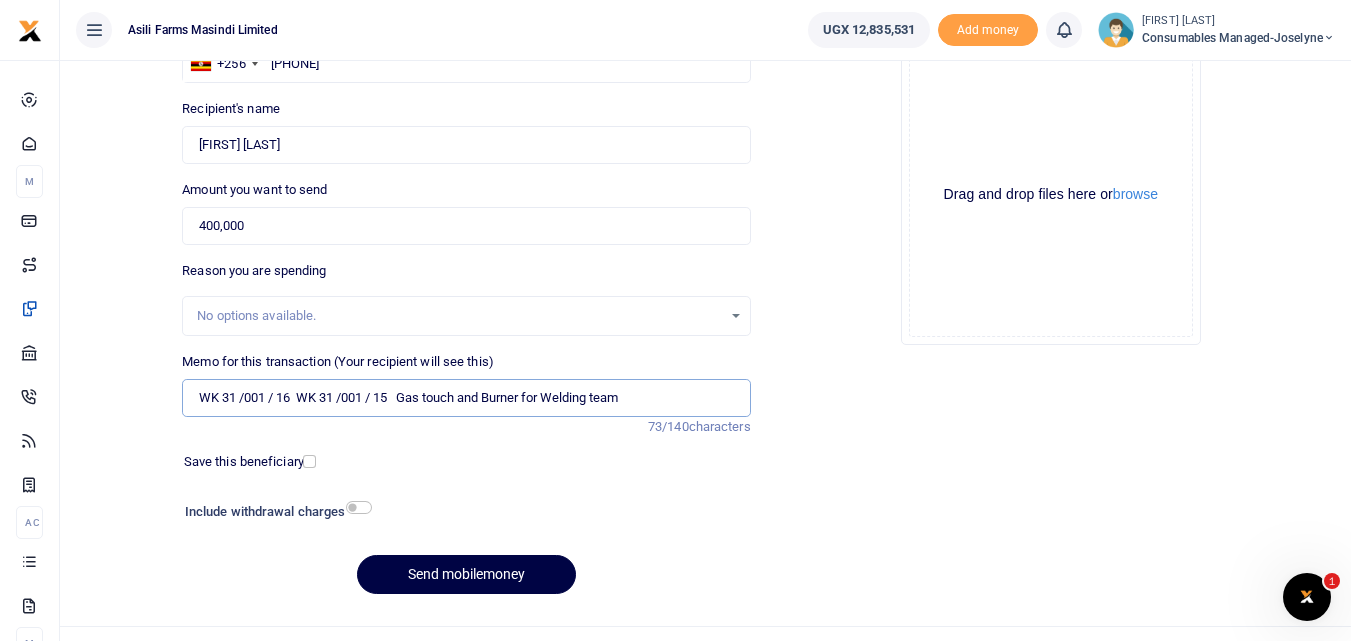click on "WK 31 /001 / 16  WK 31 /001 / 15   Gas touch and Burner for Welding team" at bounding box center [466, 398] 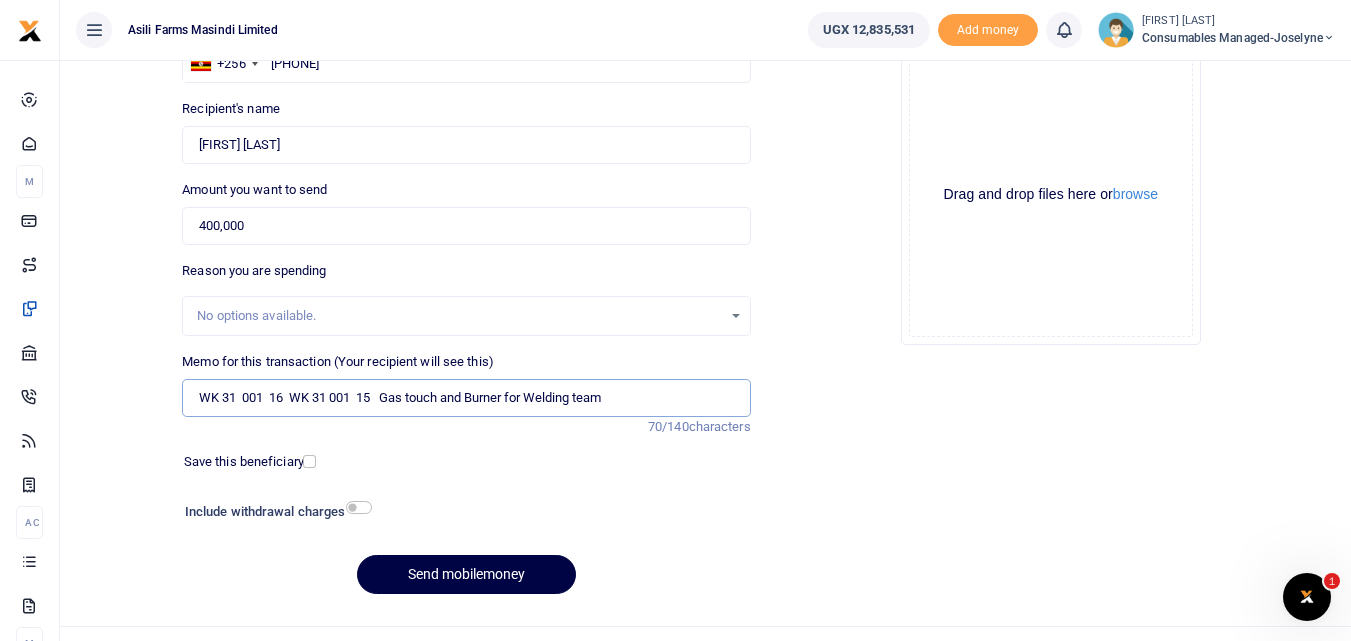 type on "WK 31  001  16  WK 31 001  15   Gas touch and Burner for Welding team" 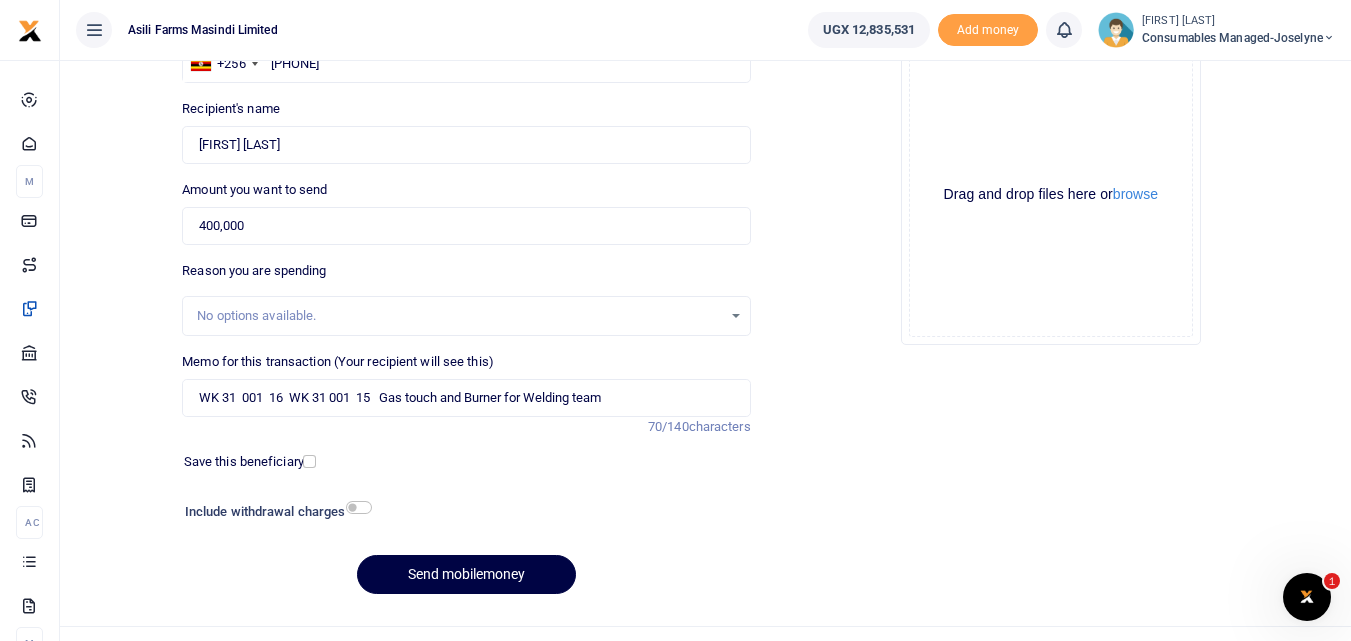 click on "Drag and drop files here or  browse Powered by  Uppy" 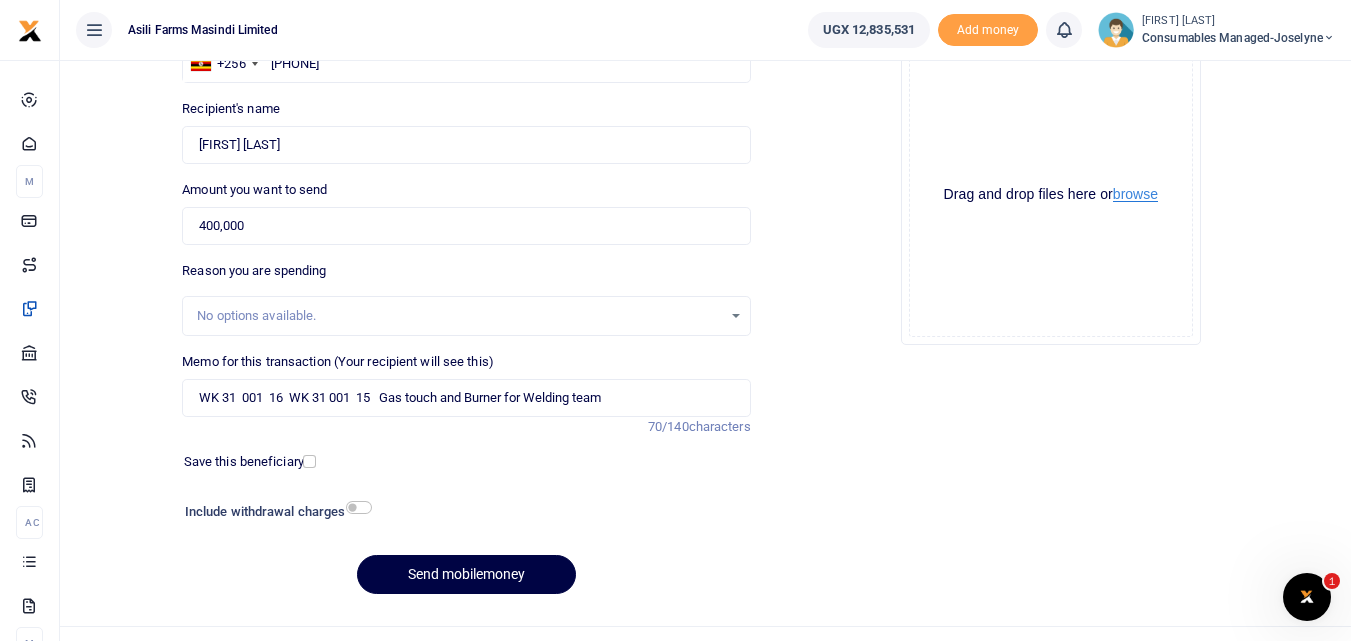 click on "browse" at bounding box center (1135, 194) 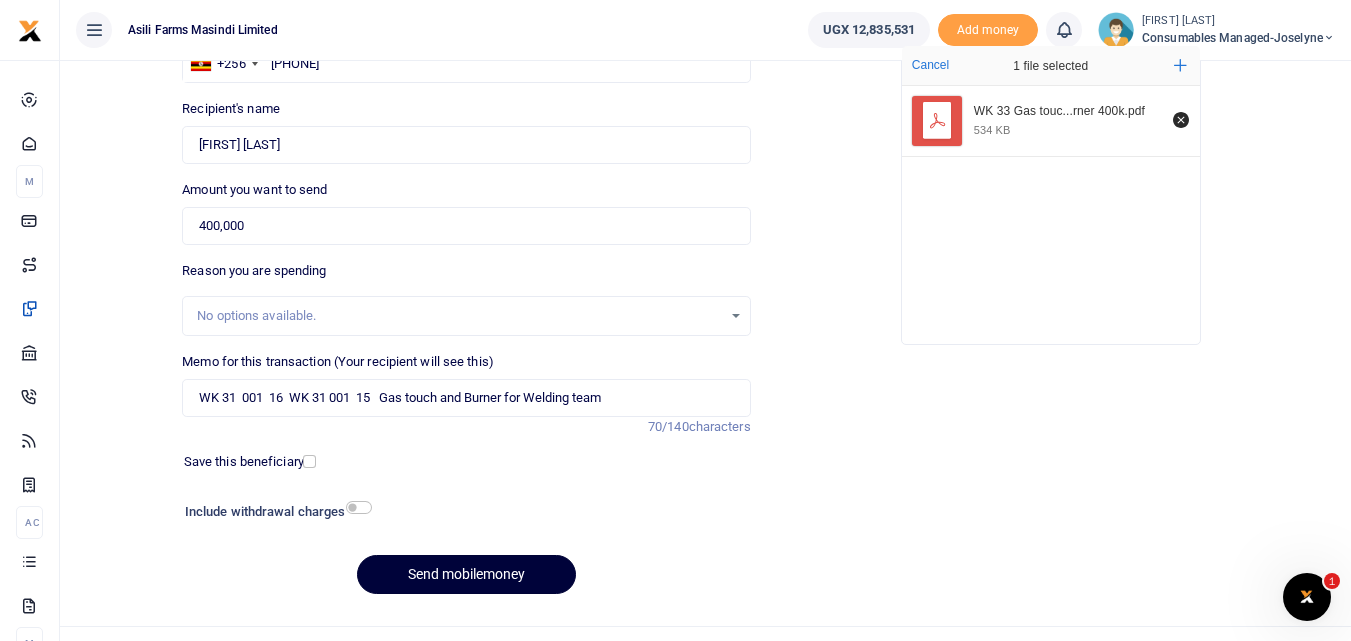 click on "Send mobilemoney" at bounding box center [466, 574] 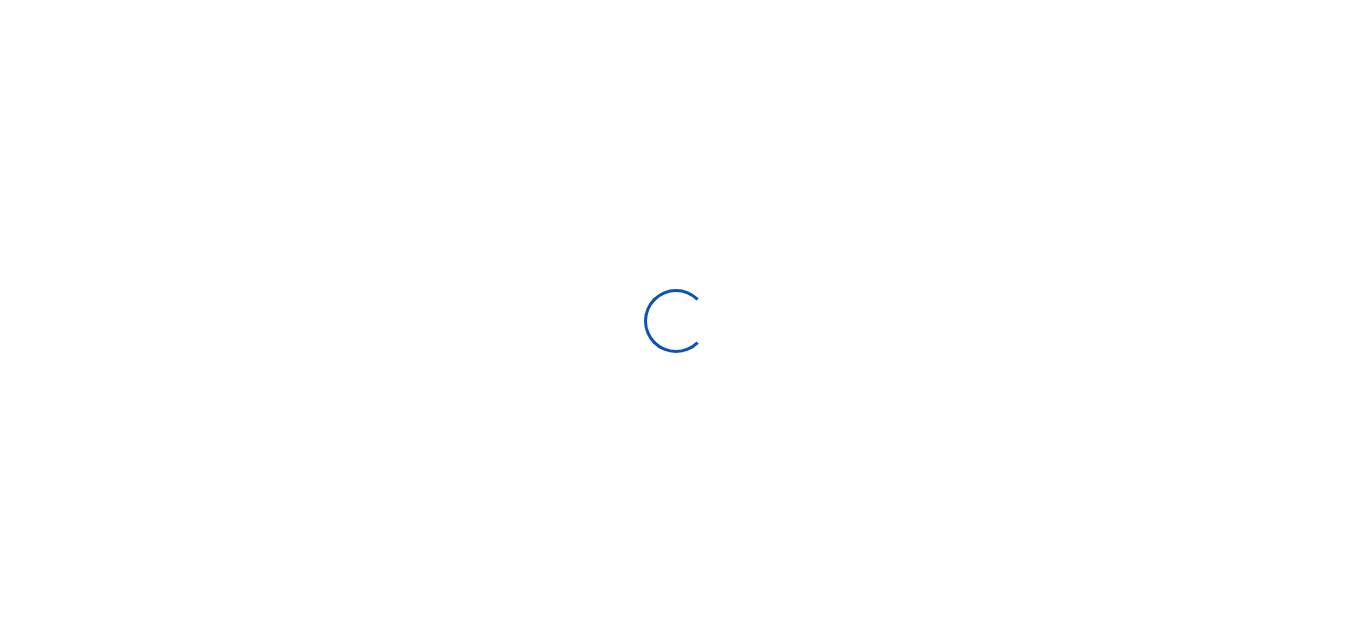 scroll, scrollTop: 188, scrollLeft: 0, axis: vertical 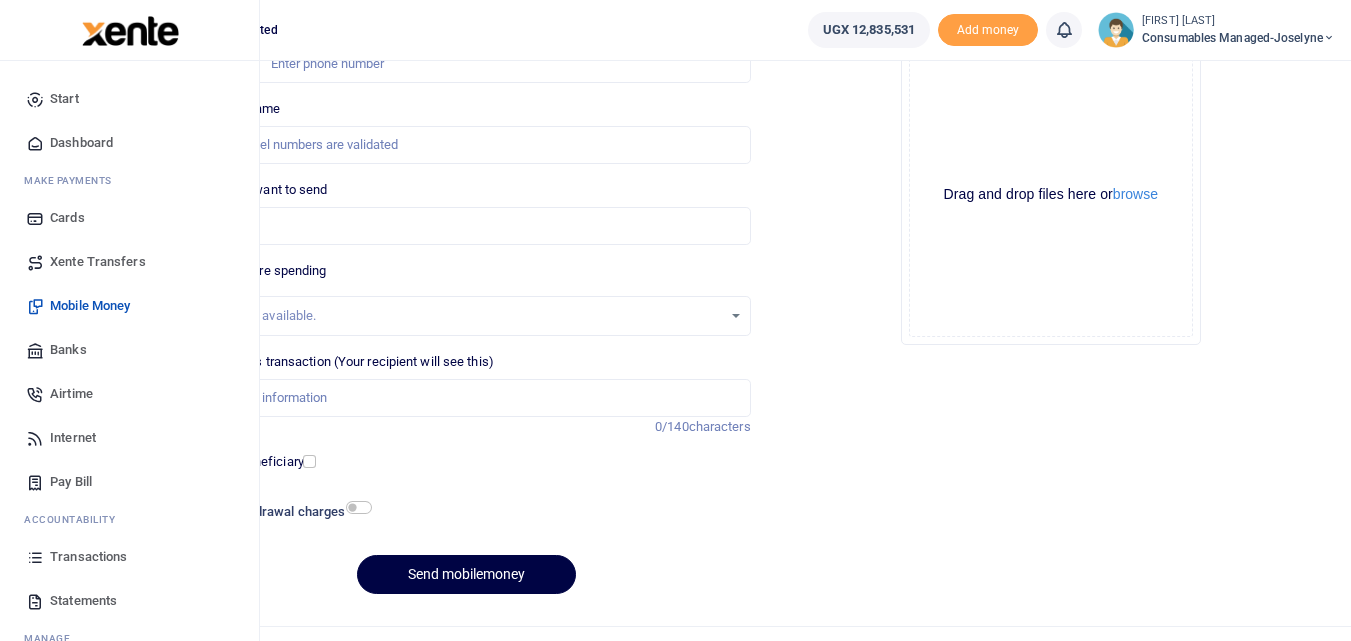 click on "Transactions" at bounding box center (129, 557) 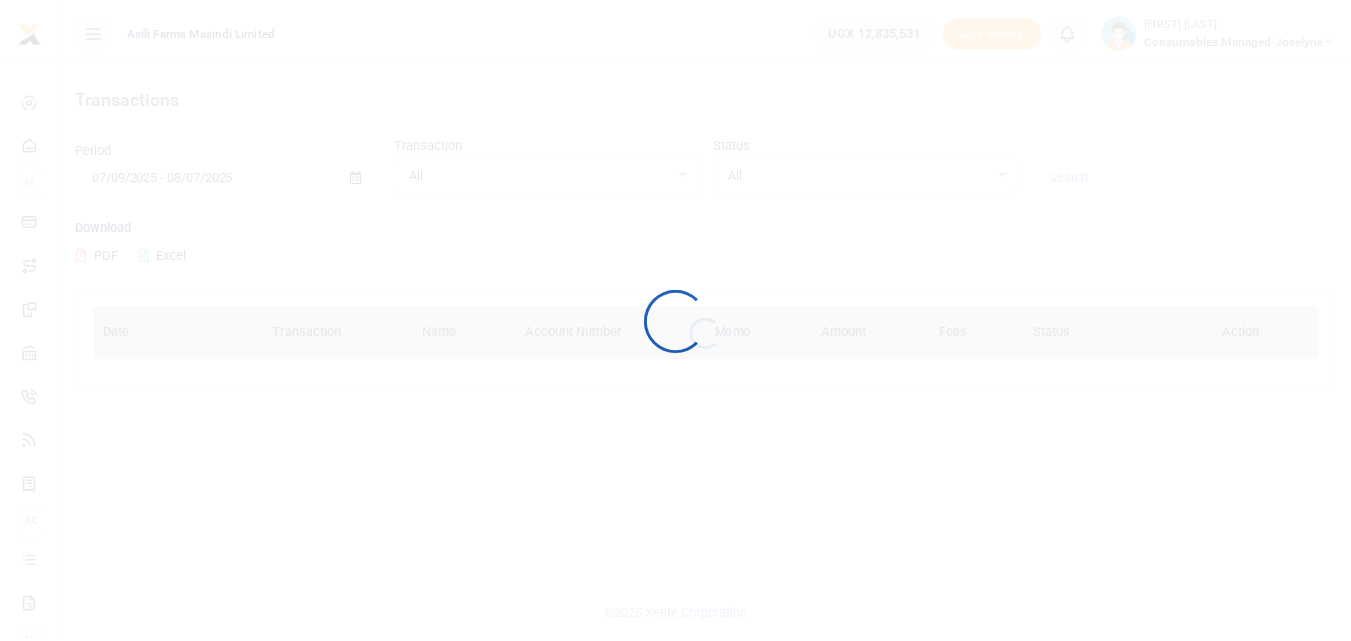 scroll, scrollTop: 0, scrollLeft: 0, axis: both 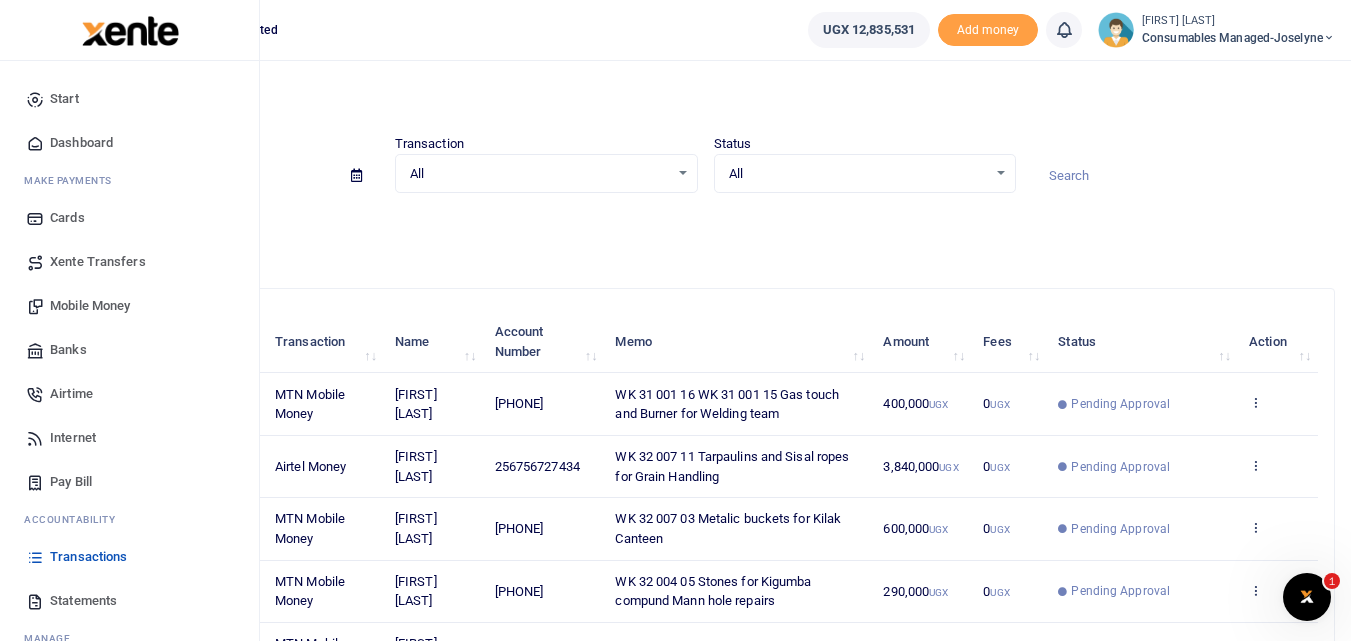 click on "Mobile Money" at bounding box center (90, 306) 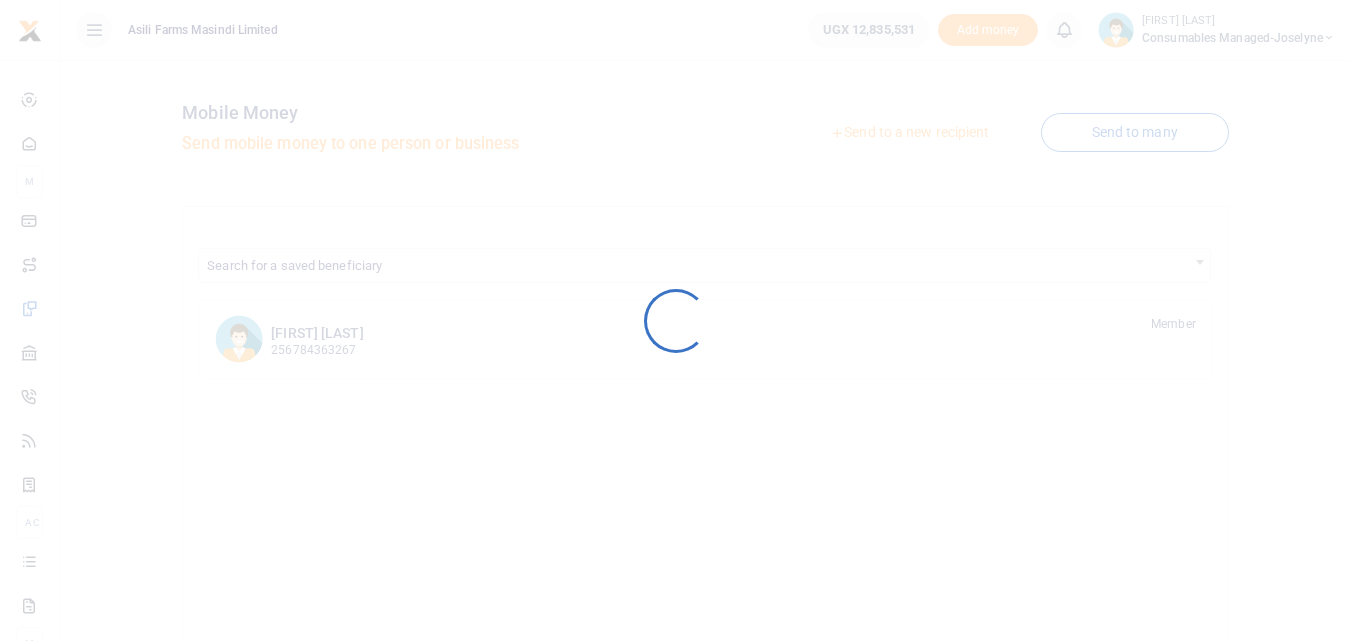 scroll, scrollTop: 0, scrollLeft: 0, axis: both 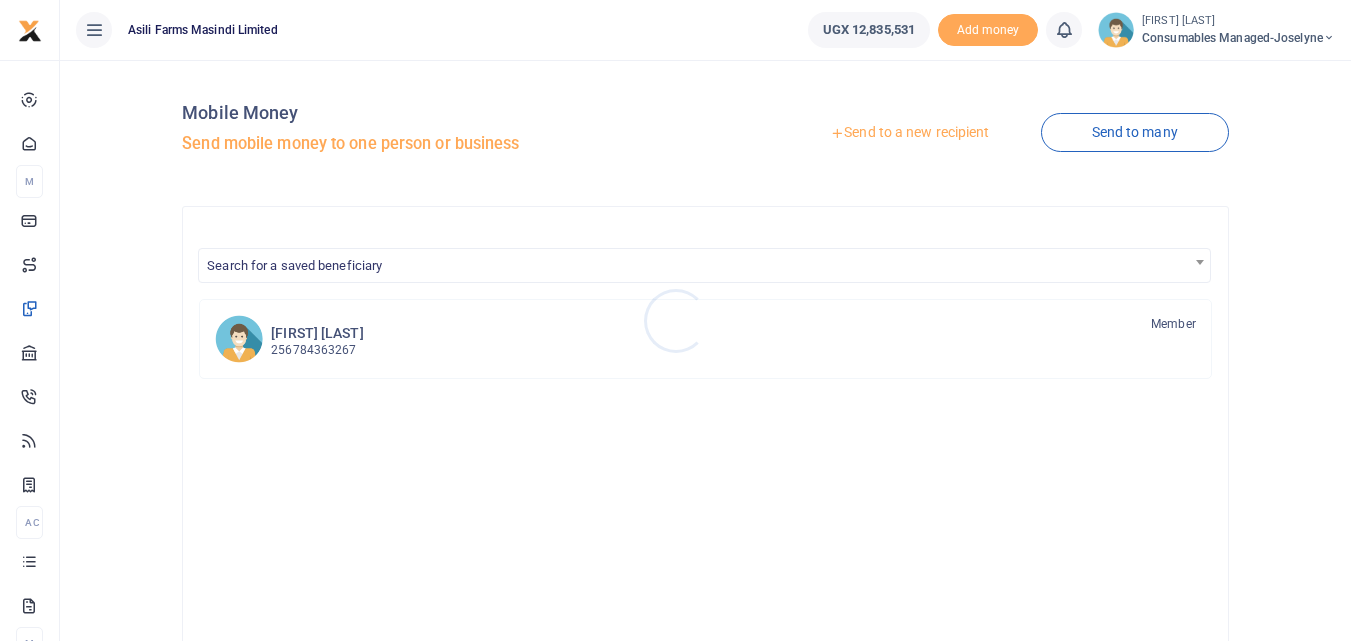 click at bounding box center [675, 320] 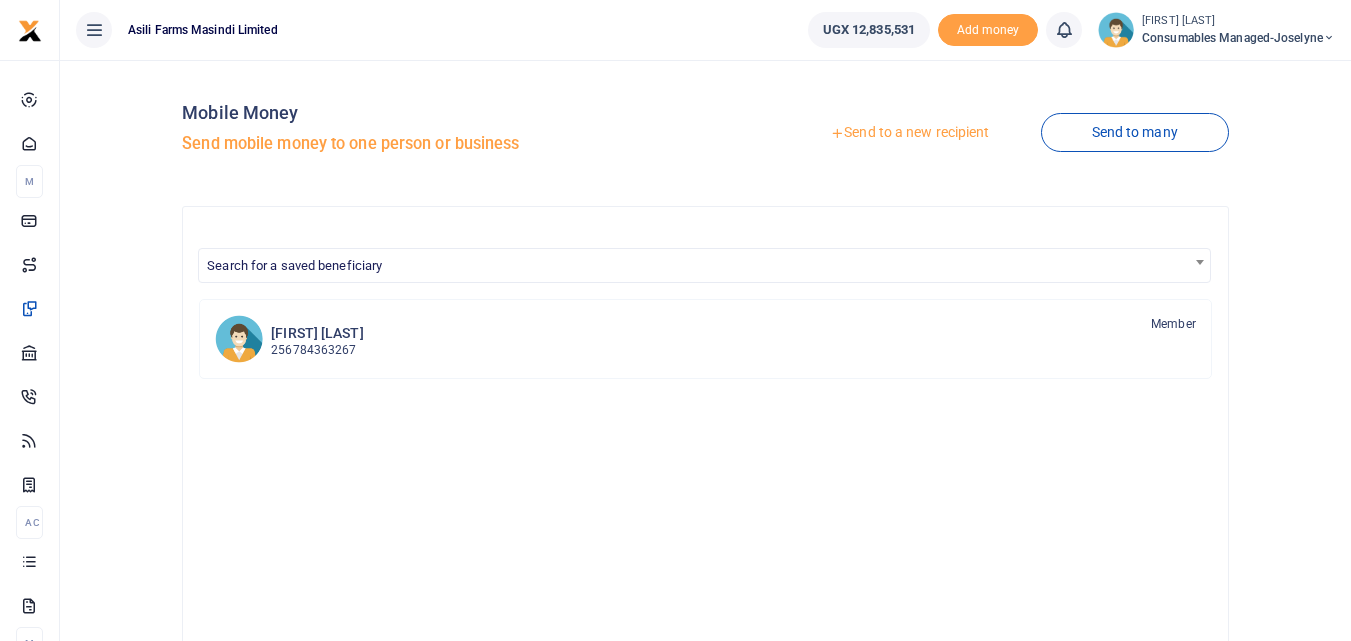 click on "Send to a new recipient" at bounding box center [909, 133] 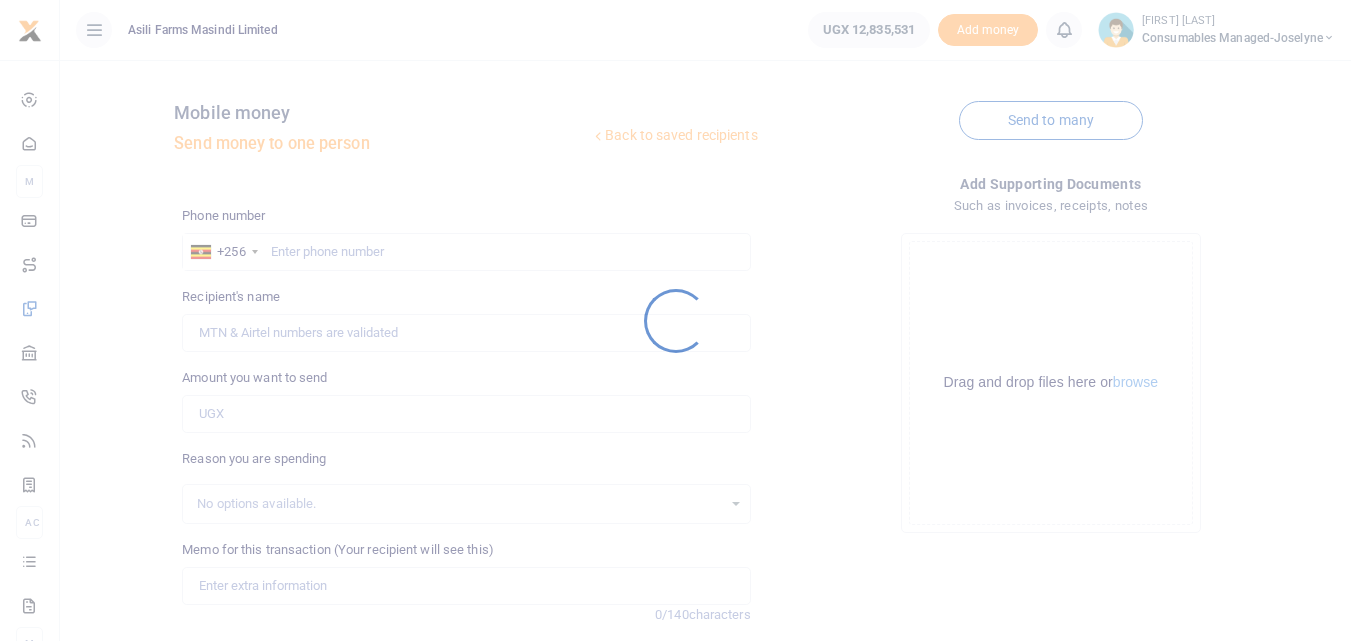 scroll, scrollTop: 0, scrollLeft: 0, axis: both 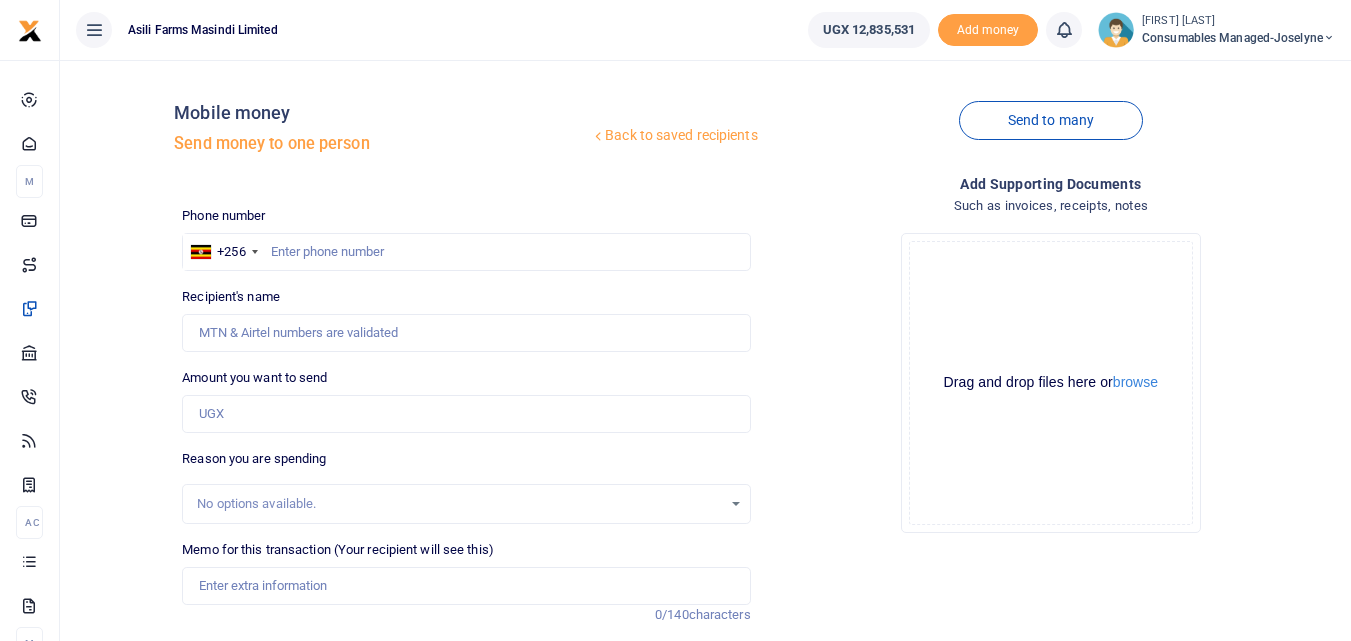 click at bounding box center (675, 320) 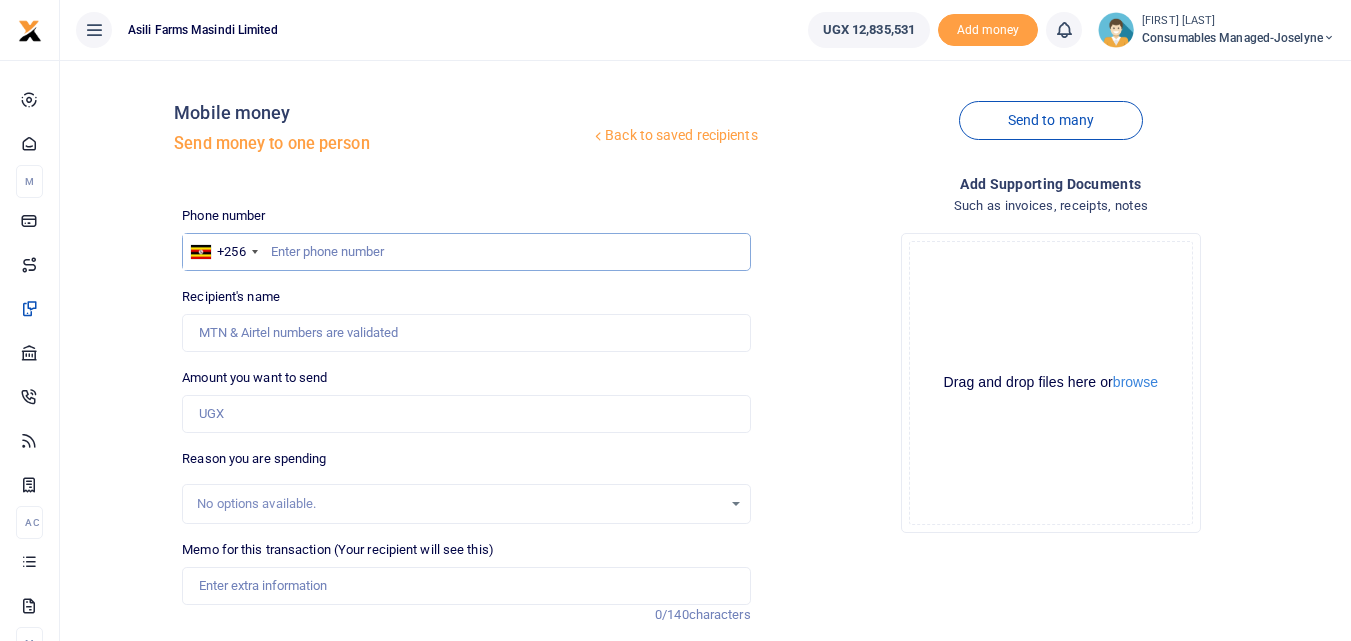 click at bounding box center (466, 252) 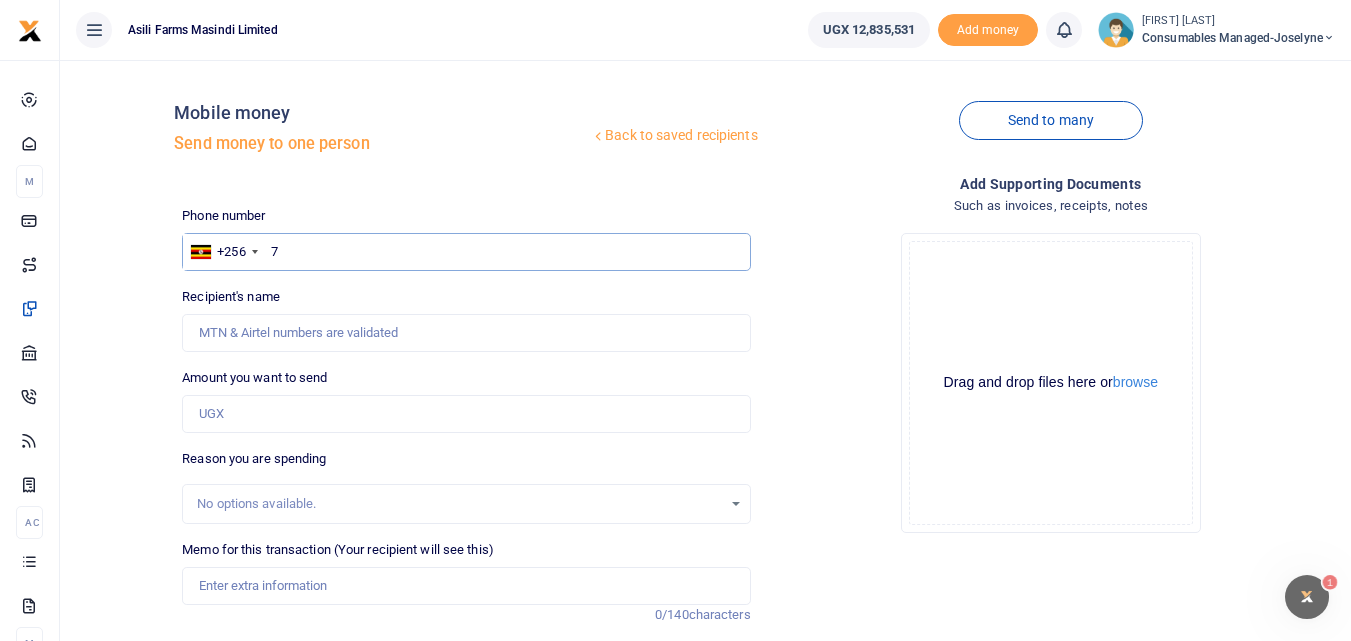 scroll, scrollTop: 0, scrollLeft: 0, axis: both 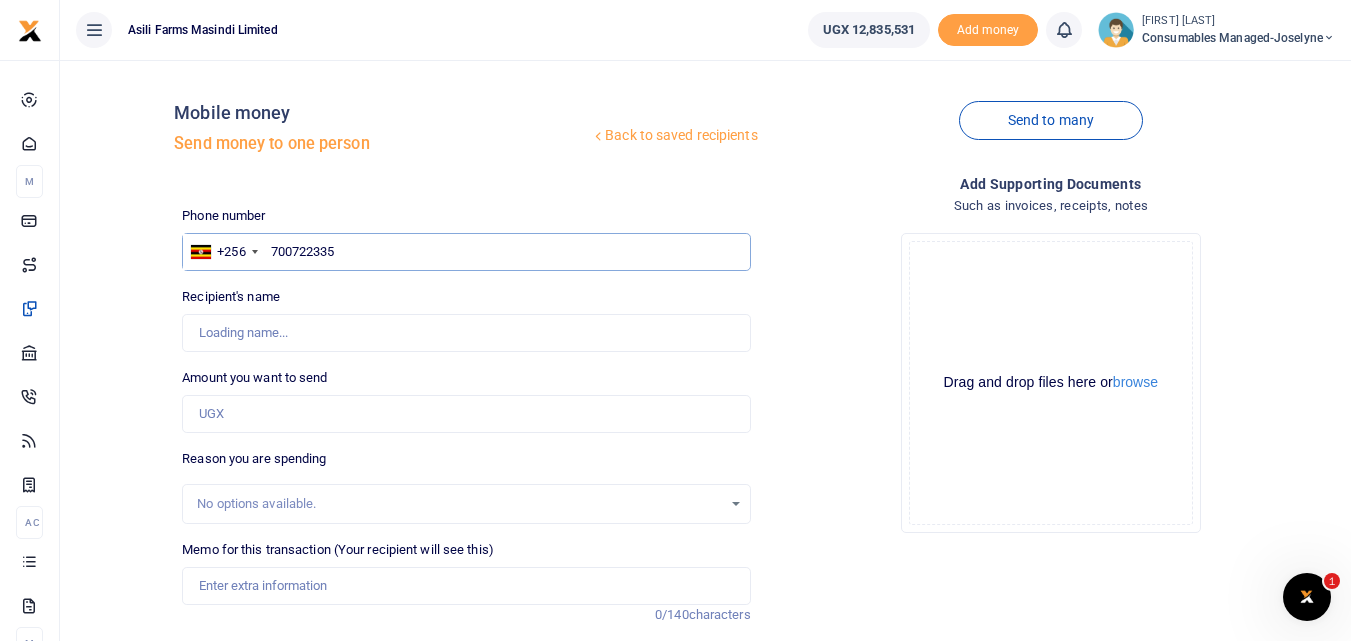 type on "700722335" 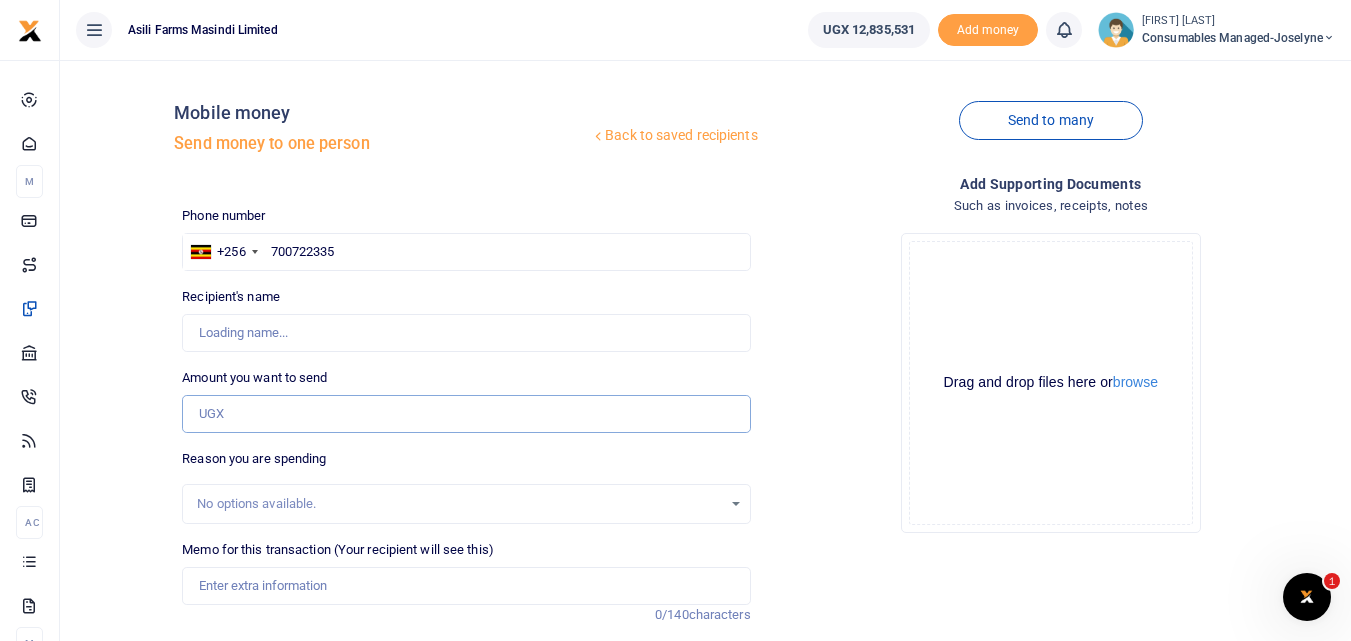 click on "Amount you want to send" at bounding box center [466, 414] 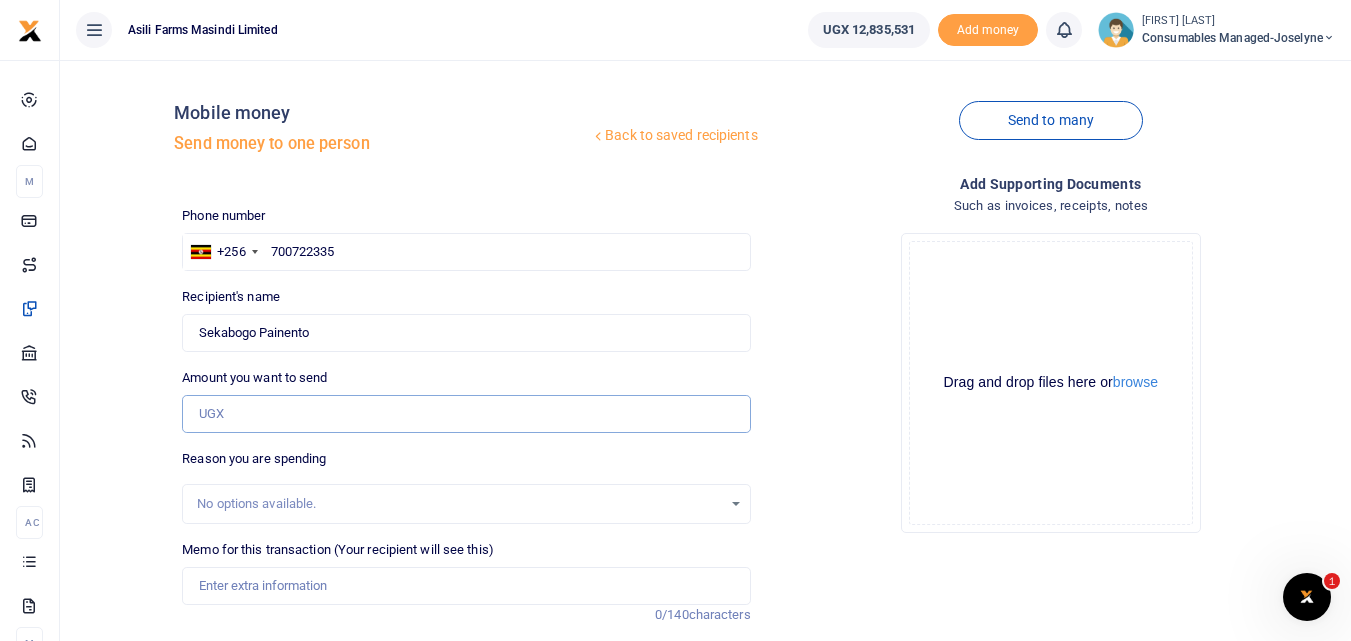 click on "Amount you want to send" at bounding box center [466, 414] 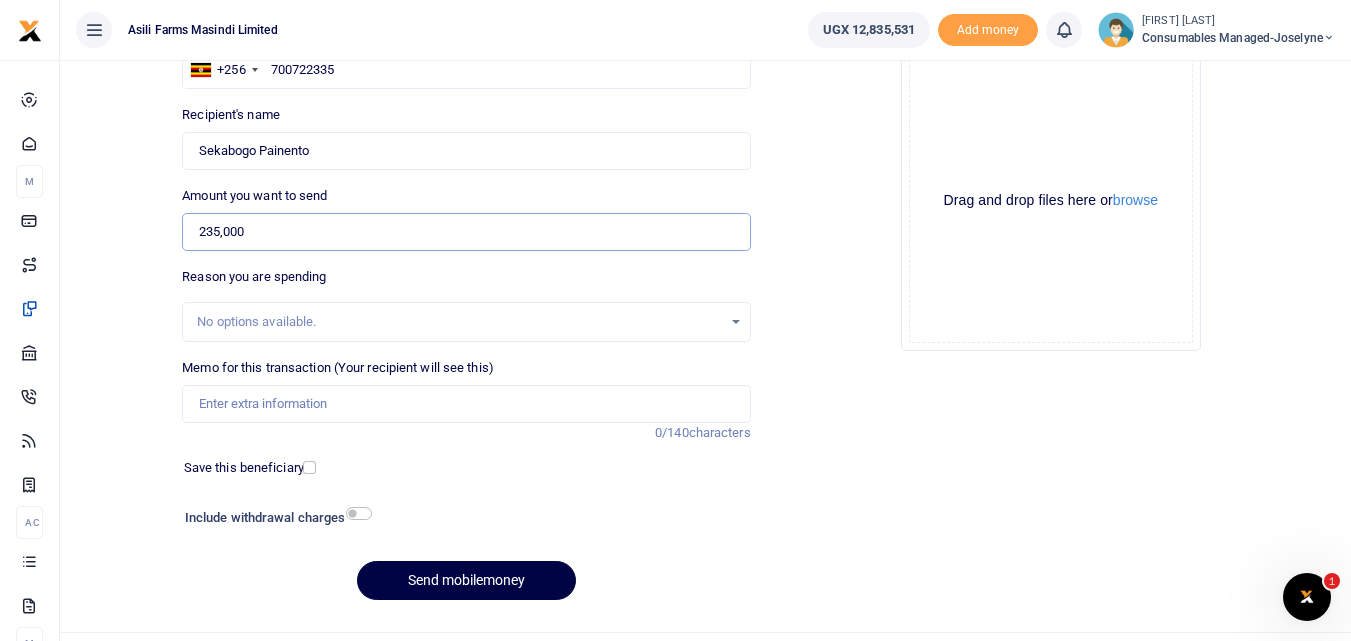 scroll, scrollTop: 195, scrollLeft: 0, axis: vertical 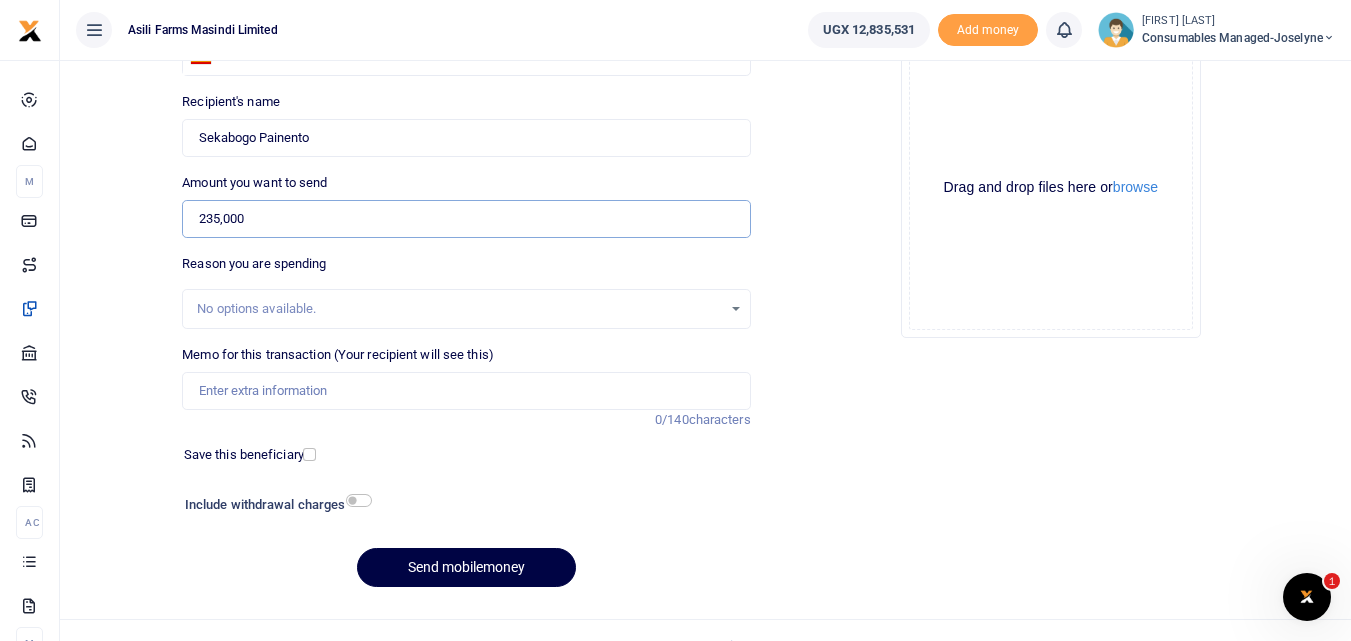 type on "235,000" 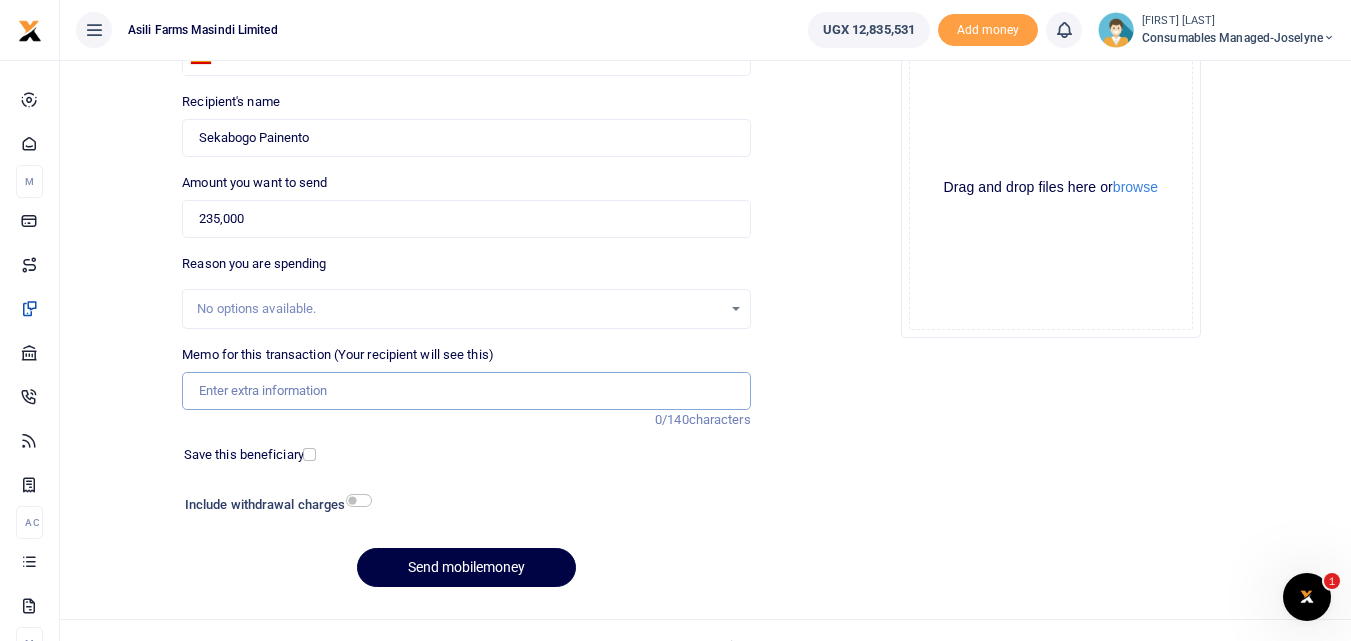 click on "Memo for this transaction (Your recipient will see this)" at bounding box center (466, 391) 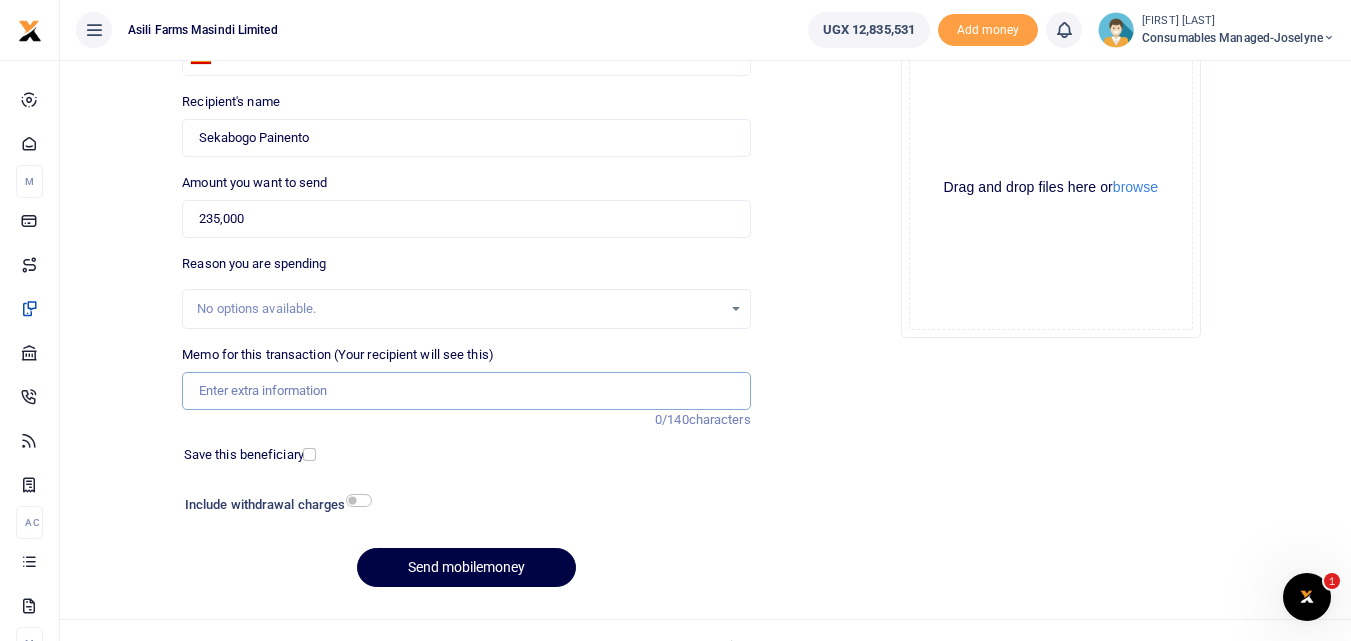 click on "Memo for this transaction (Your recipient will see this)" at bounding box center (466, 391) 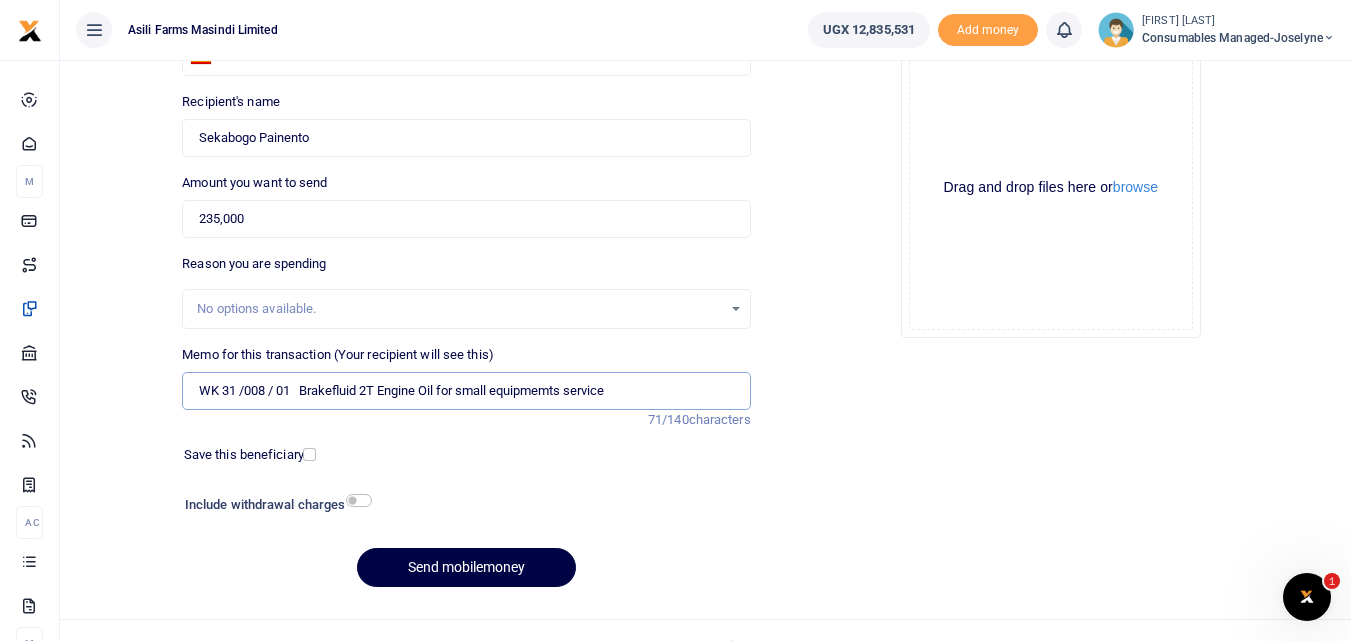 click on "WK 31 /008 / 01   Brakefluid 2T Engine Oil for small equipmemts service" at bounding box center [466, 391] 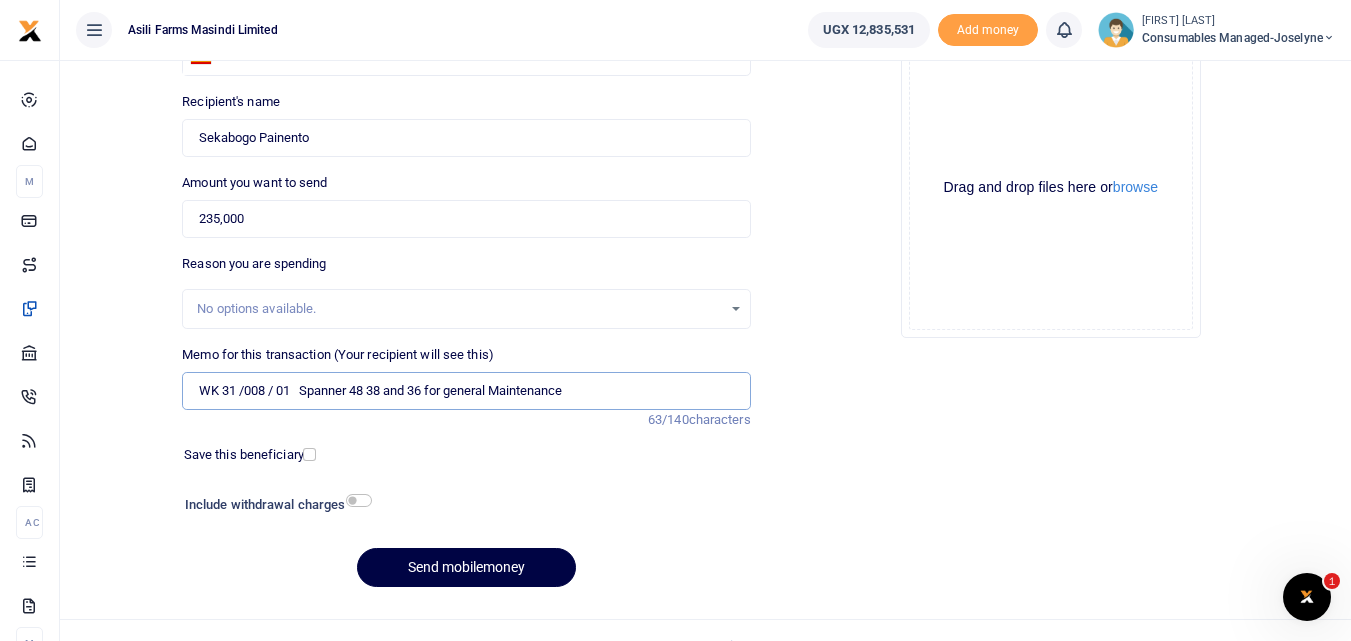 click on "WK 31 /008 / 01   Spanner 48 38 and 36 for general Maintenance" at bounding box center (466, 391) 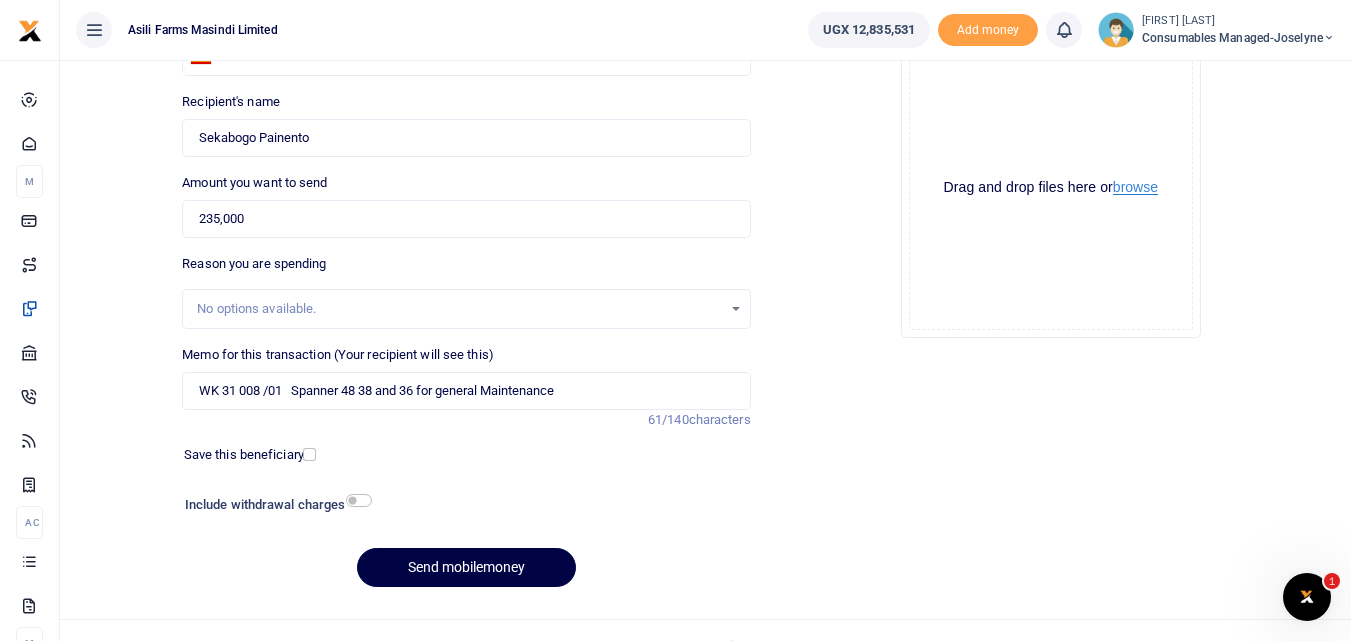 click on "browse" at bounding box center (1135, 187) 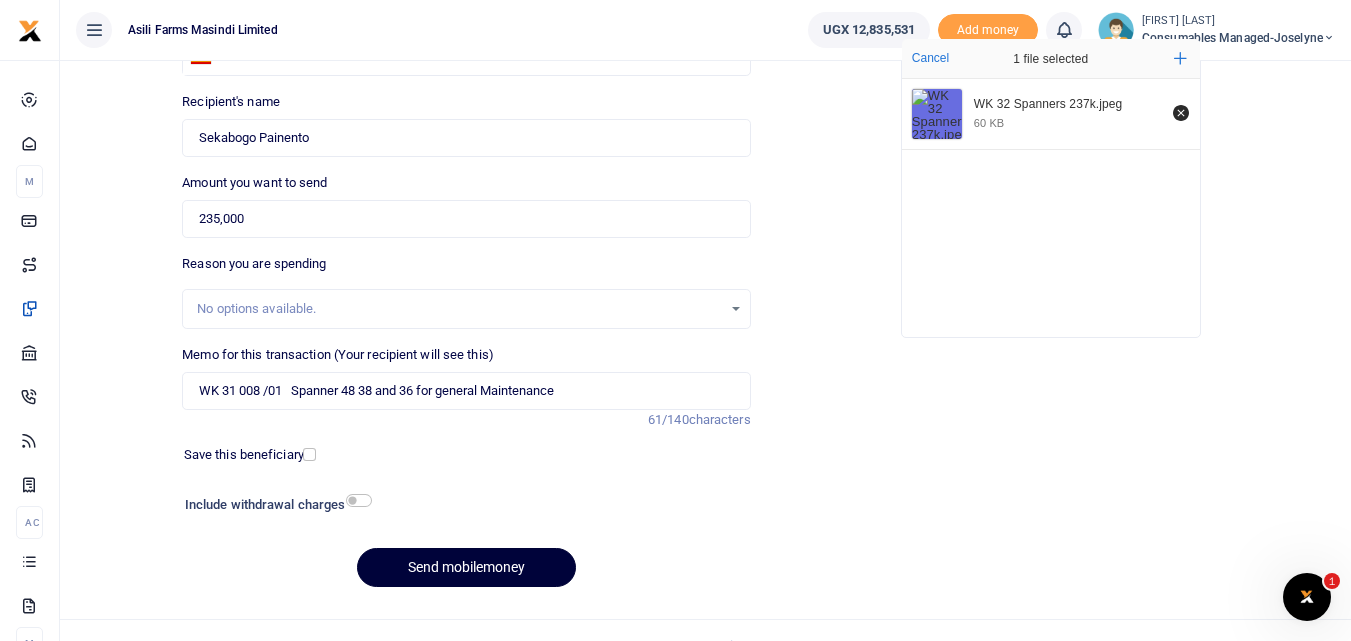 click on "Send mobilemoney" at bounding box center (466, 567) 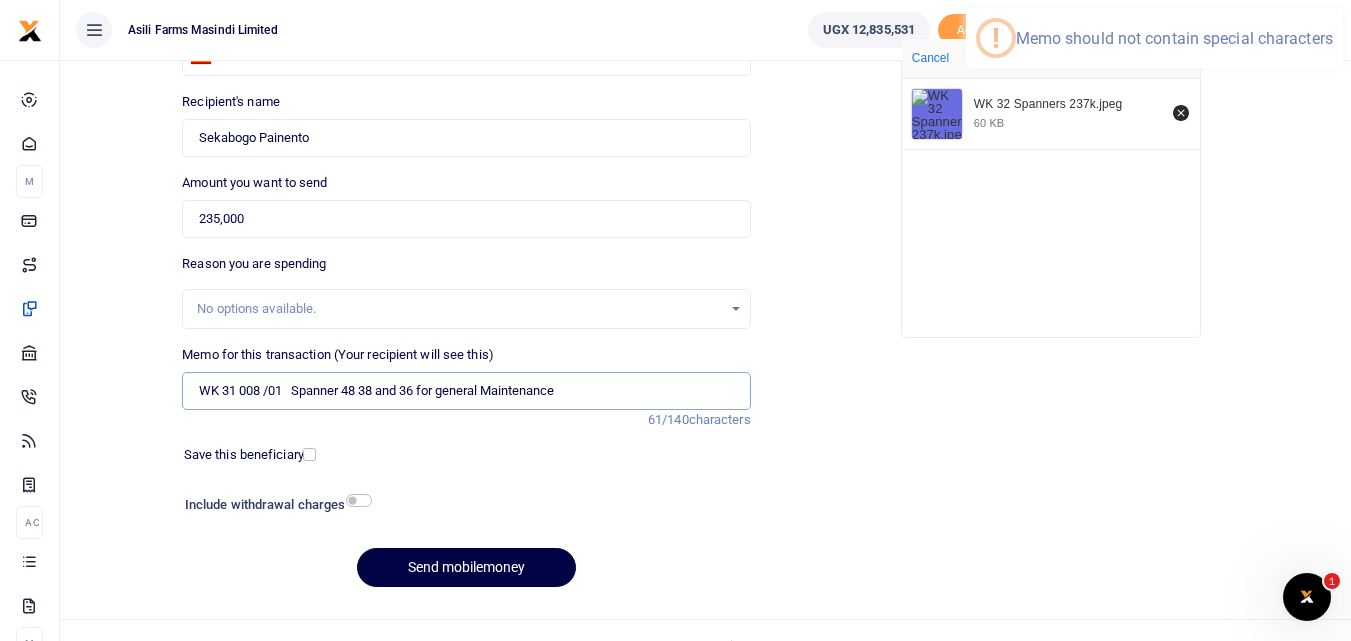 click on "WK 31 008 /01   Spanner 48 38 and 36 for general Maintenance" at bounding box center [466, 391] 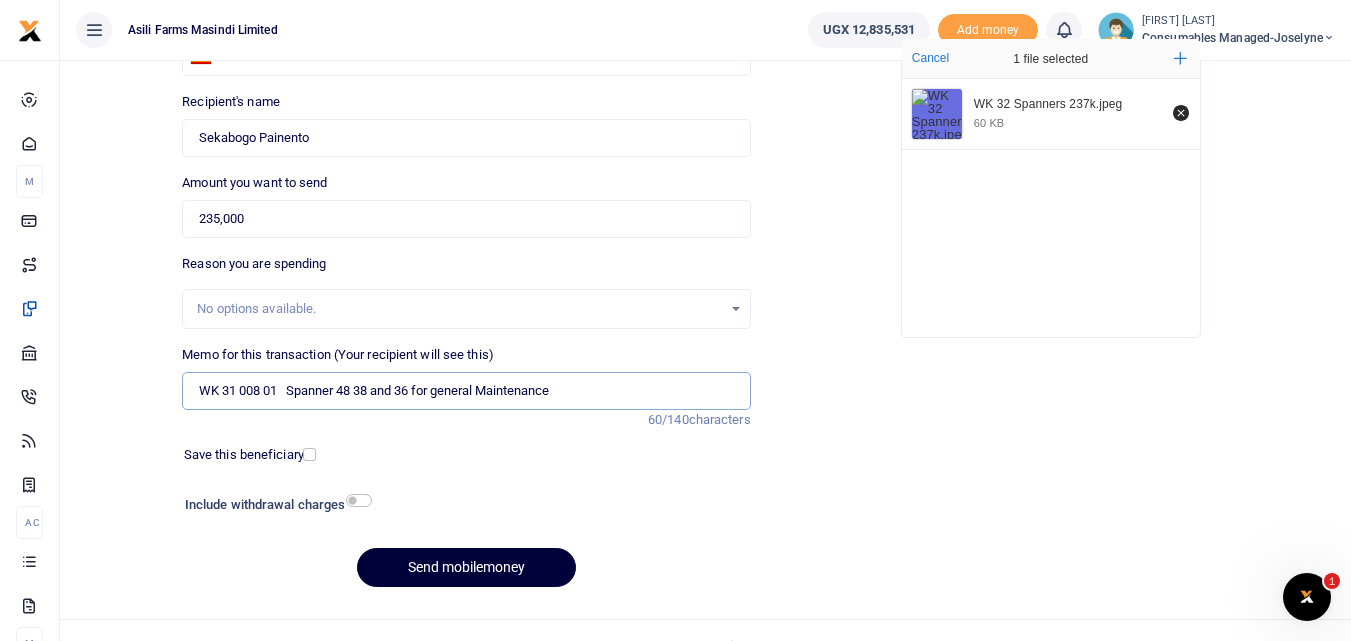 type on "WK 31 008 01   Spanner 48 38 and 36 for general Maintenance" 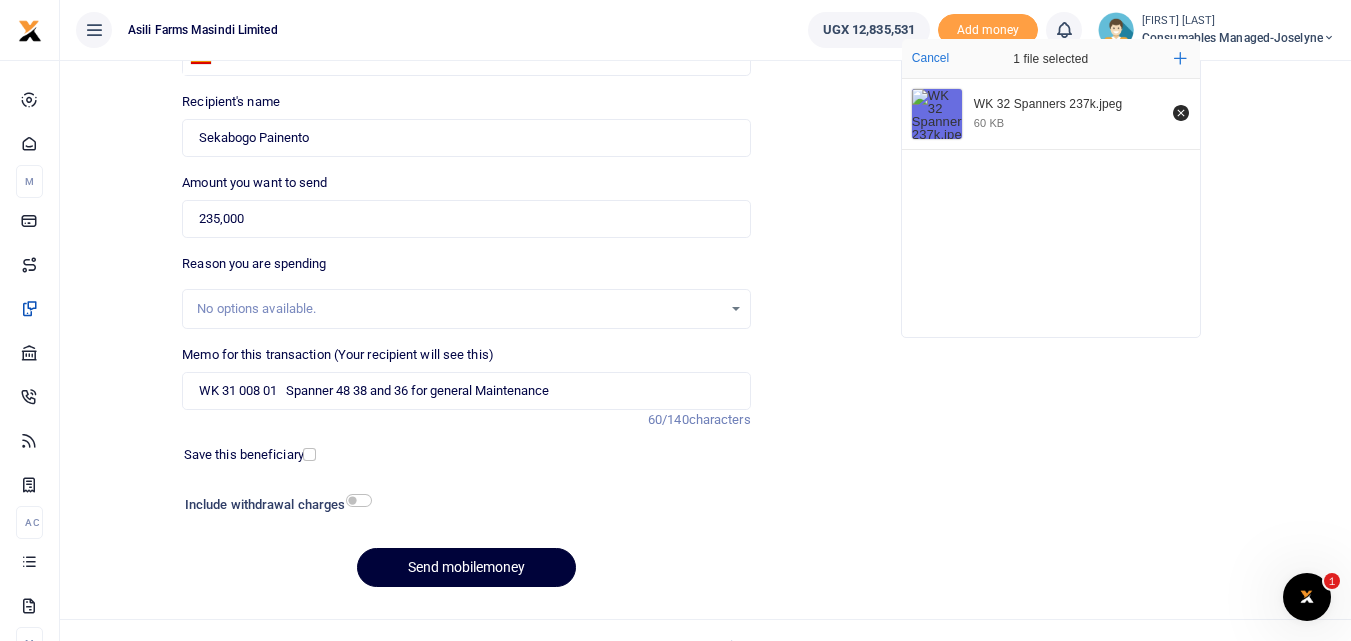 click on "Send mobilemoney" at bounding box center [466, 567] 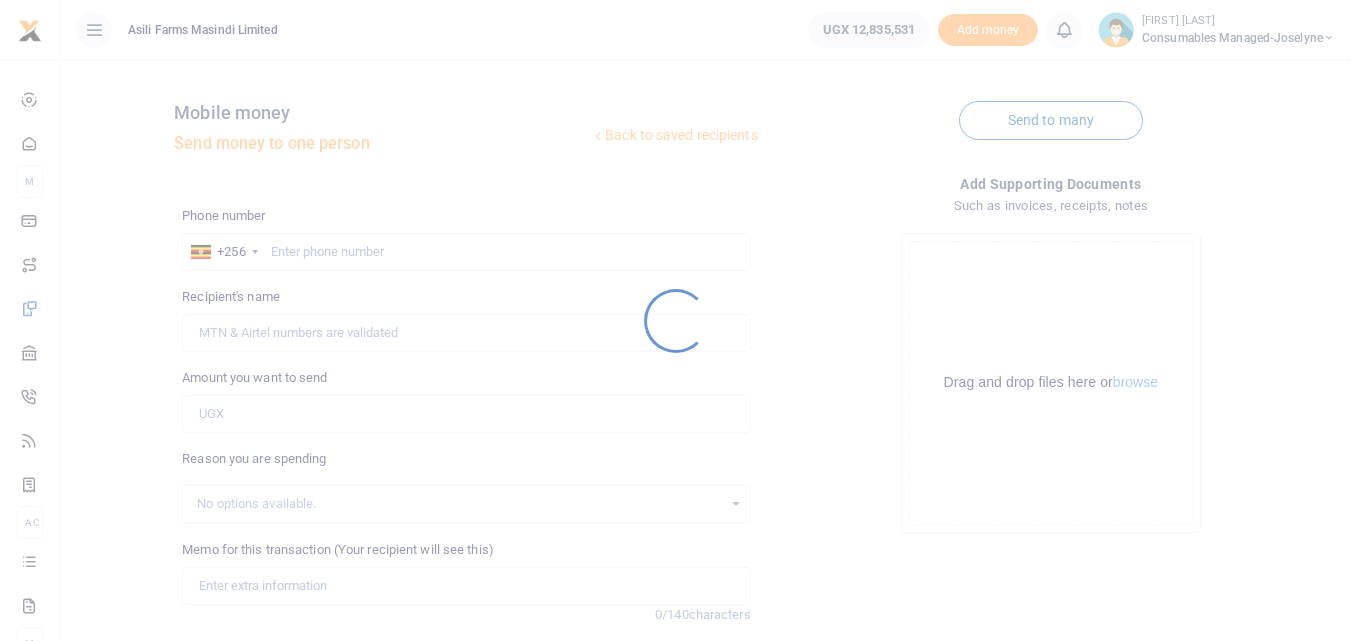 scroll, scrollTop: 195, scrollLeft: 0, axis: vertical 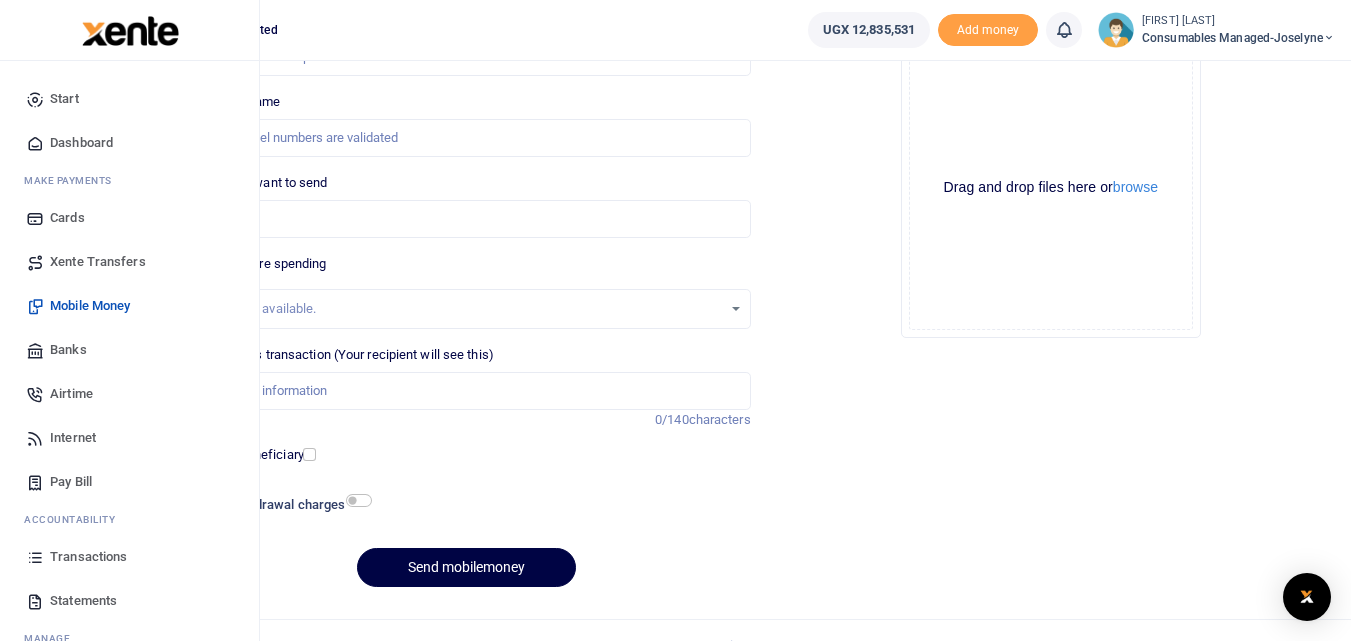 click at bounding box center (35, 557) 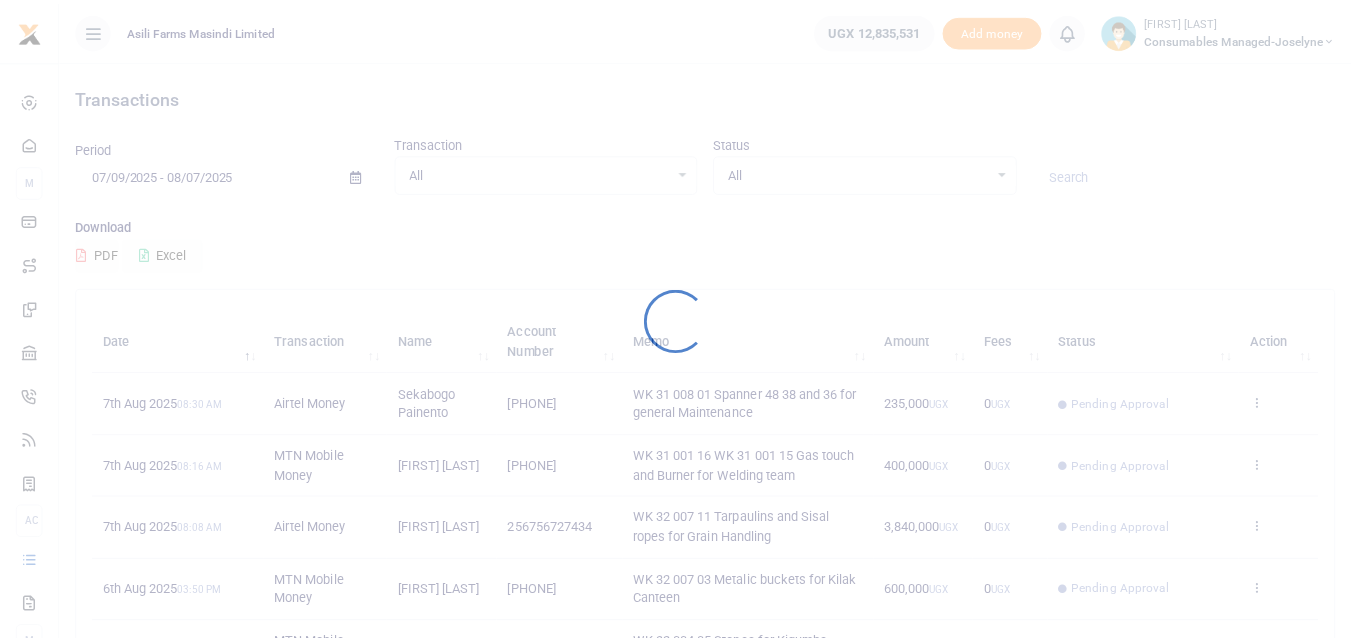 scroll, scrollTop: 0, scrollLeft: 0, axis: both 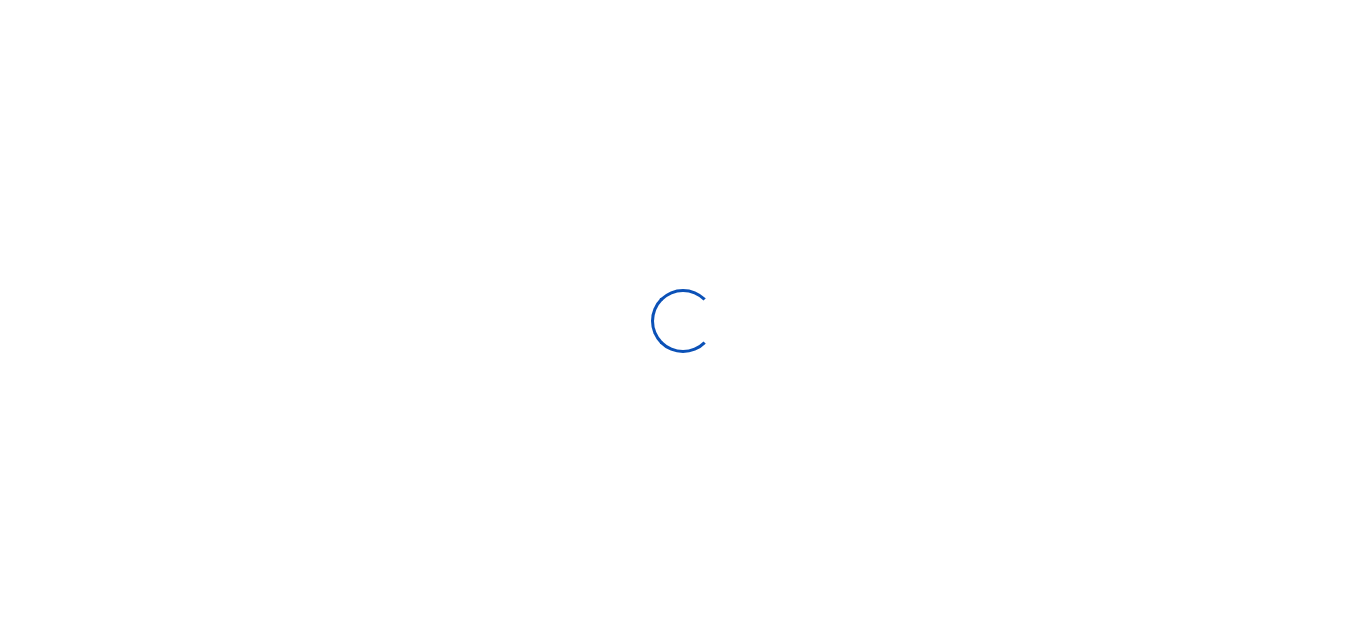 select 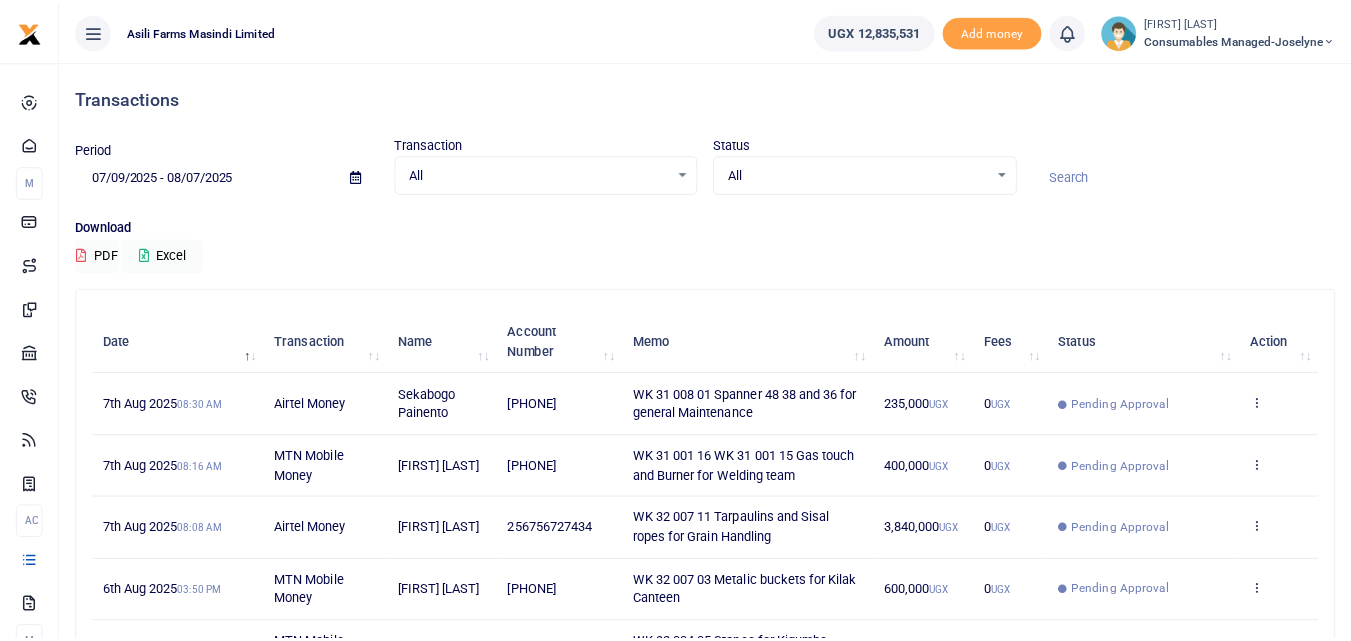 scroll, scrollTop: 0, scrollLeft: 0, axis: both 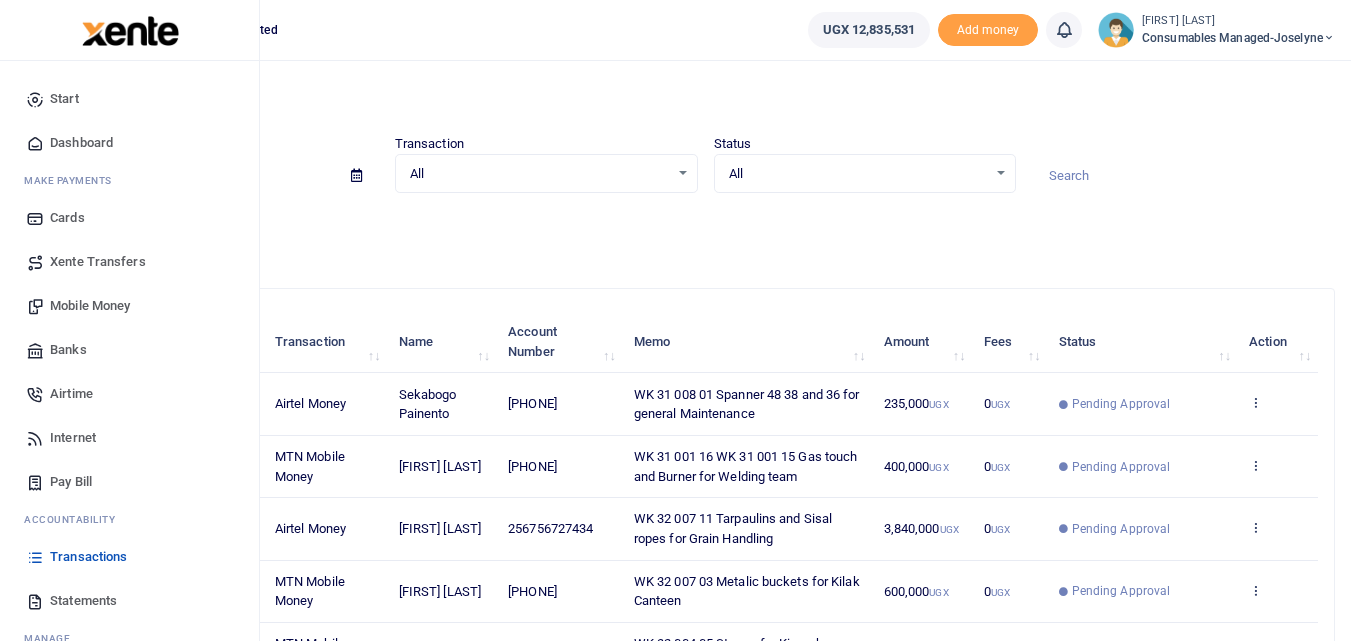 click on "Mobile Money" at bounding box center [90, 306] 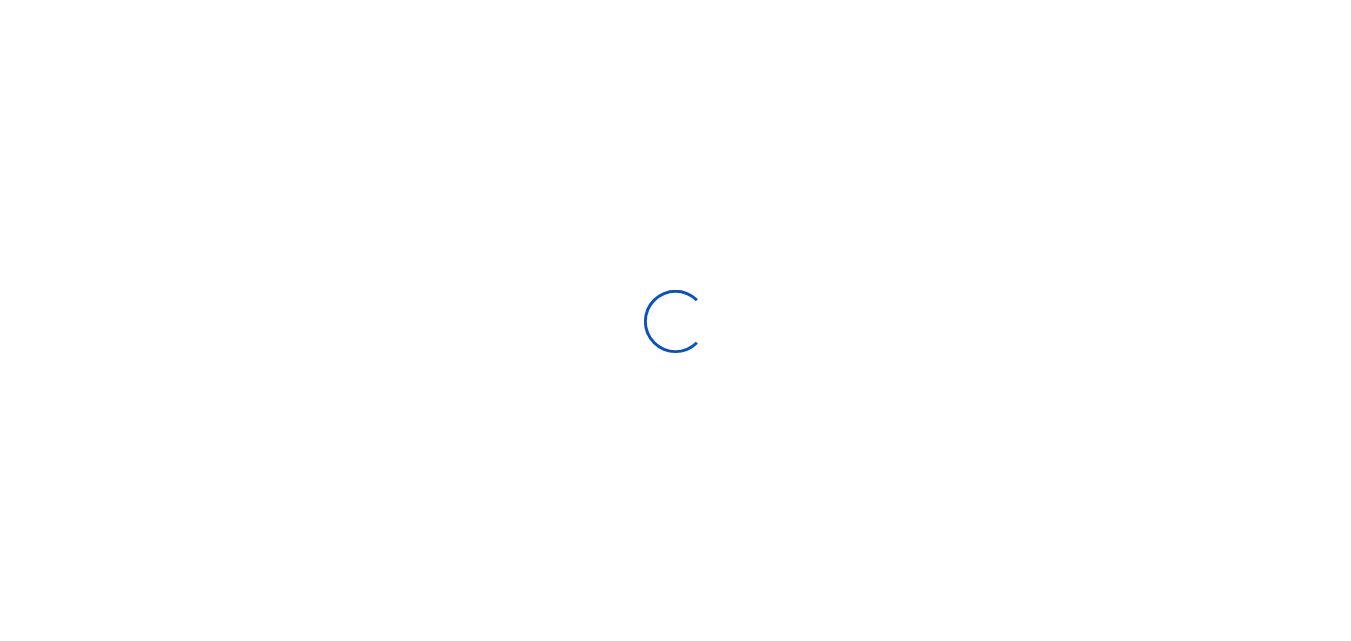 scroll, scrollTop: 0, scrollLeft: 0, axis: both 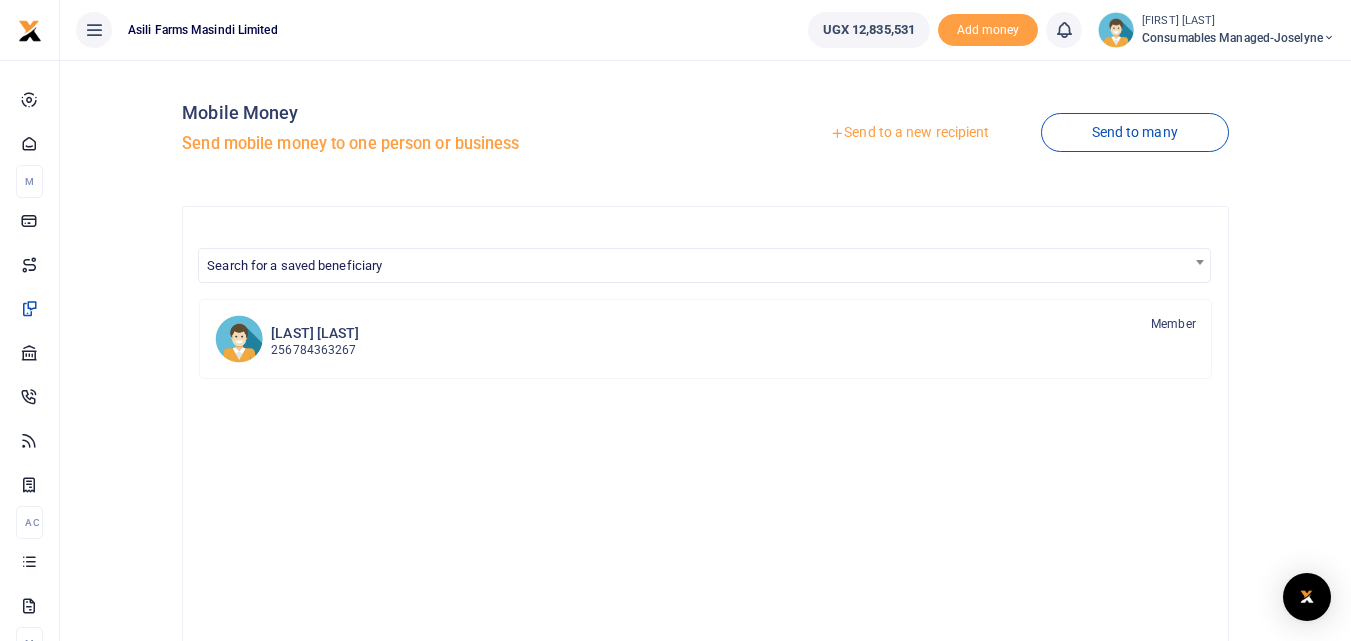 click on "Send to a new recipient" at bounding box center (909, 133) 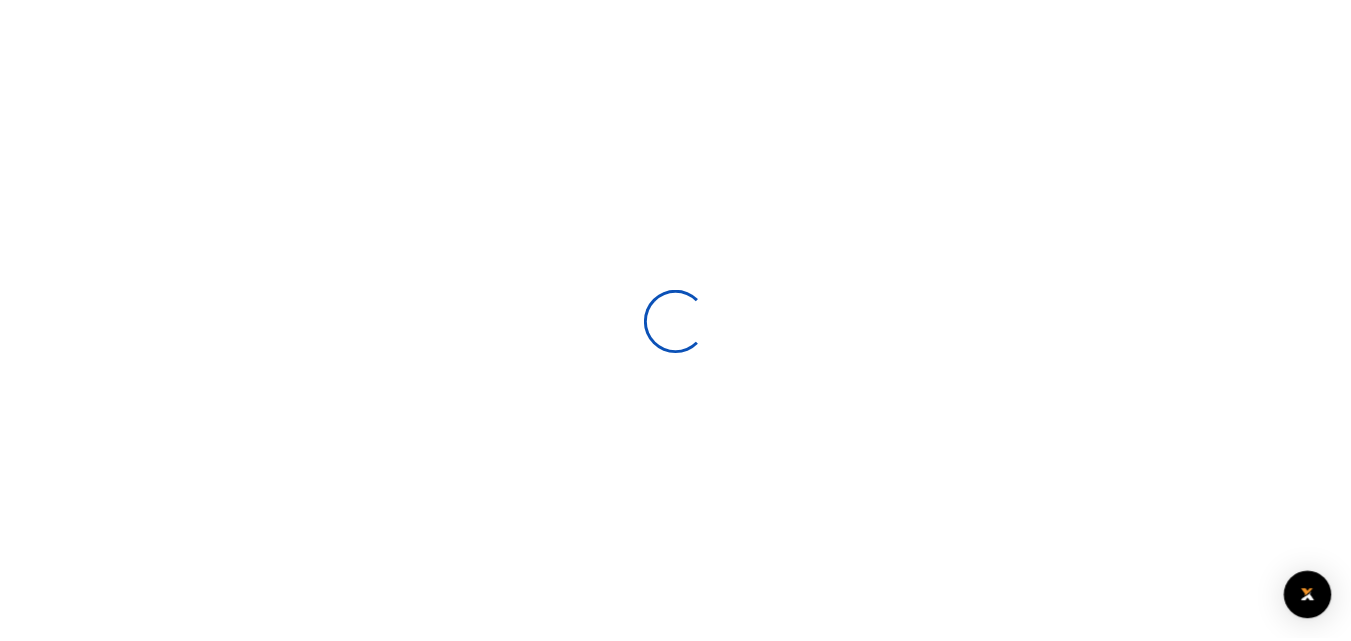 scroll, scrollTop: 0, scrollLeft: 0, axis: both 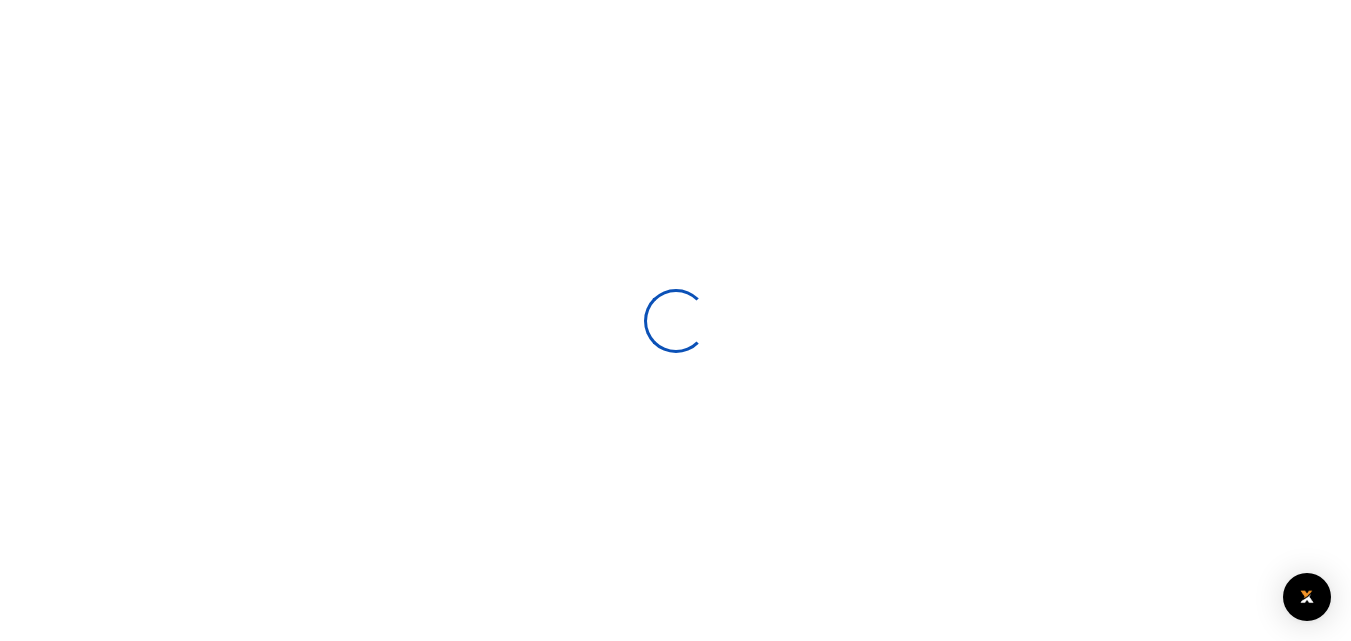 select 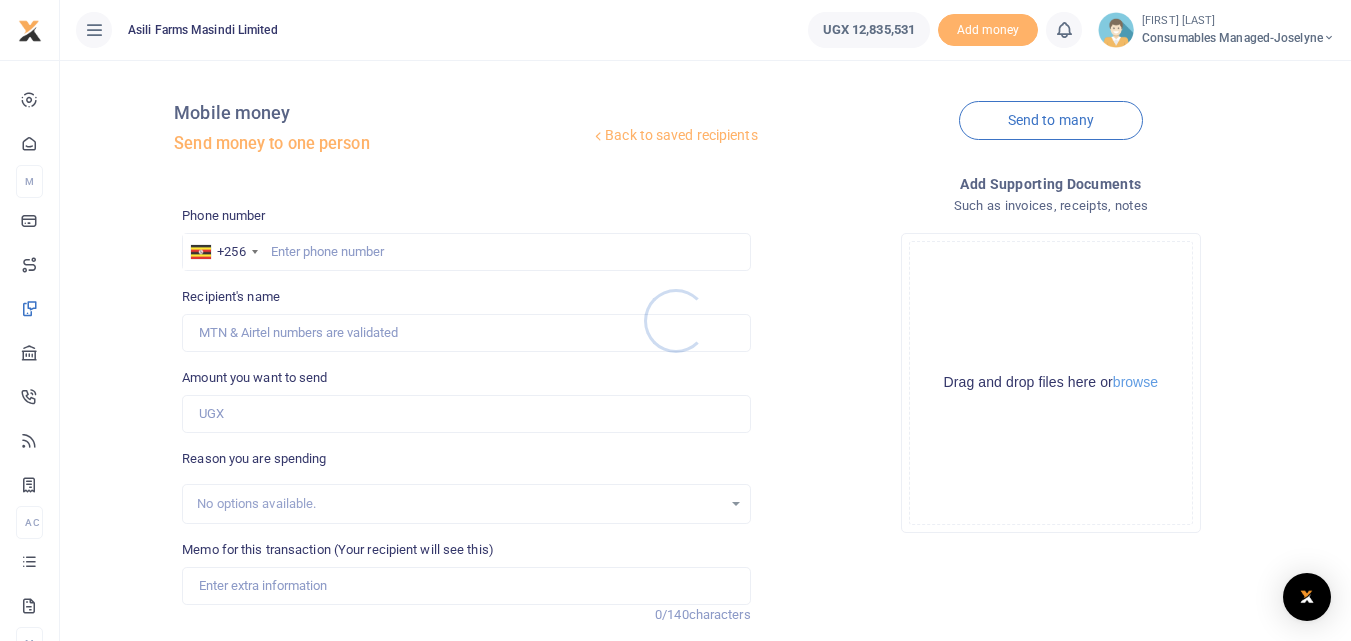 click at bounding box center (675, 320) 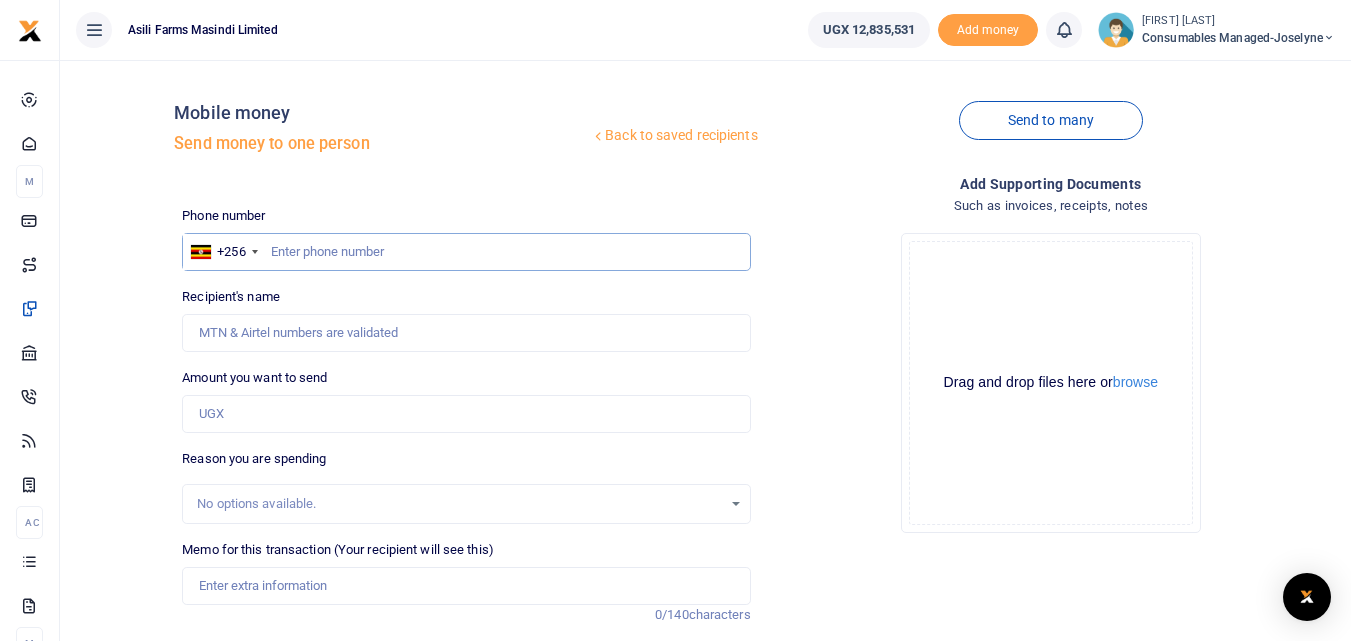 click at bounding box center (466, 252) 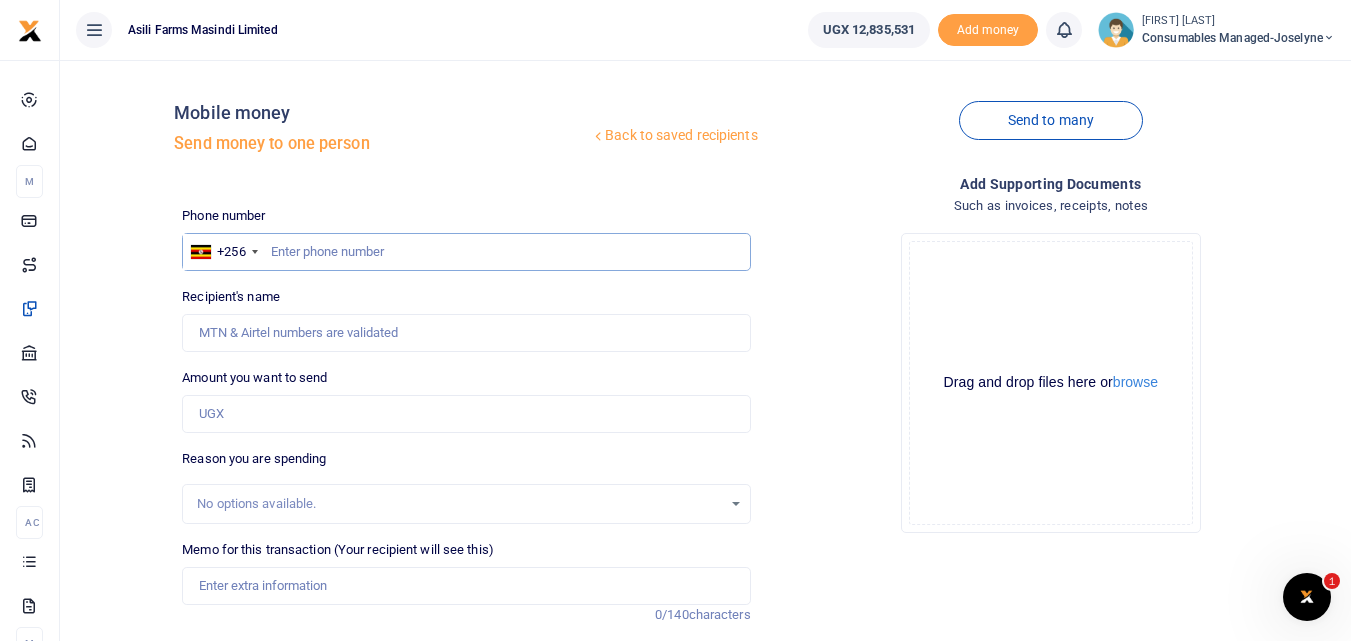 scroll, scrollTop: 0, scrollLeft: 0, axis: both 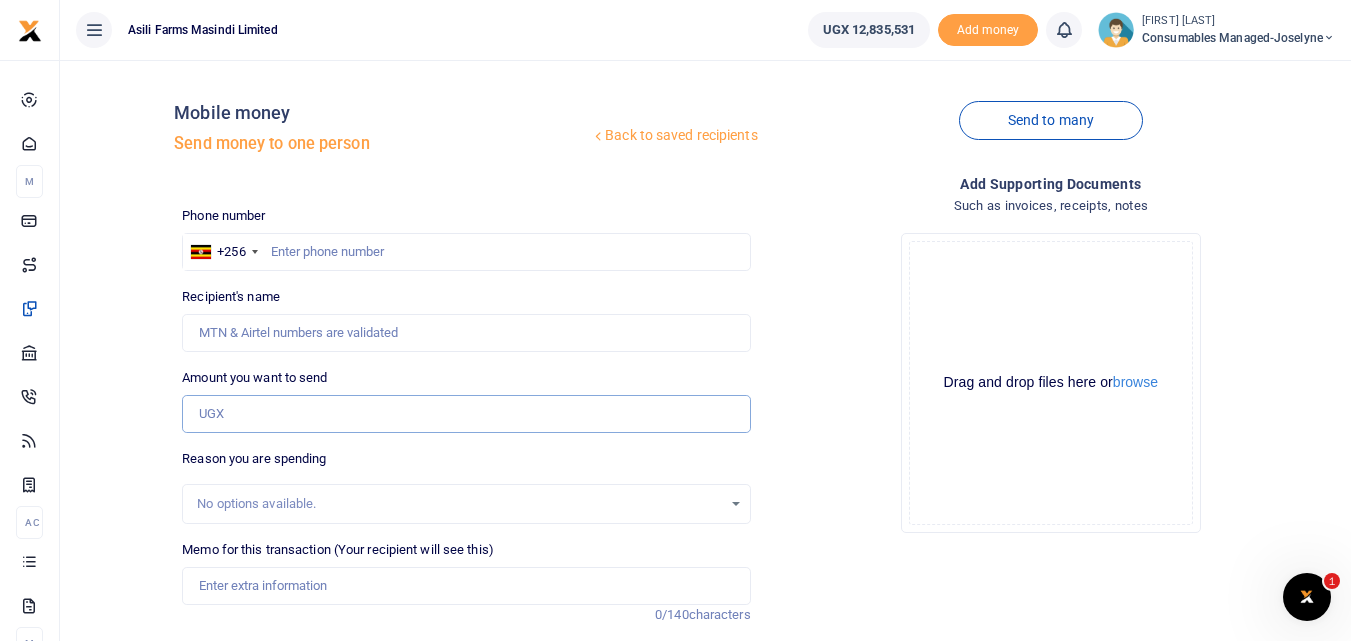 click on "Amount you want to send" at bounding box center [466, 414] 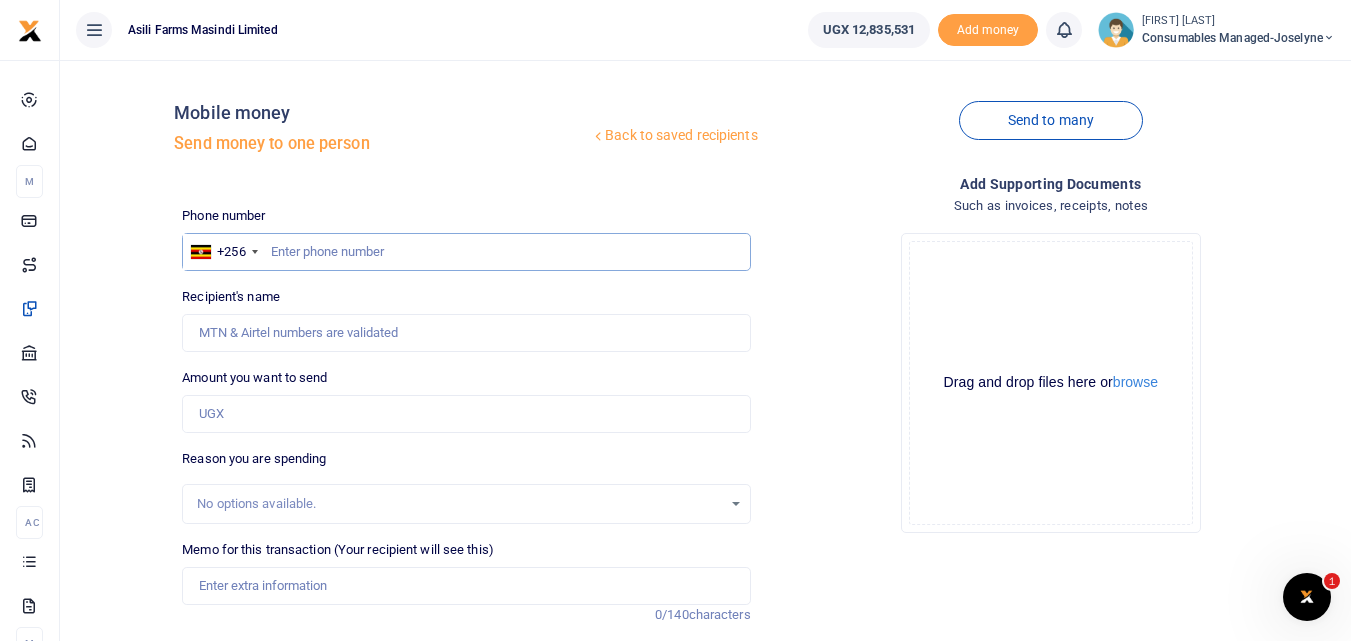 click at bounding box center (466, 252) 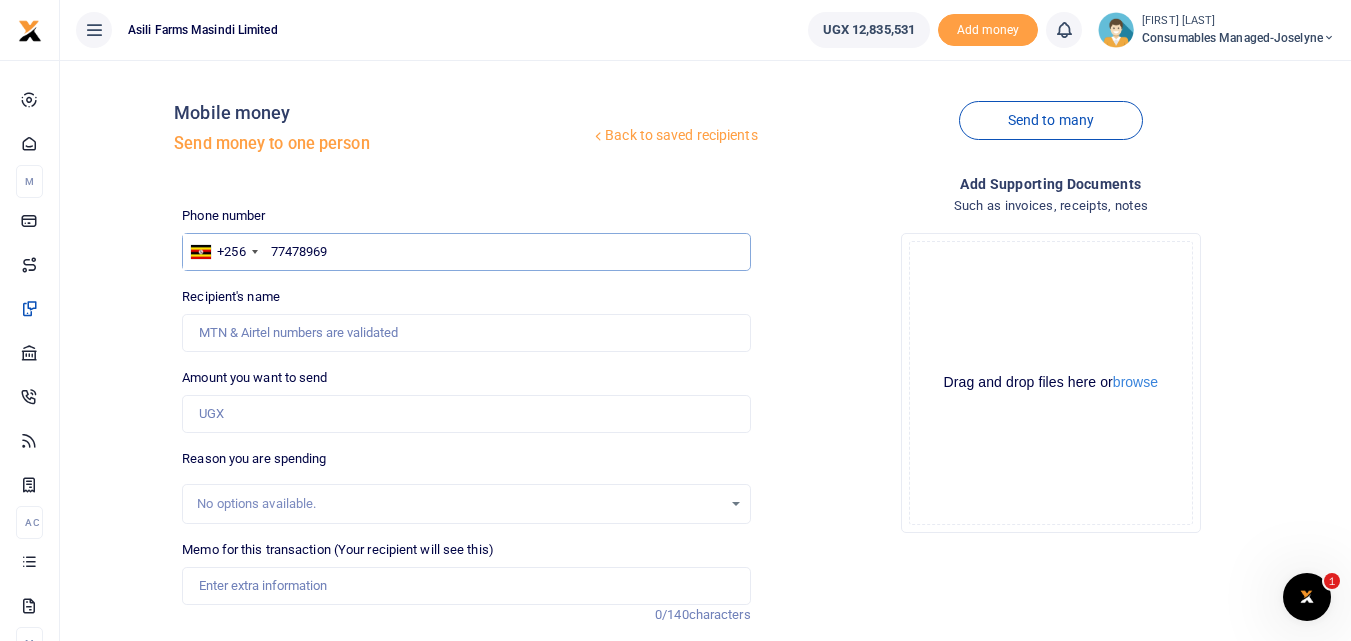type on "774789695" 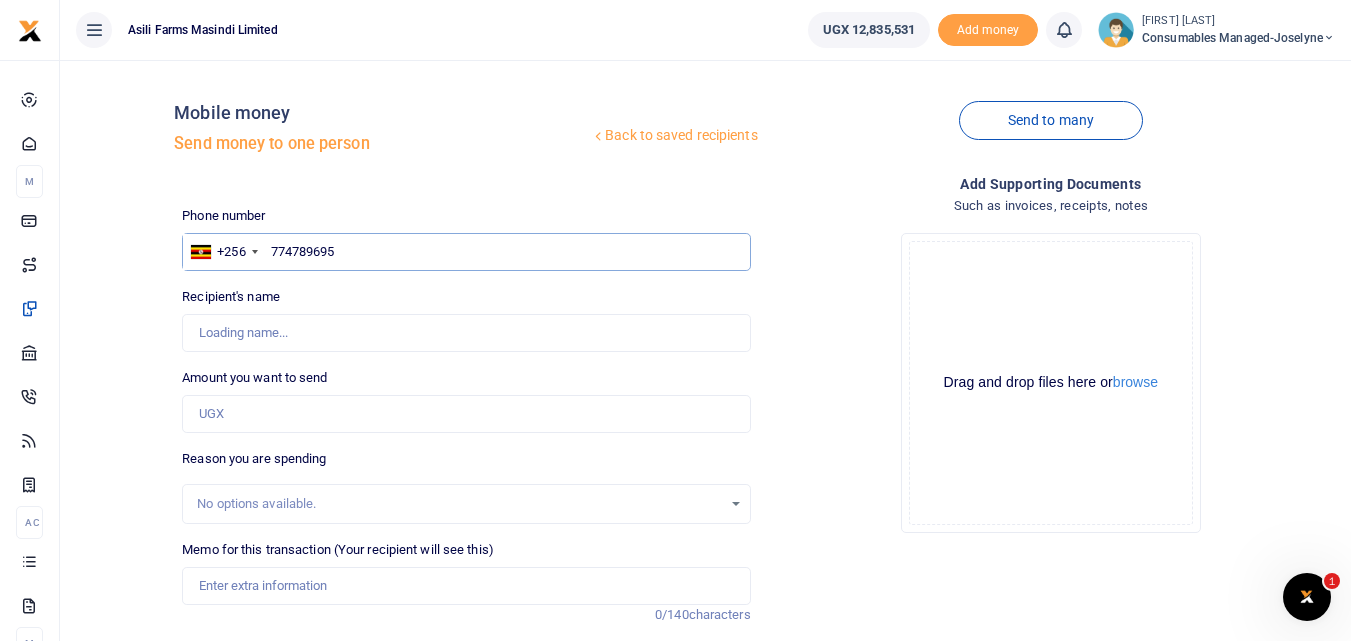 type on "Elioda Nahweza" 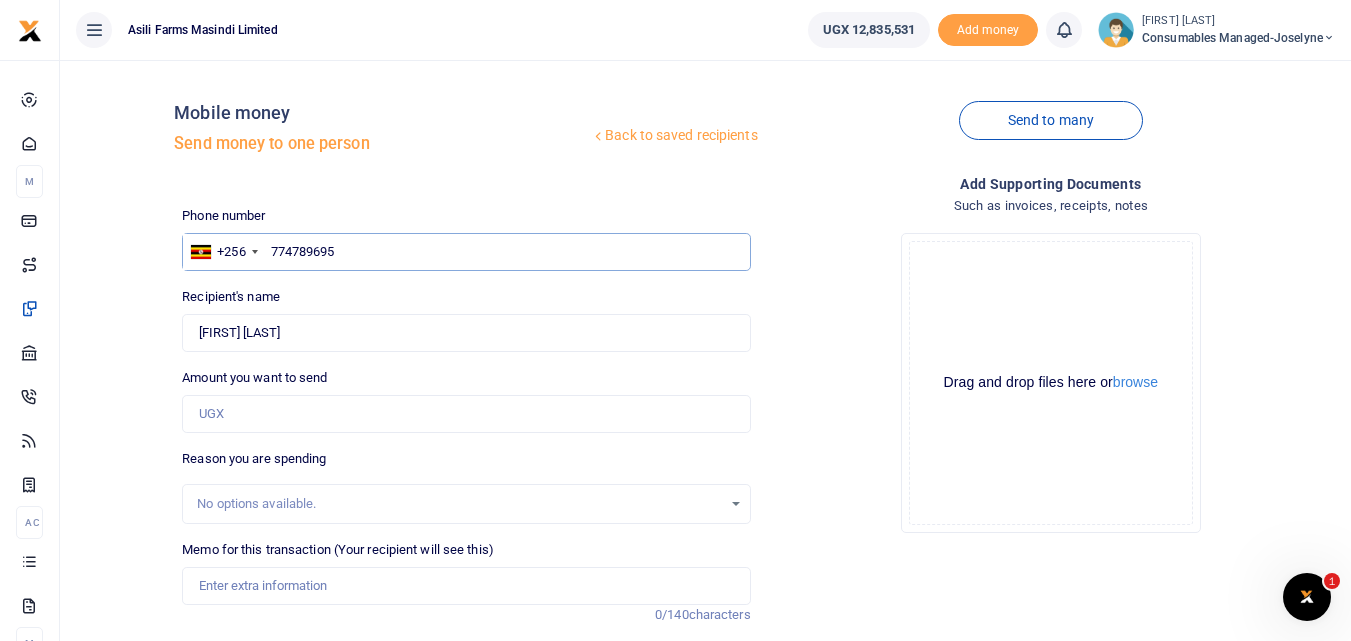 type on "774789695" 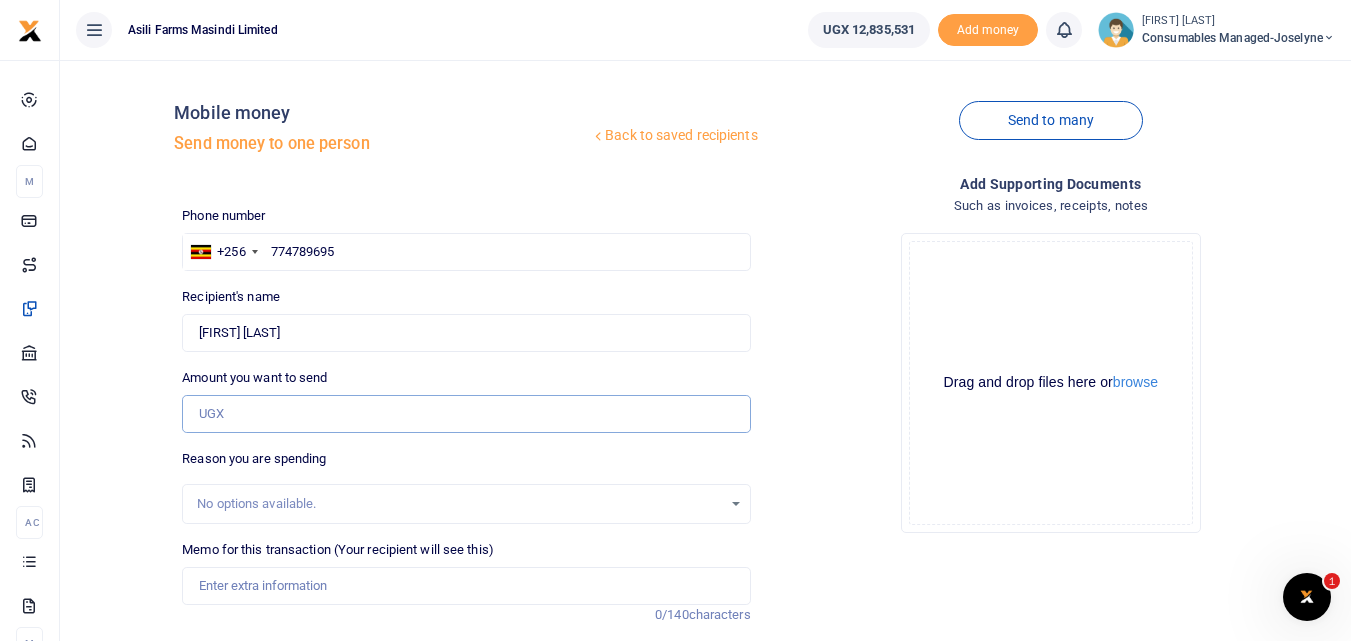 click on "Amount you want to send" at bounding box center [466, 414] 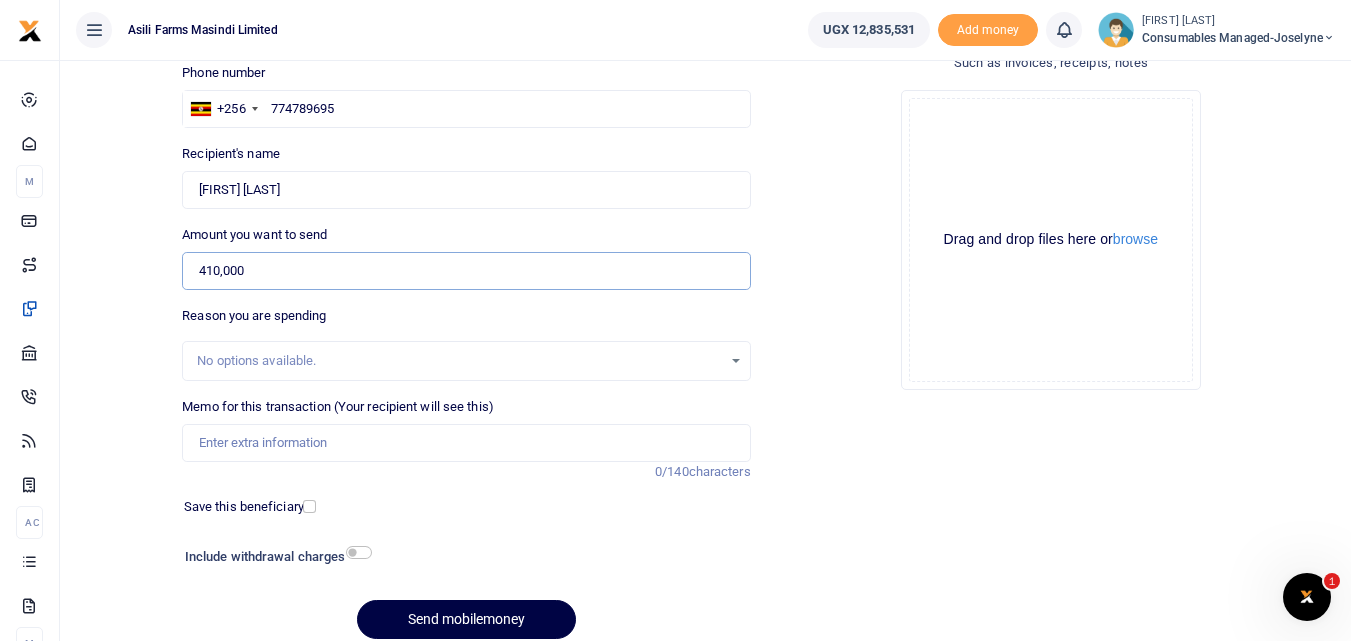 scroll, scrollTop: 172, scrollLeft: 0, axis: vertical 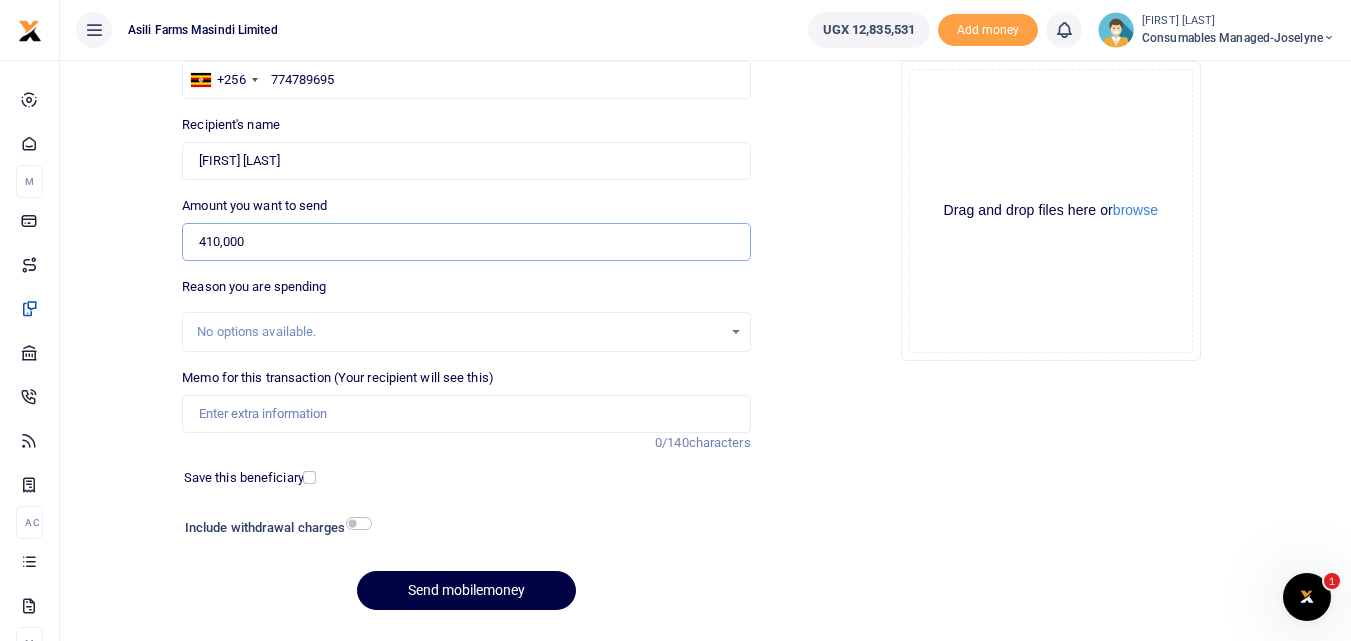 type on "410,000" 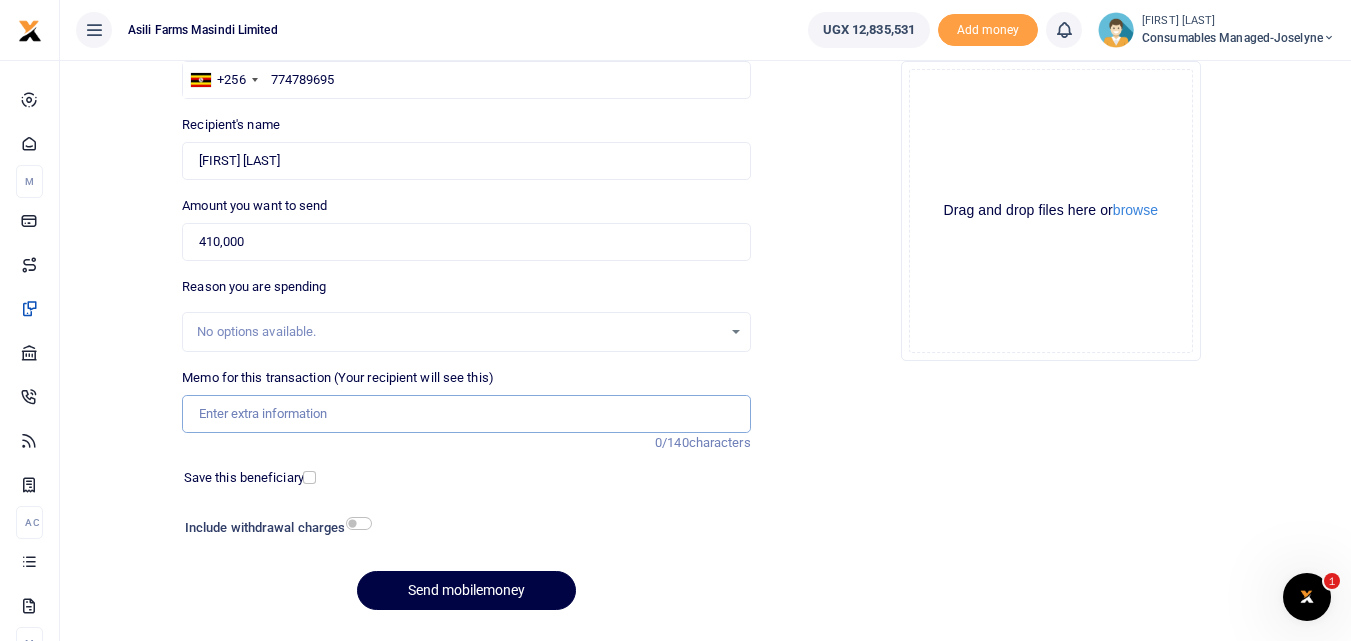 click on "Memo for this transaction (Your recipient will see this)" at bounding box center [466, 414] 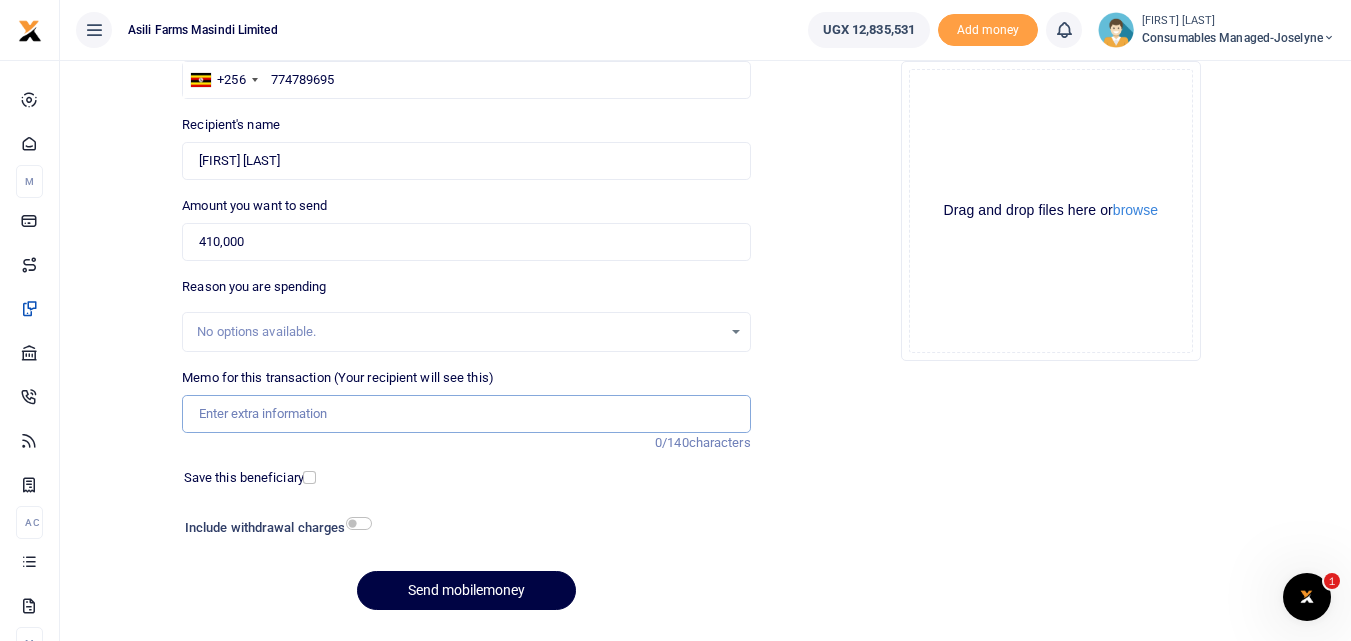 paste on "WK 32/002 / 01" 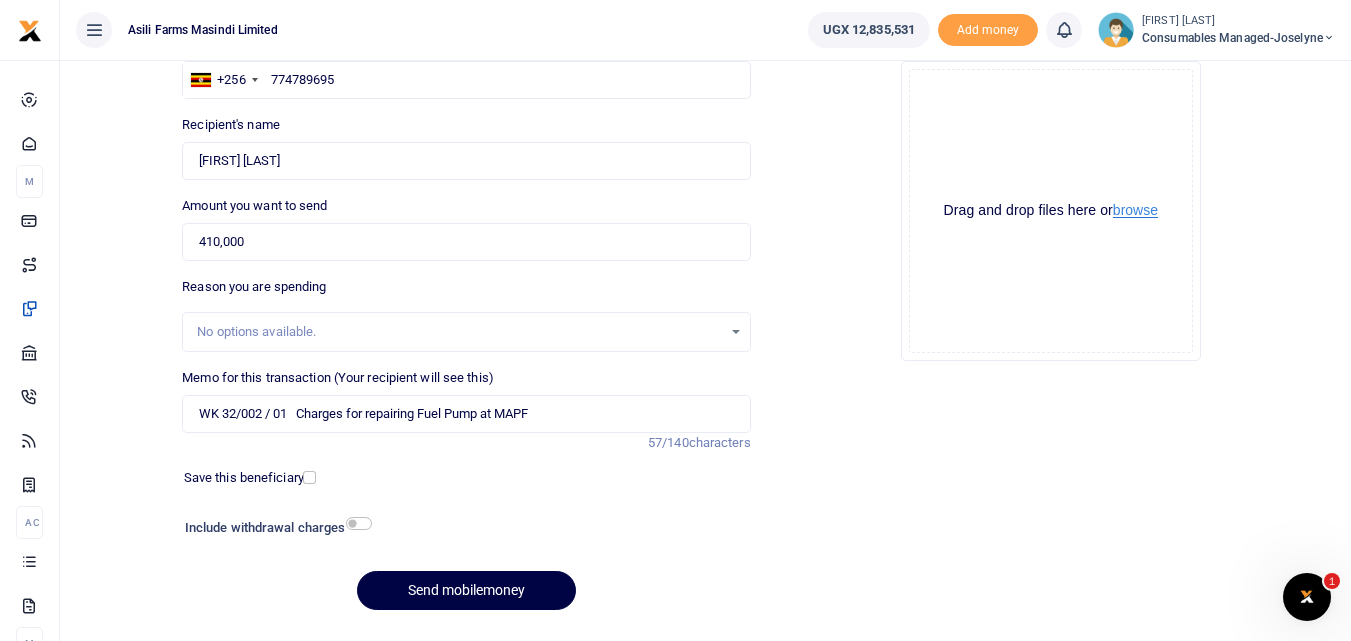 click on "browse" at bounding box center [1135, 210] 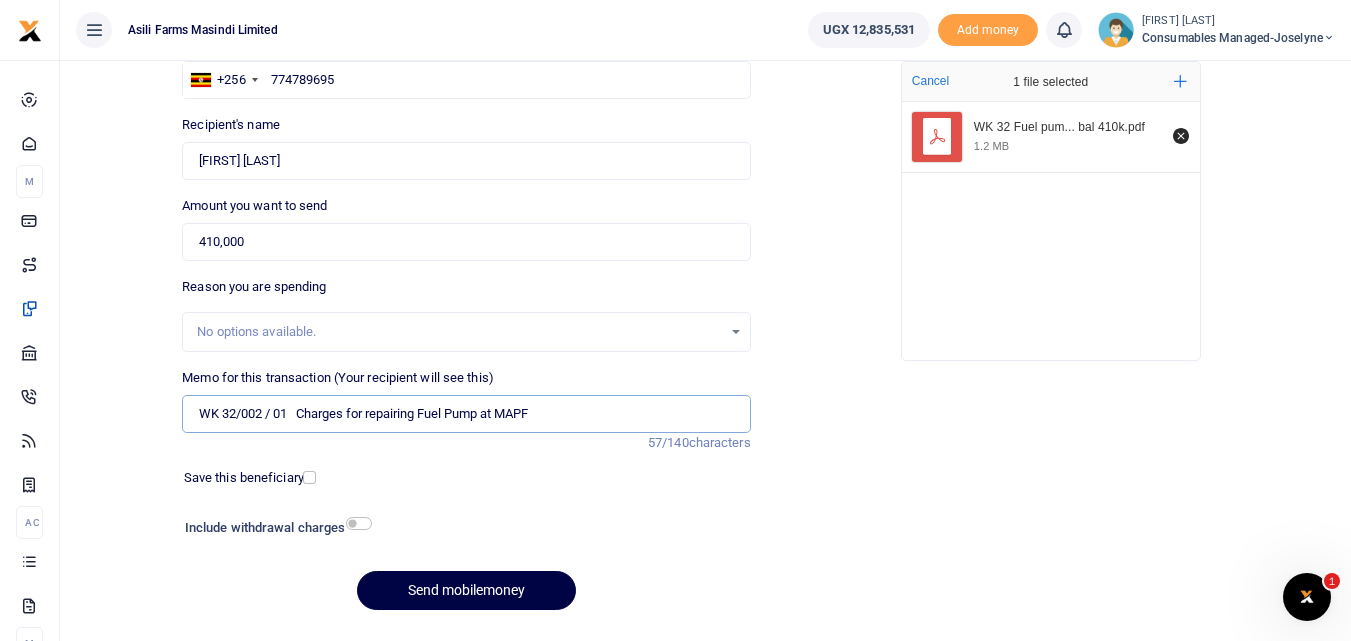 click on "WK 32/002 / 01   Charges for repairing Fuel Pump at MAPF" at bounding box center (466, 414) 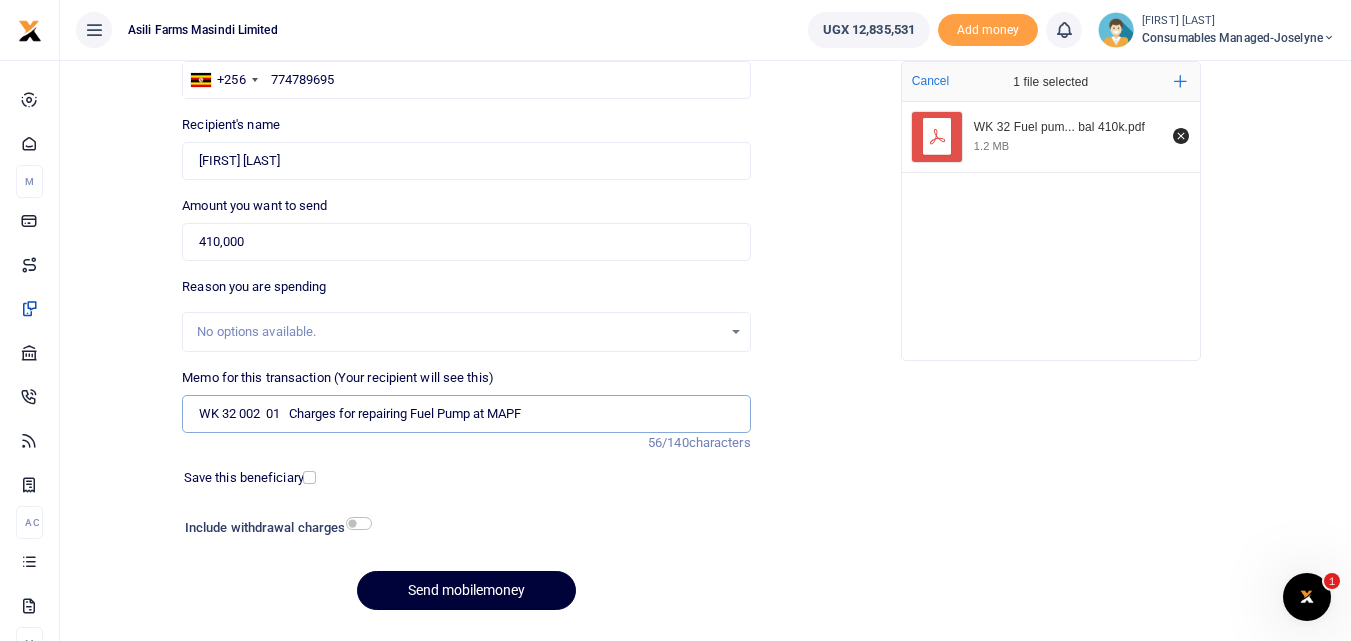 type on "WK 32 002  01   Charges for repairing Fuel Pump at MAPF" 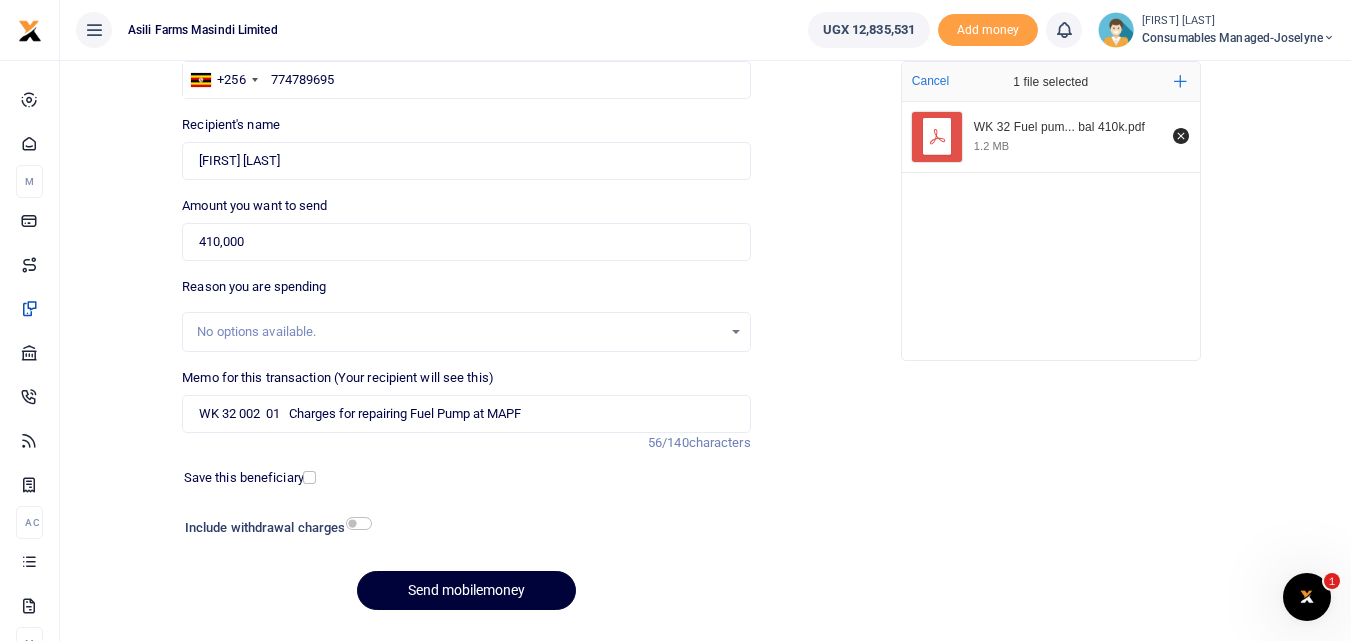 click on "Send mobilemoney" at bounding box center [466, 590] 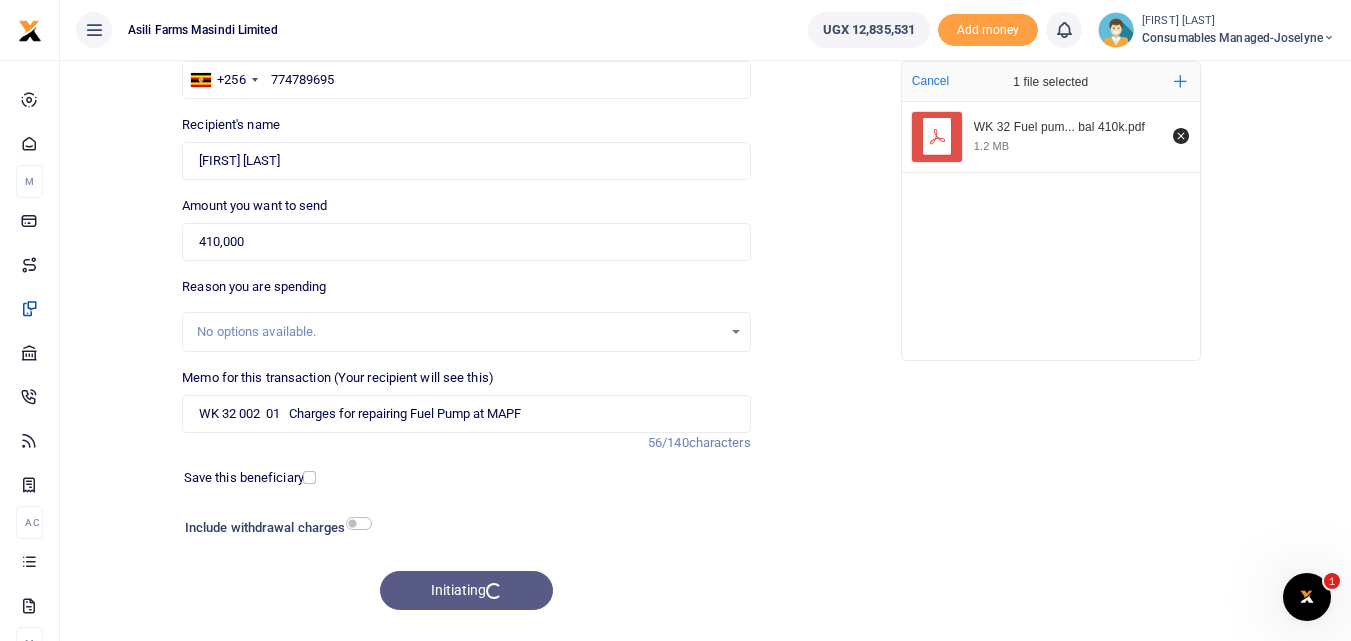 click on "Add supporting Documents
Such as invoices, receipts, notes
Drop your files here Cancel 1 file selected Add more WK 32 Fuel pum... bal 410k.pdf 1.2 MB" at bounding box center (1051, 314) 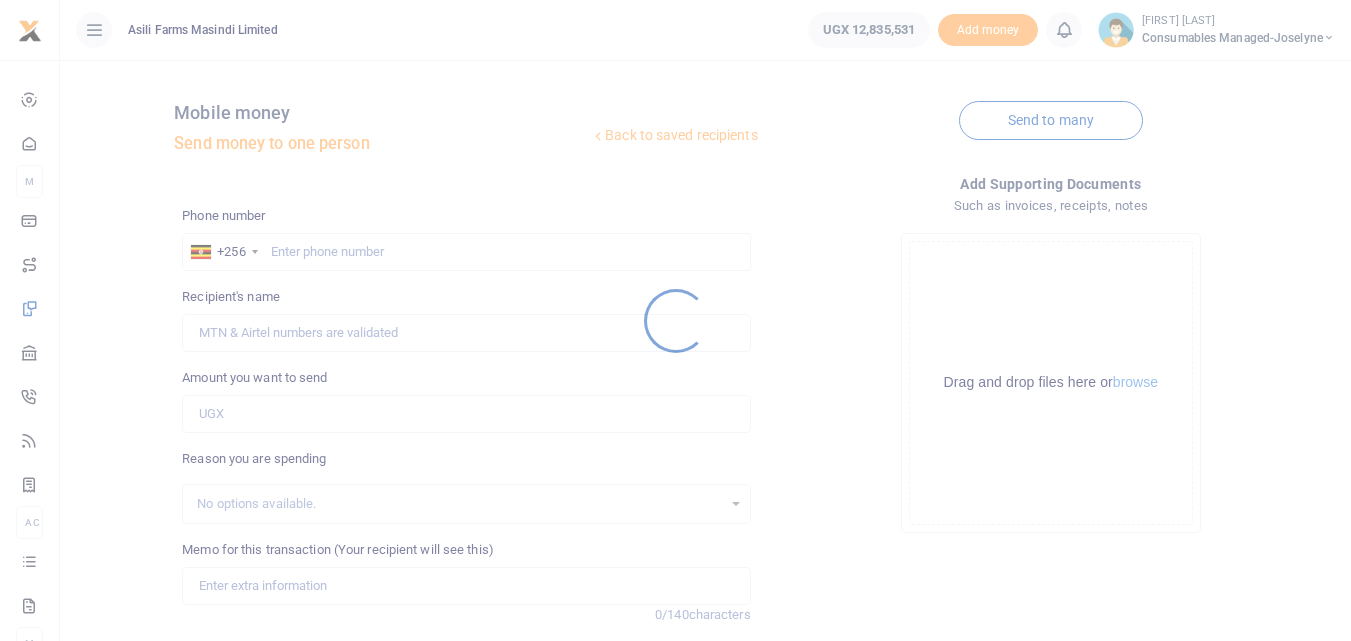 scroll, scrollTop: 0, scrollLeft: 0, axis: both 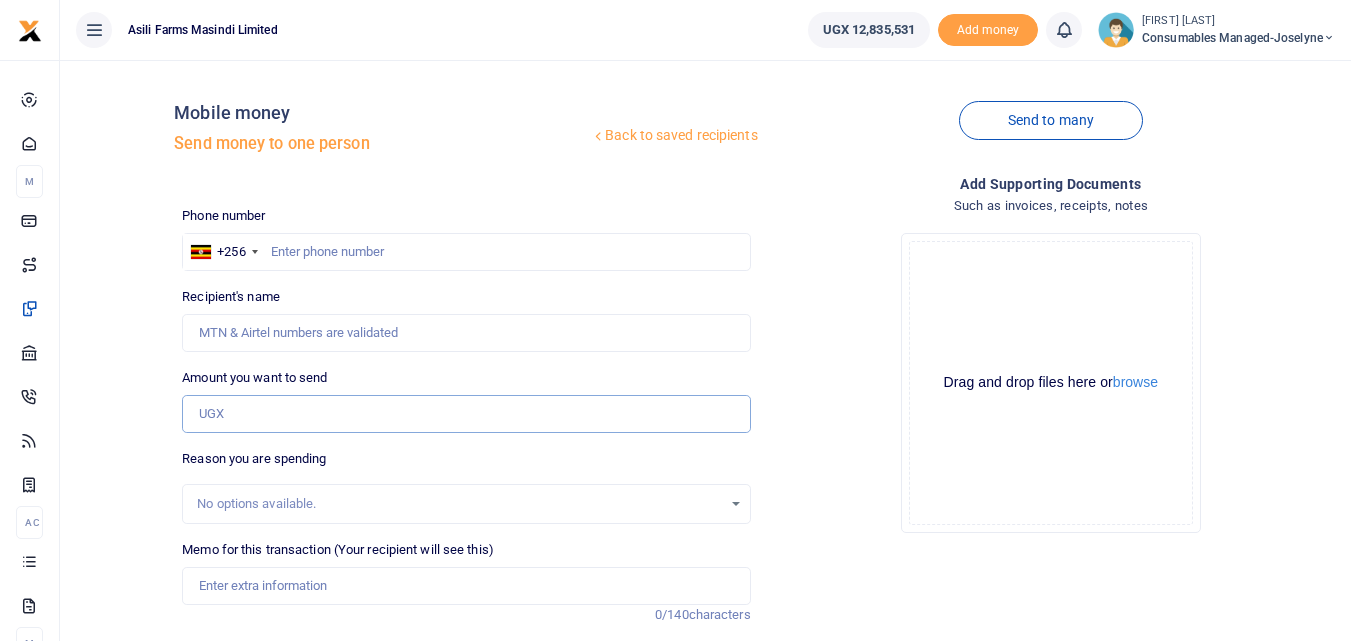 click on "Amount you want to send" at bounding box center (466, 414) 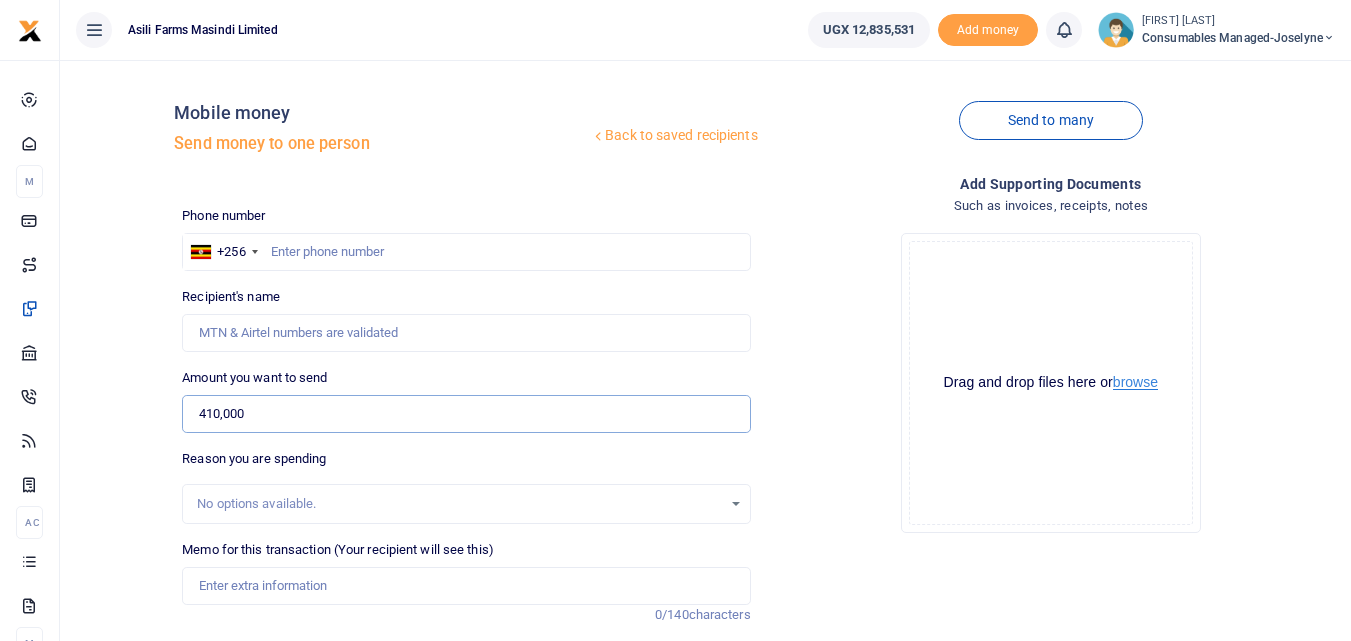 type on "410,000" 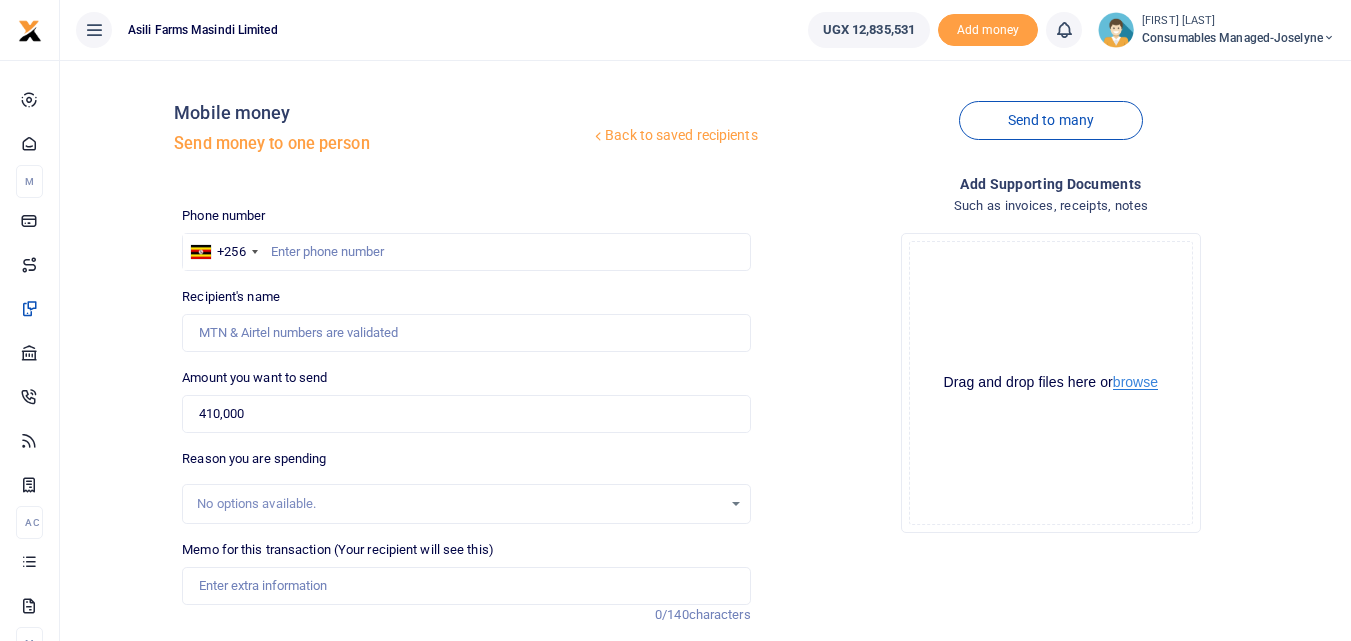 click on "browse" at bounding box center (1135, 382) 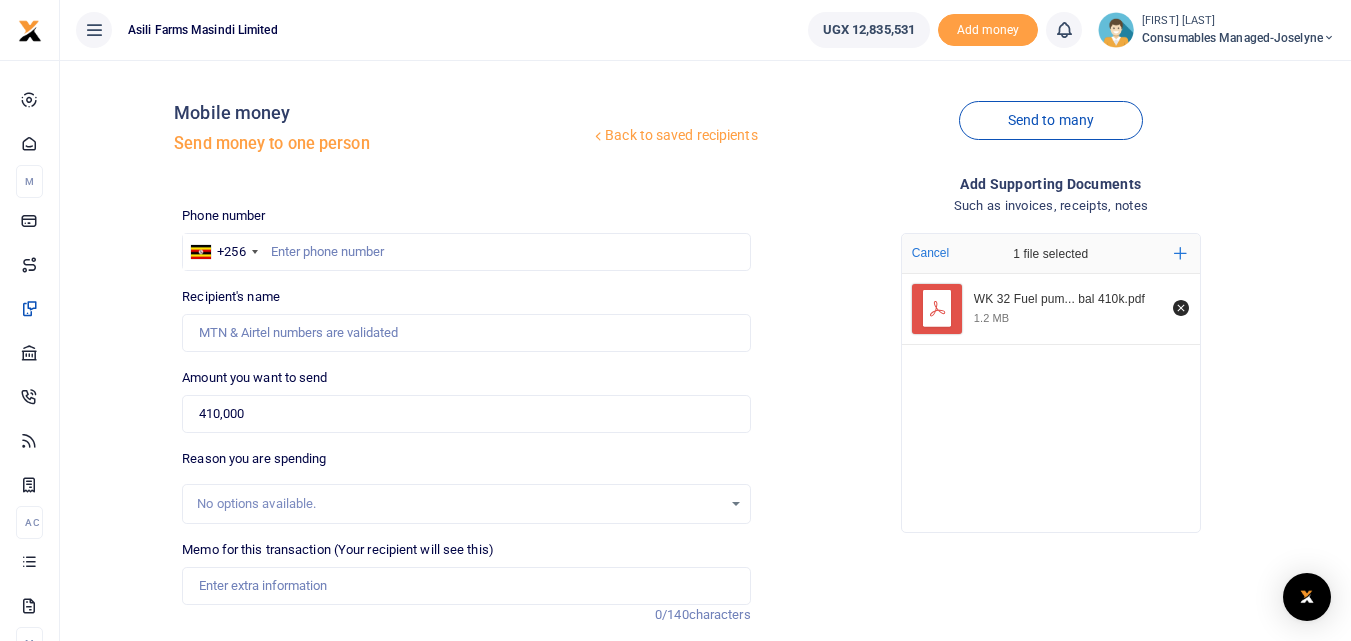 click on "No options available." at bounding box center [459, 504] 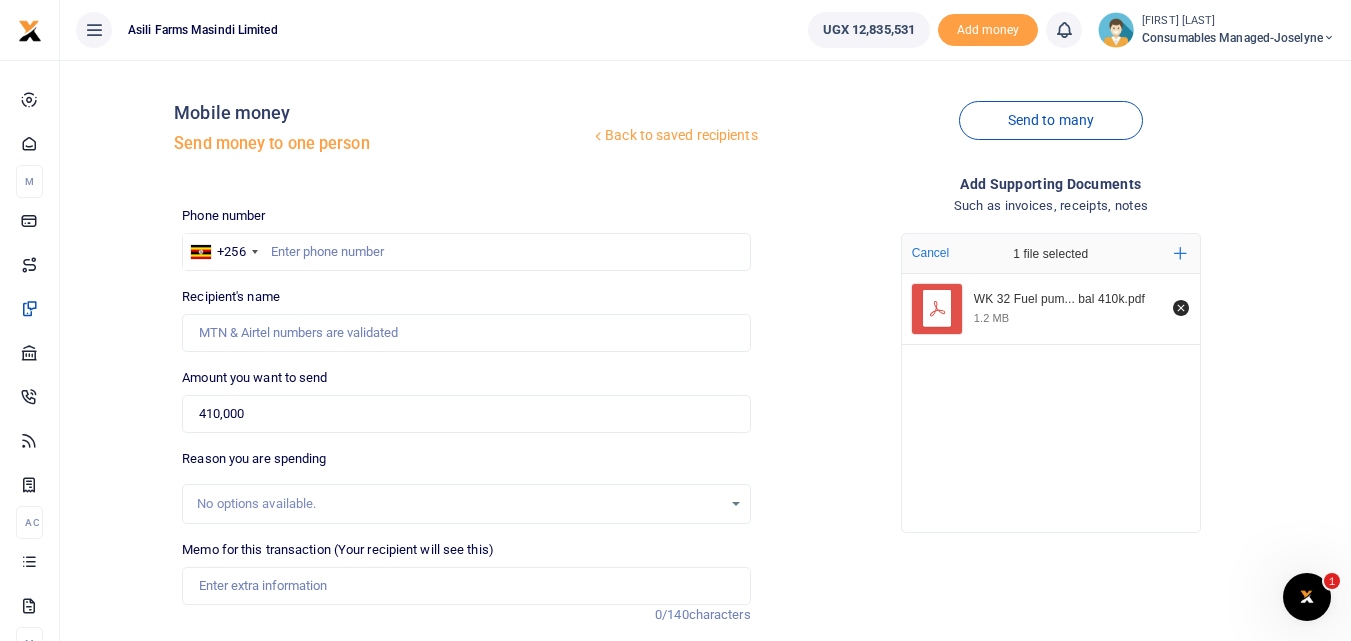 scroll, scrollTop: 0, scrollLeft: 0, axis: both 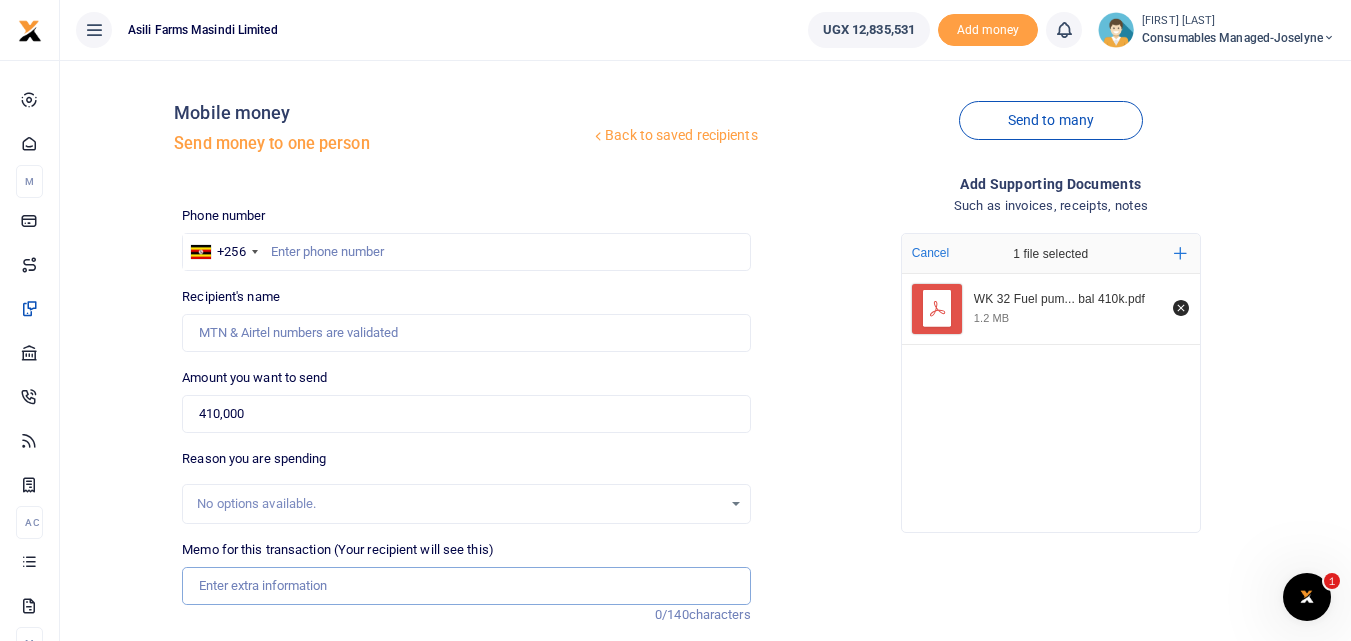 click on "Memo for this transaction (Your recipient will see this)" at bounding box center (466, 586) 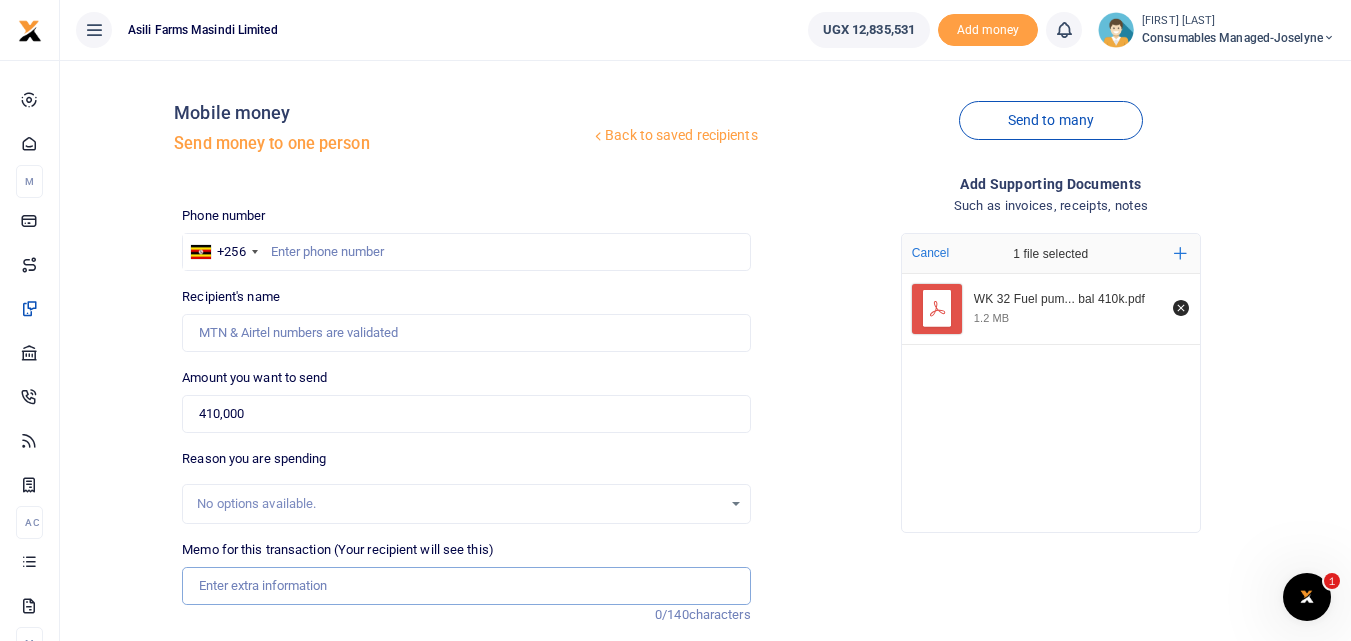 paste on "WK 32/002 / 01" 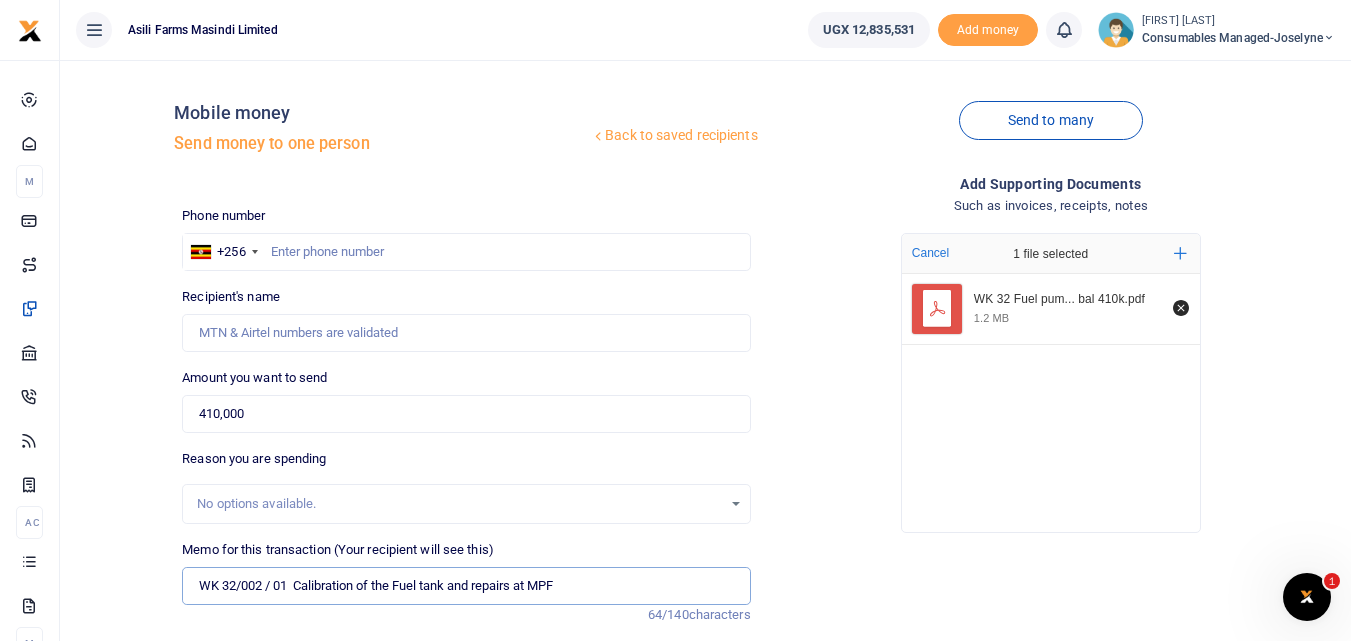 click on "WK 32/002 / 01  Calibration of the Fuel tank and repairs at MPF" at bounding box center [466, 586] 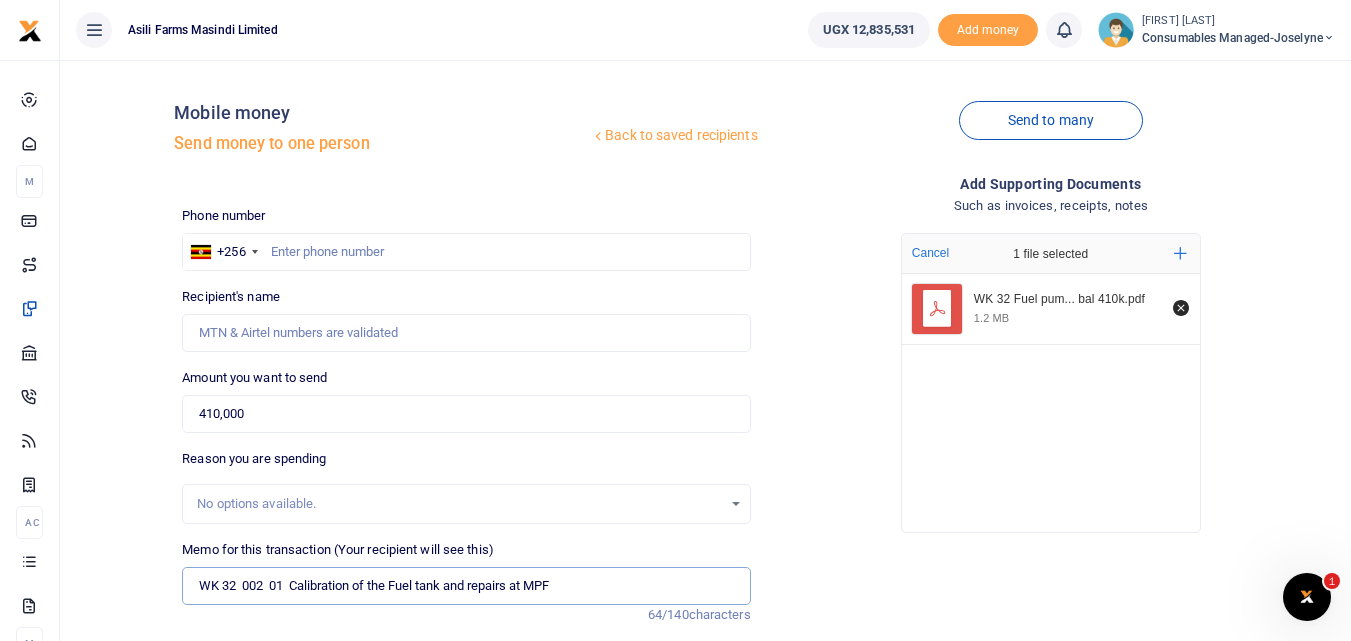 type on "WK 32  002  01  Calibration of the Fuel tank and repairs at MPF" 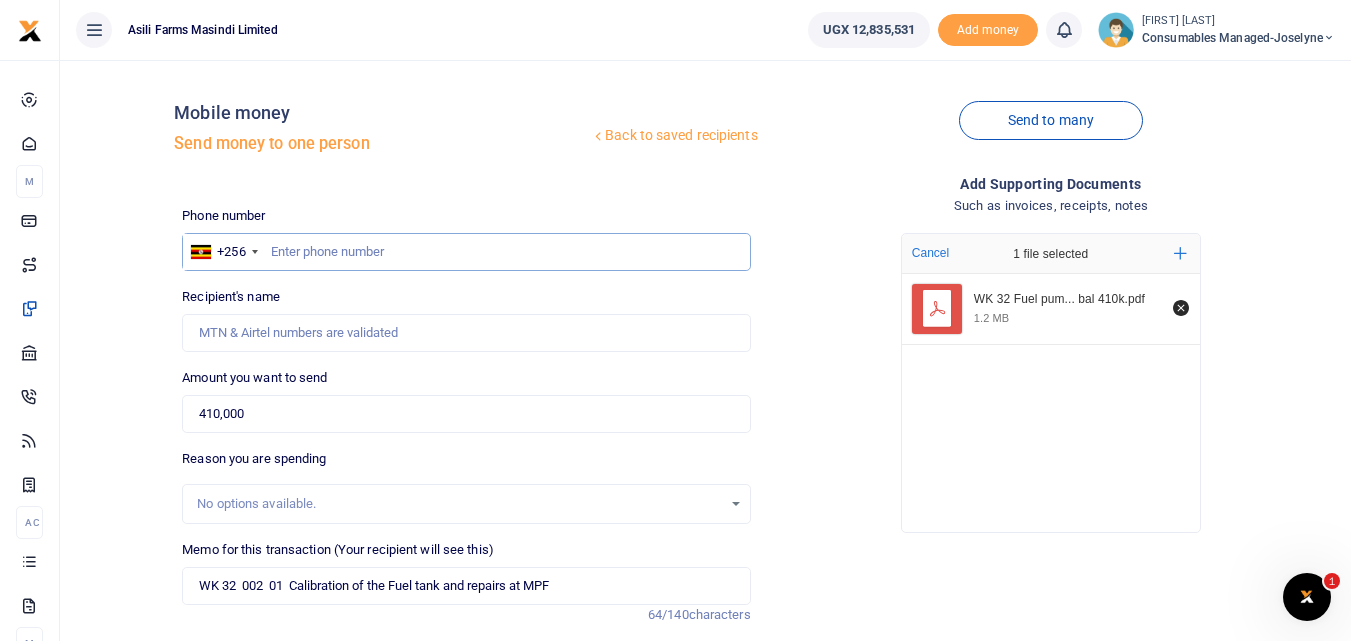 click at bounding box center [466, 252] 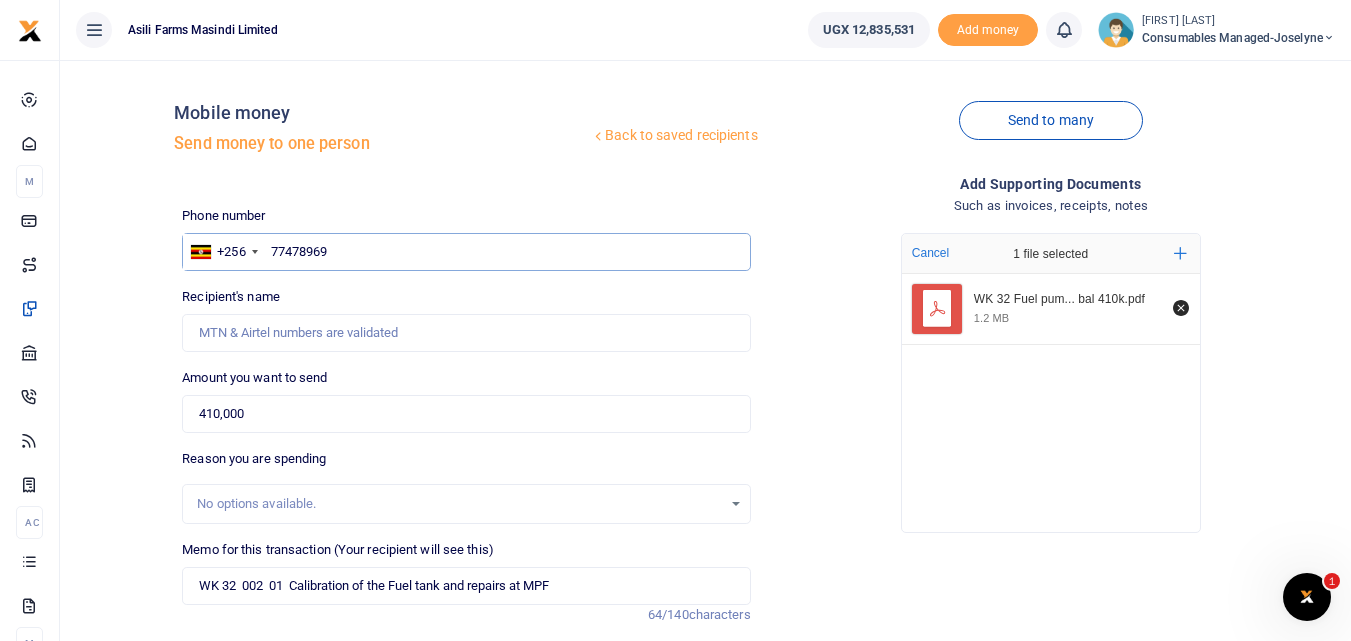 type on "774789695" 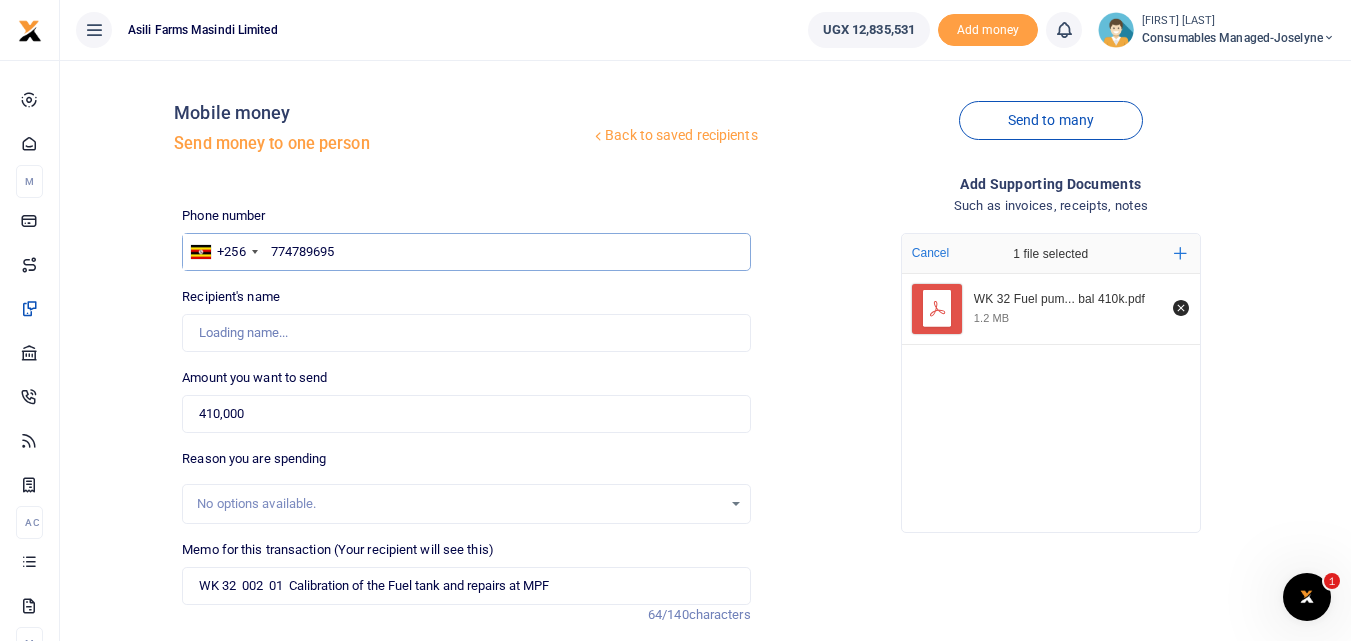 type on "Elioda Nahweza" 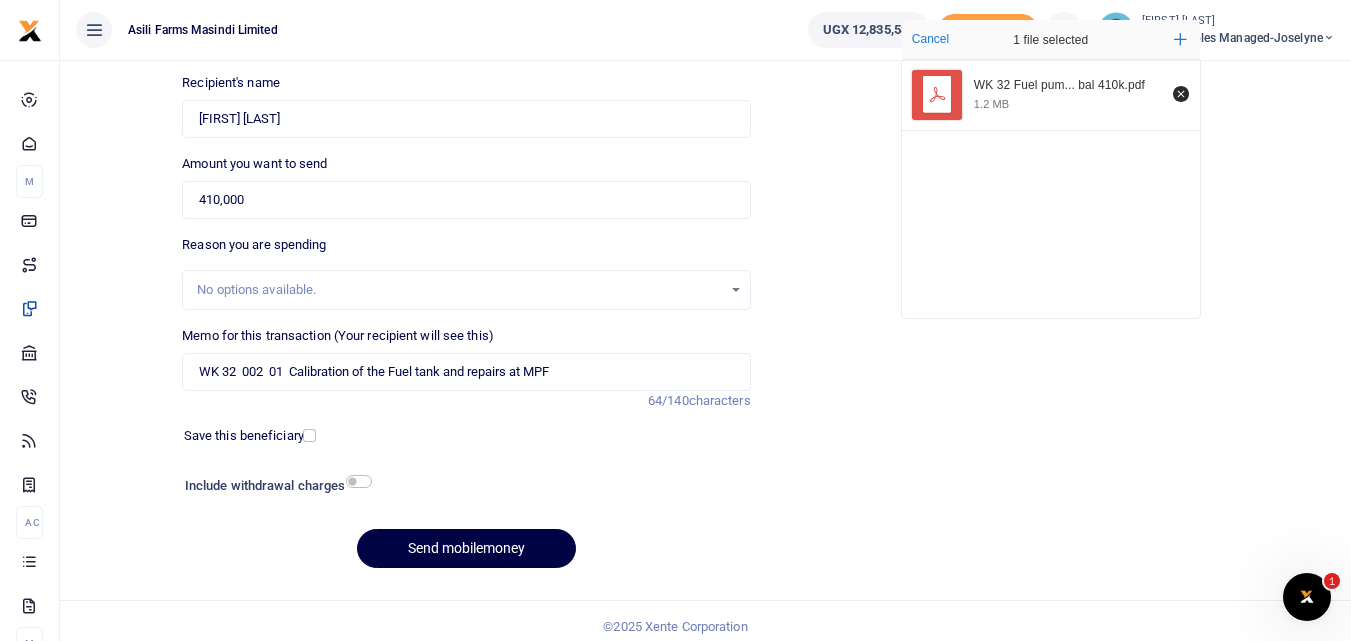 scroll, scrollTop: 221, scrollLeft: 0, axis: vertical 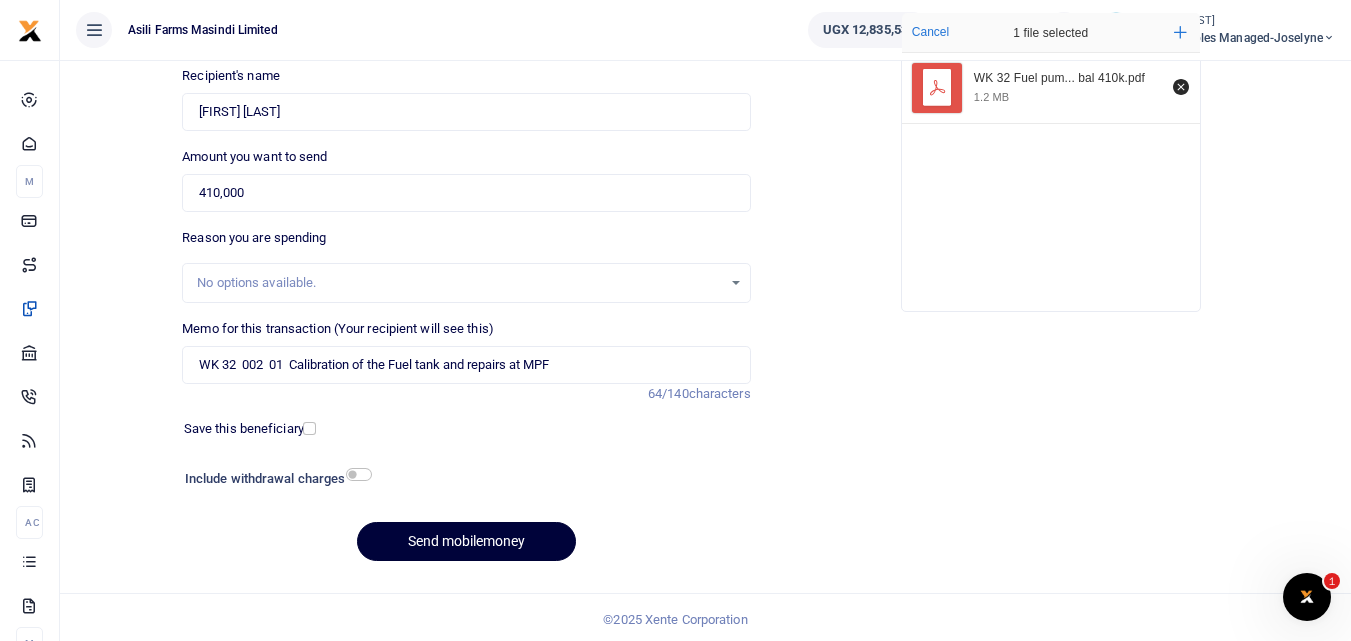 type on "774789695" 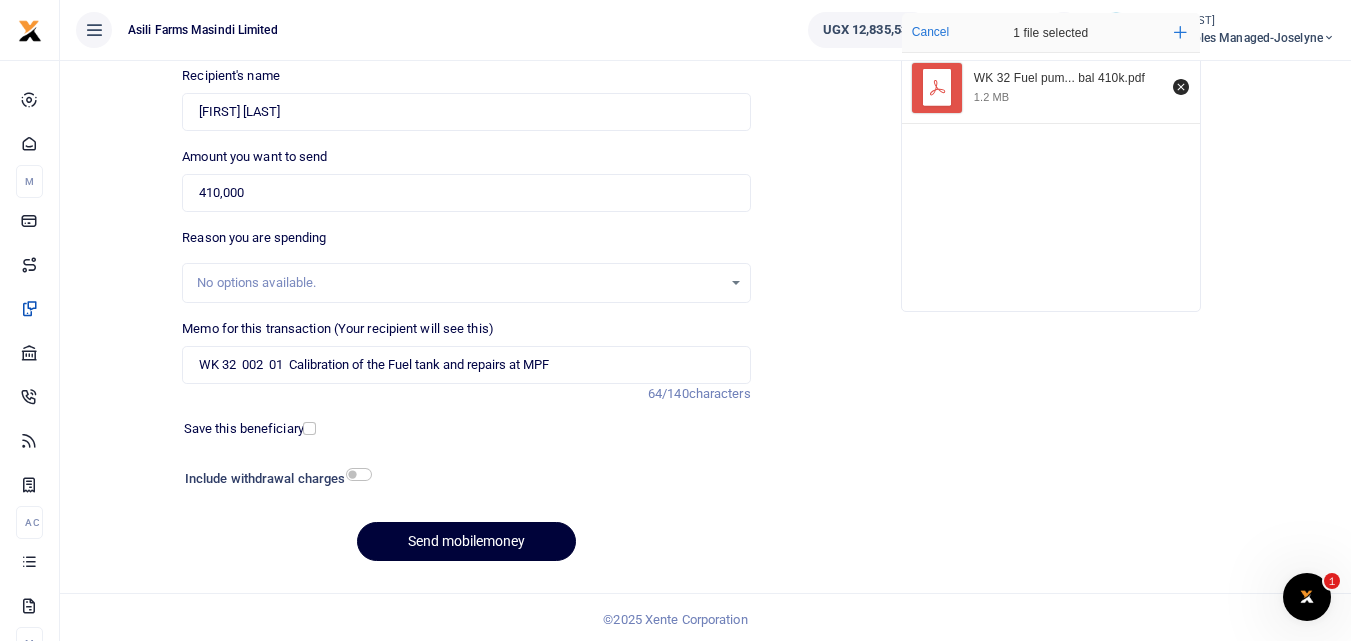 click on "Send mobilemoney" at bounding box center (466, 541) 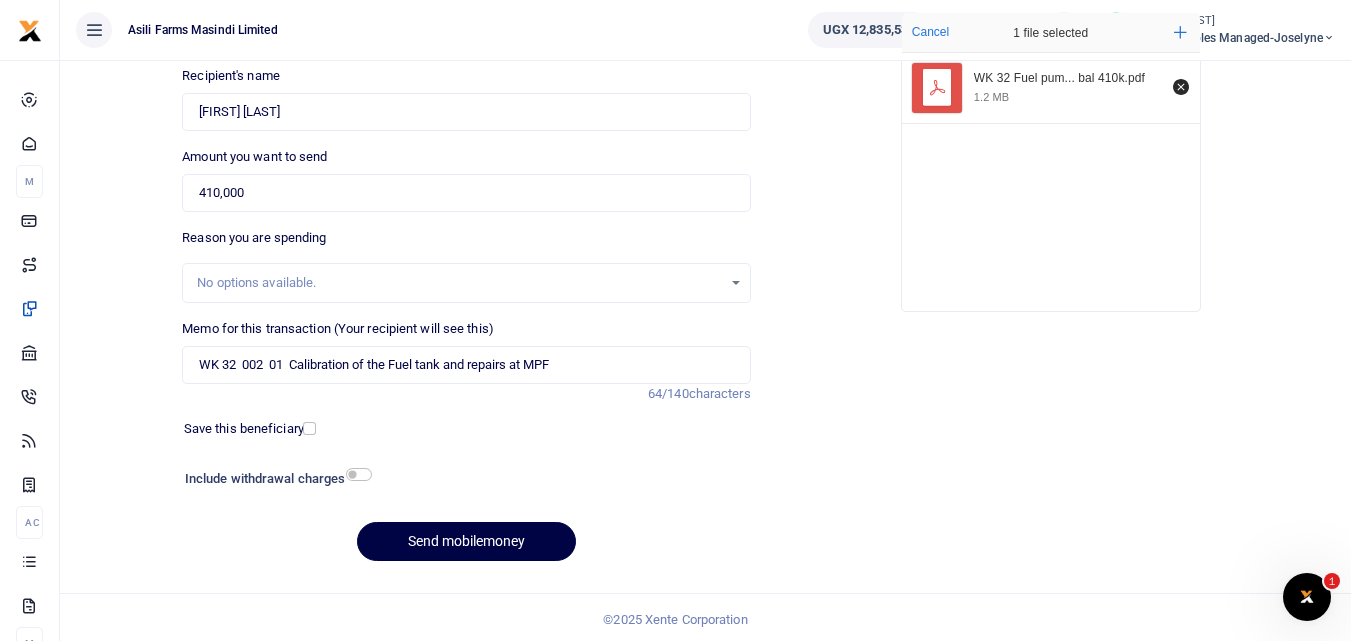 click on "Add supporting Documents
Such as invoices, receipts, notes
Drop your files here Cancel 1 file selected Add more WK 32 Fuel pum... bal 410k.pdf 1.2 MB" at bounding box center (1051, 265) 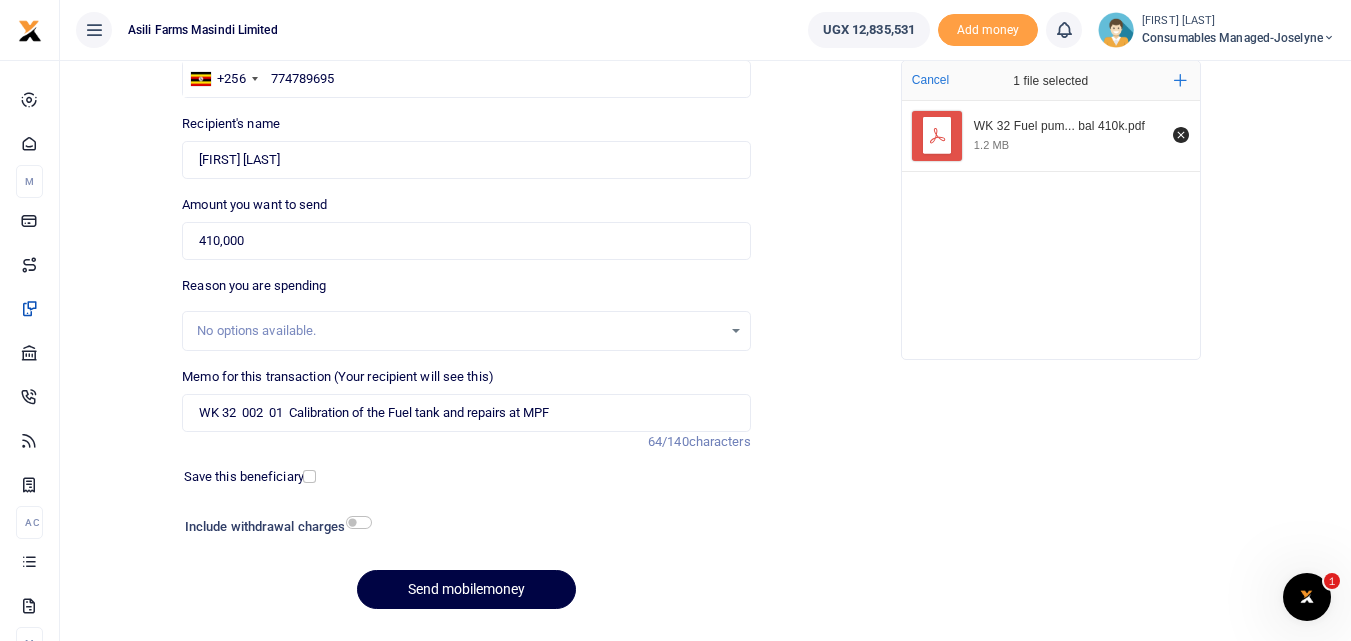 scroll, scrollTop: 171, scrollLeft: 0, axis: vertical 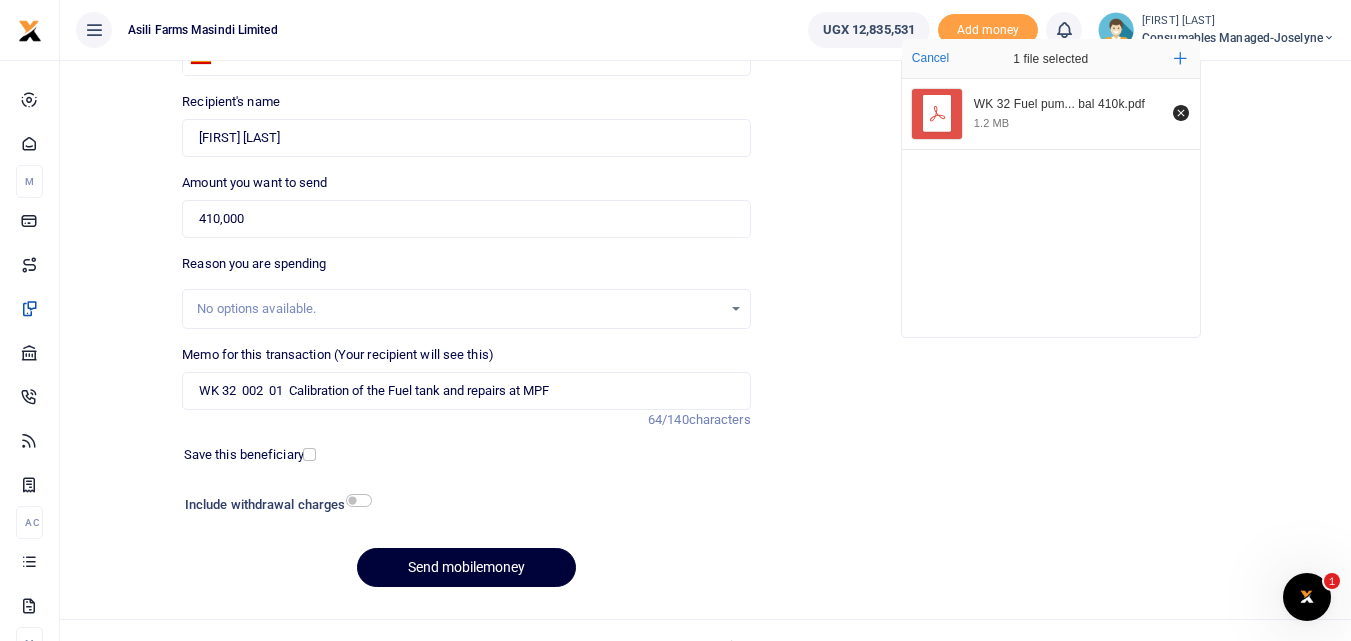 click on "Send mobilemoney" at bounding box center [466, 567] 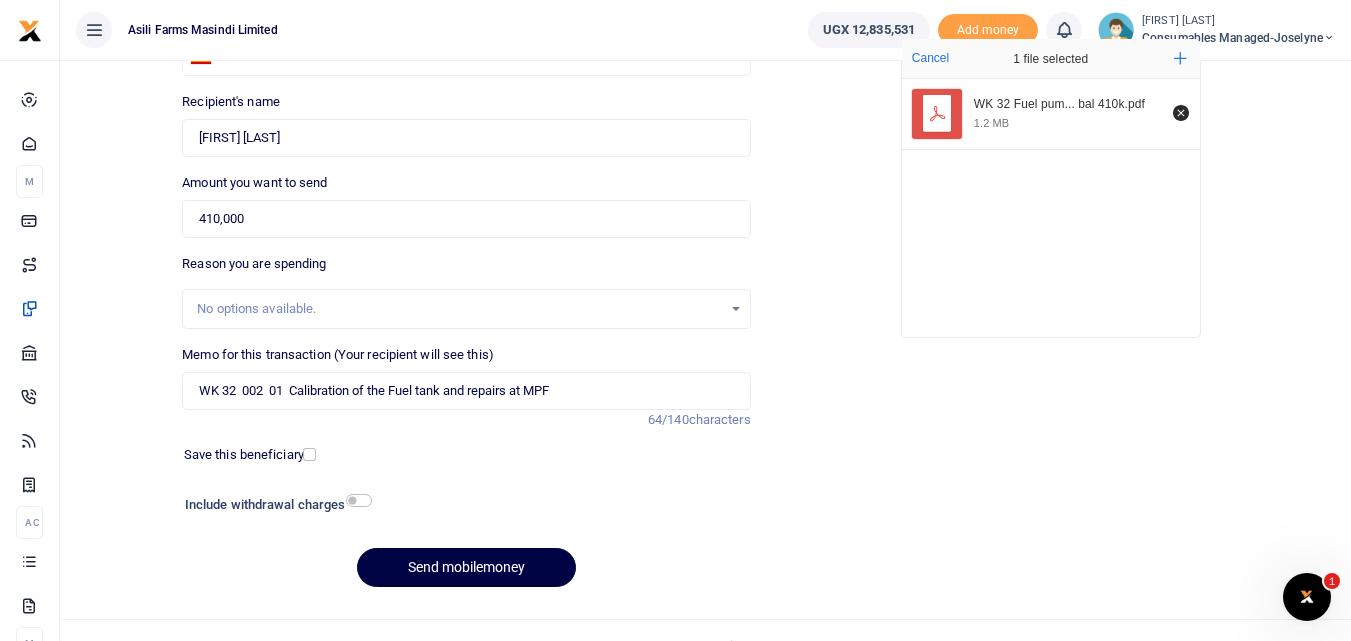 click on "Add supporting Documents
Such as invoices, receipts, notes
Drop your files here Cancel 1 file selected Add more WK 32 Fuel pum... bal 410k.pdf 1.2 MB" at bounding box center [1051, 291] 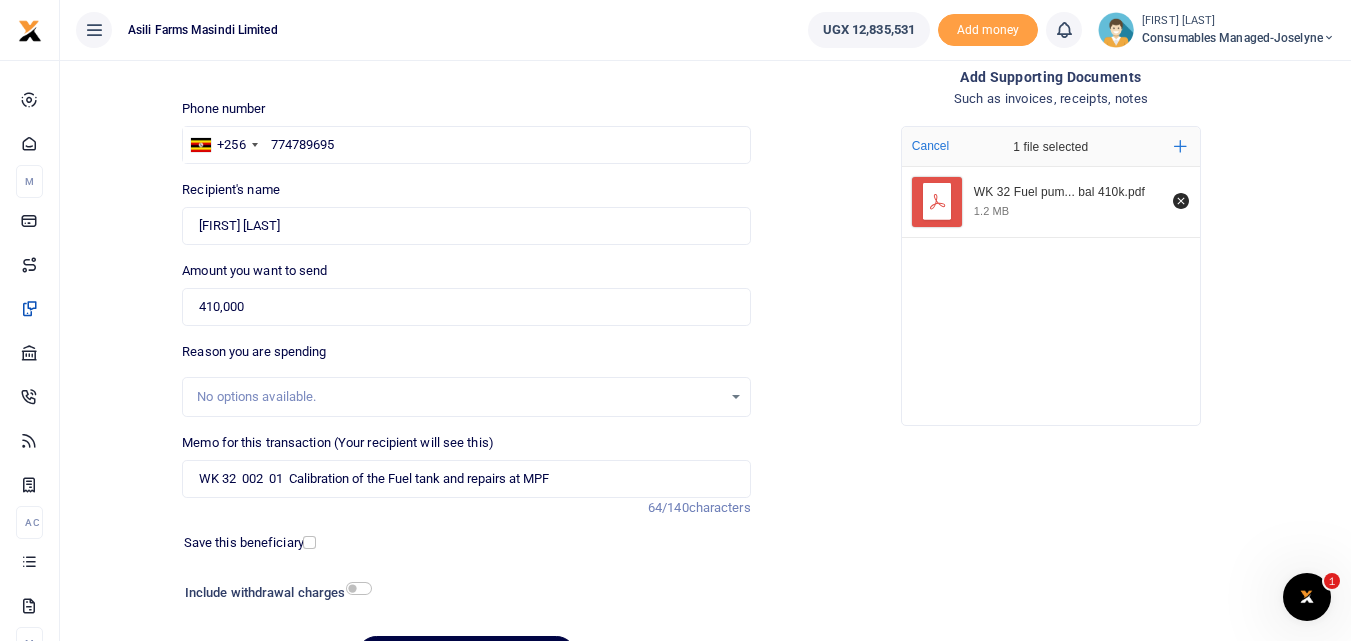 scroll, scrollTop: 225, scrollLeft: 0, axis: vertical 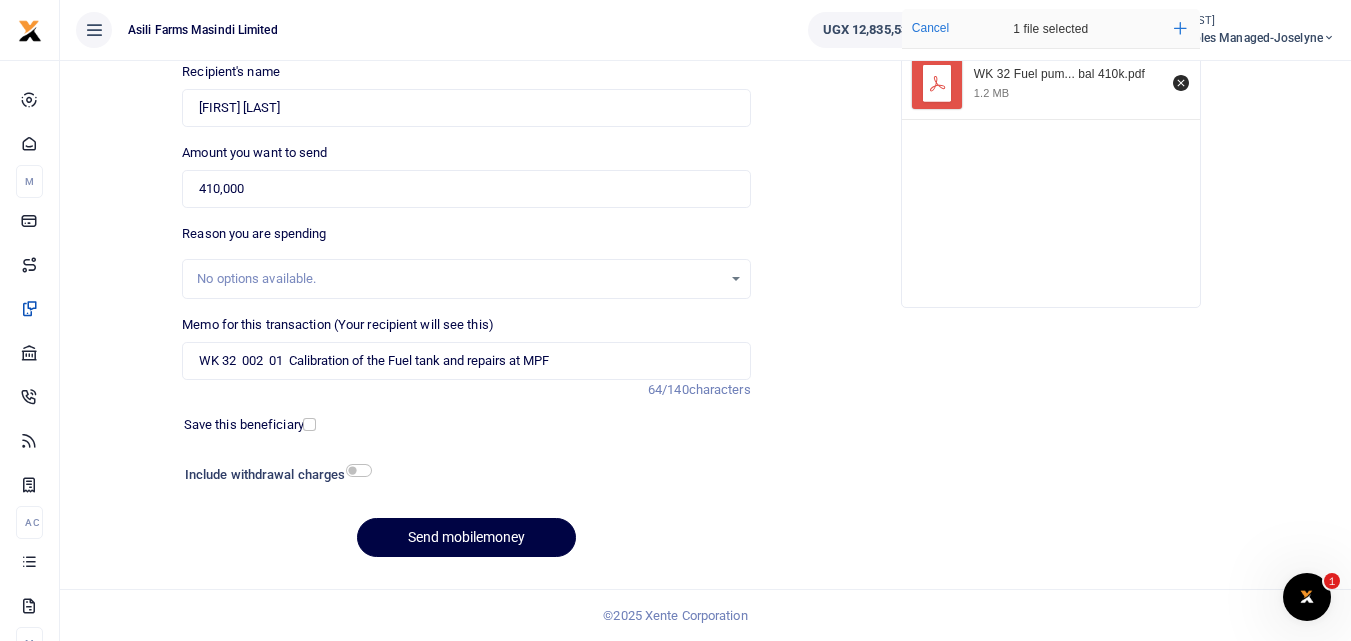 click on "Add supporting Documents
Such as invoices, receipts, notes
Drop your files here Cancel 1 file selected Add more WK 32 Fuel pum... bal 410k.pdf 1.2 MB" at bounding box center [1051, 261] 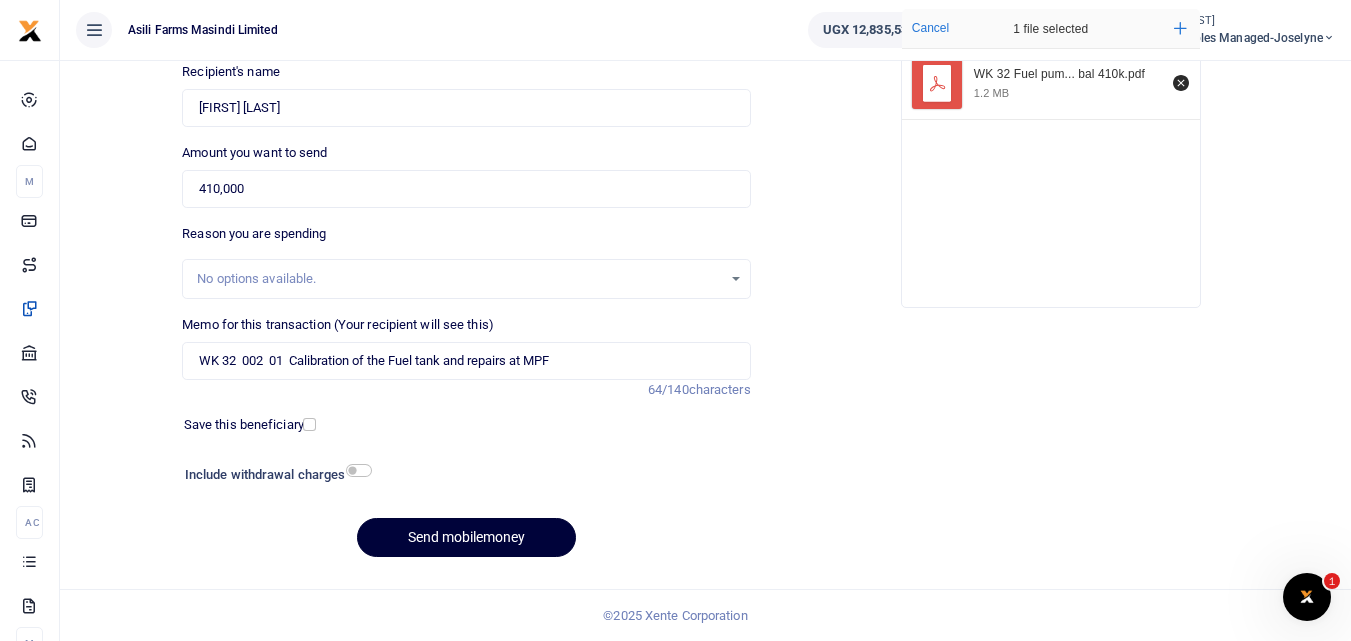click on "Send mobilemoney" at bounding box center [466, 537] 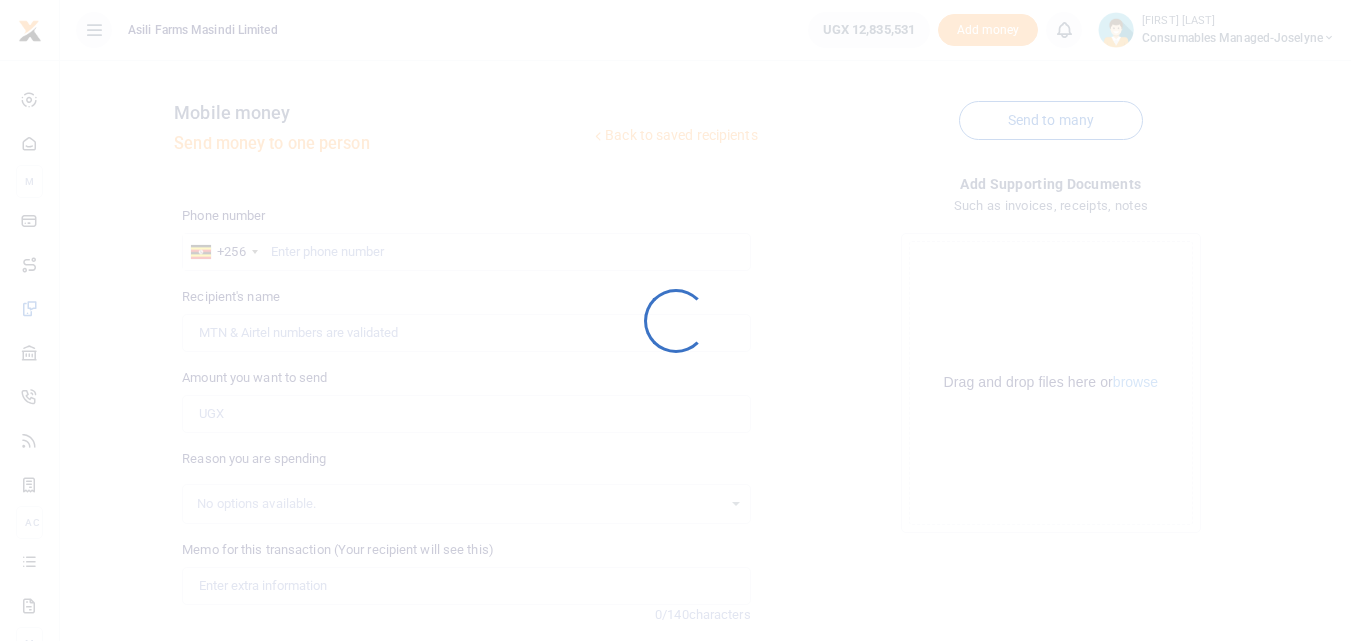 scroll, scrollTop: 225, scrollLeft: 0, axis: vertical 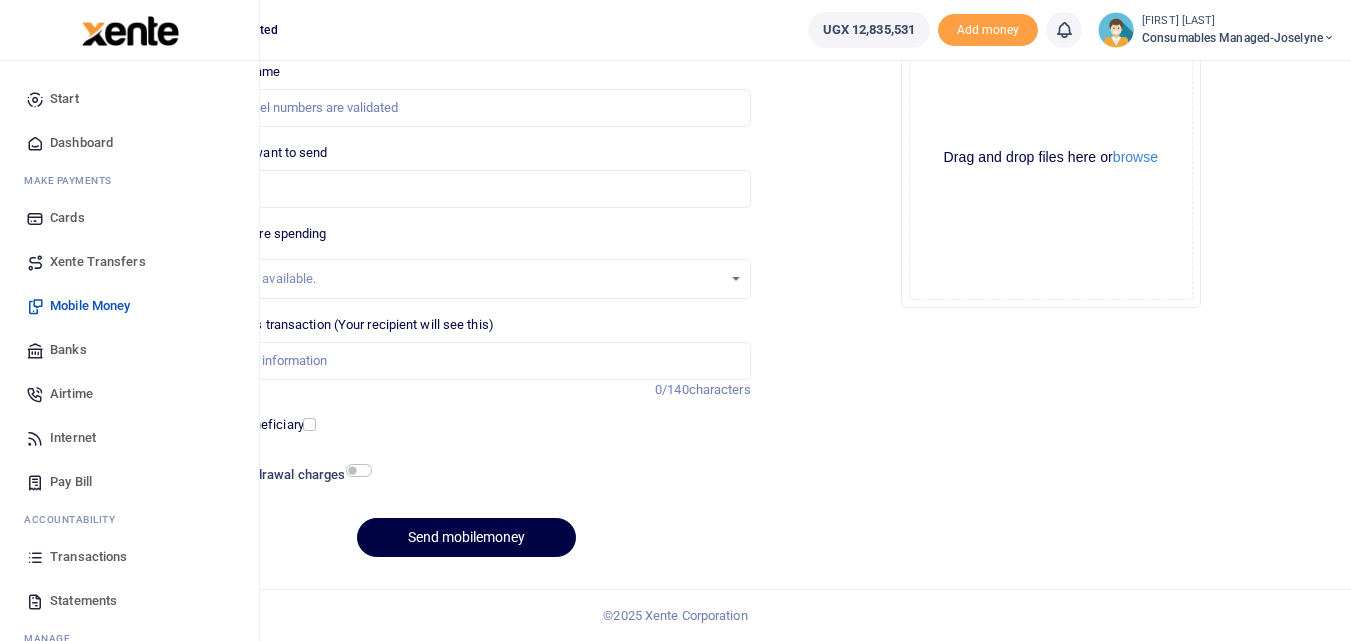 click at bounding box center (35, 557) 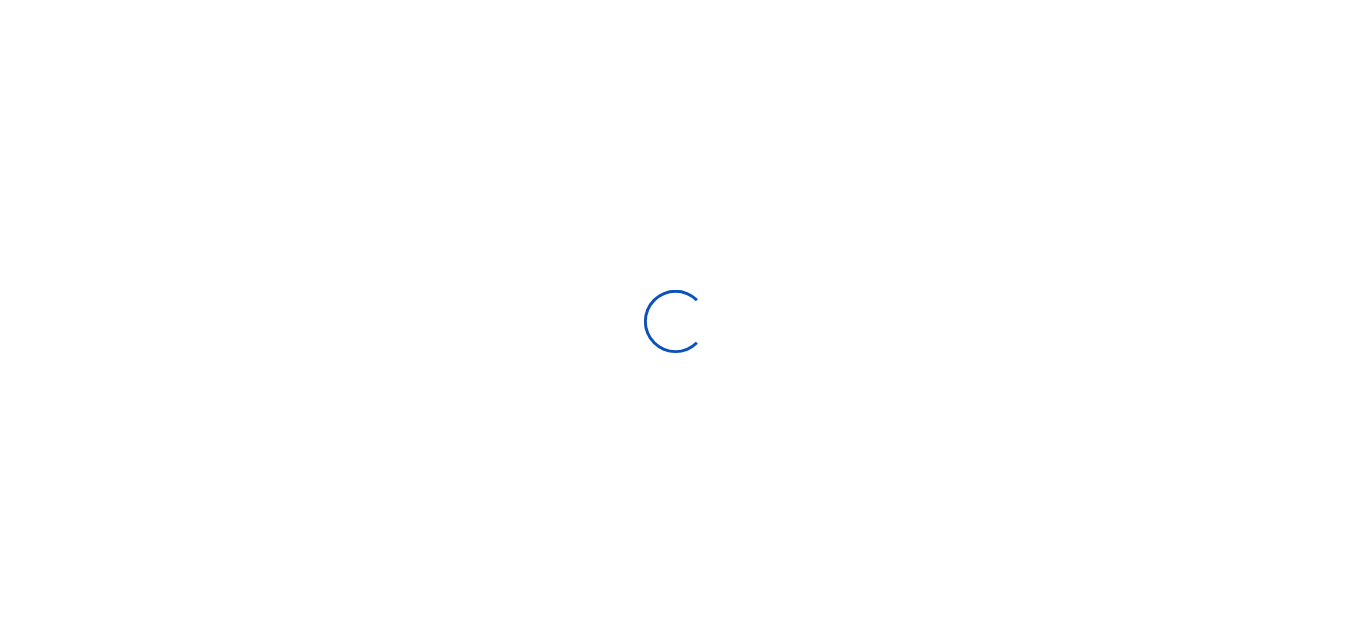 scroll, scrollTop: 0, scrollLeft: 0, axis: both 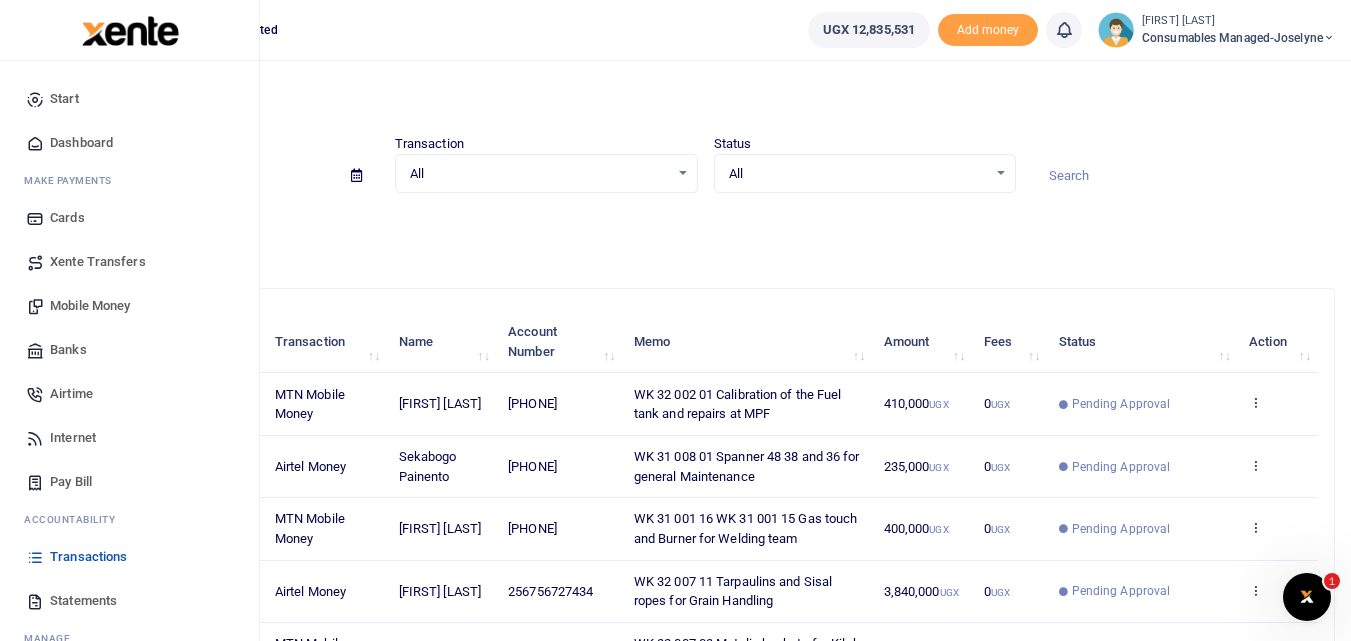 click on "Mobile Money" at bounding box center (90, 306) 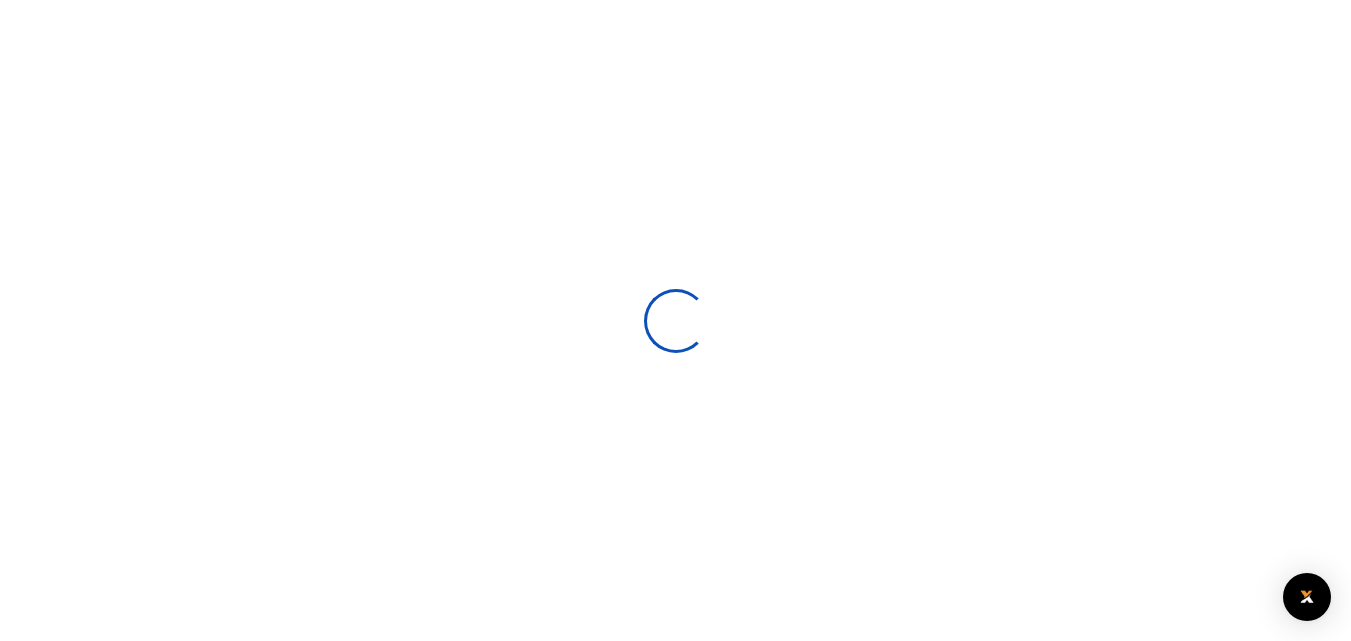 scroll, scrollTop: 0, scrollLeft: 0, axis: both 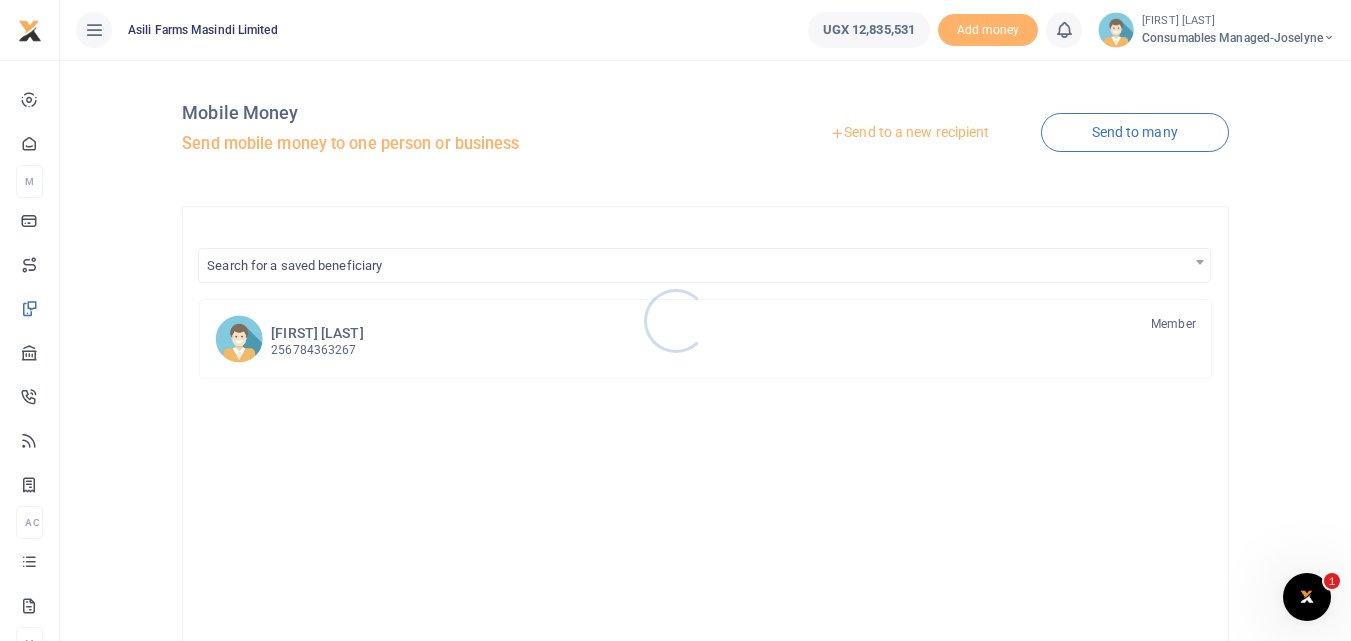 click at bounding box center [675, 320] 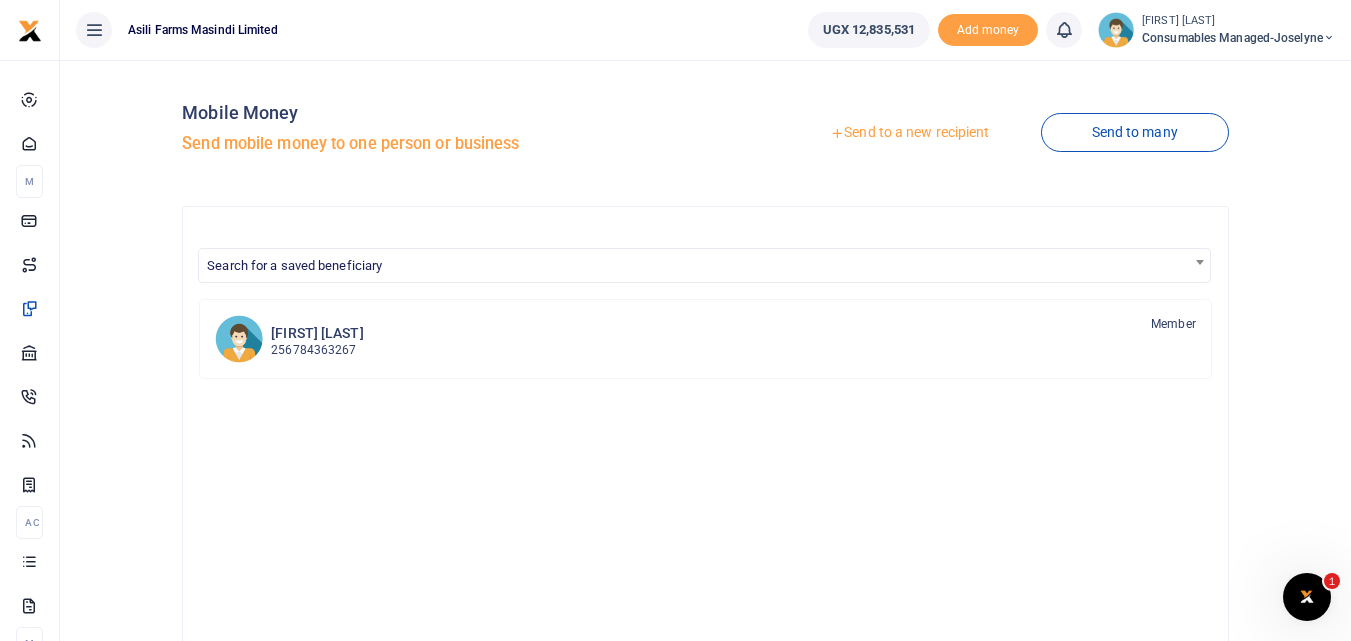 click on "Send to a new recipient" at bounding box center (909, 133) 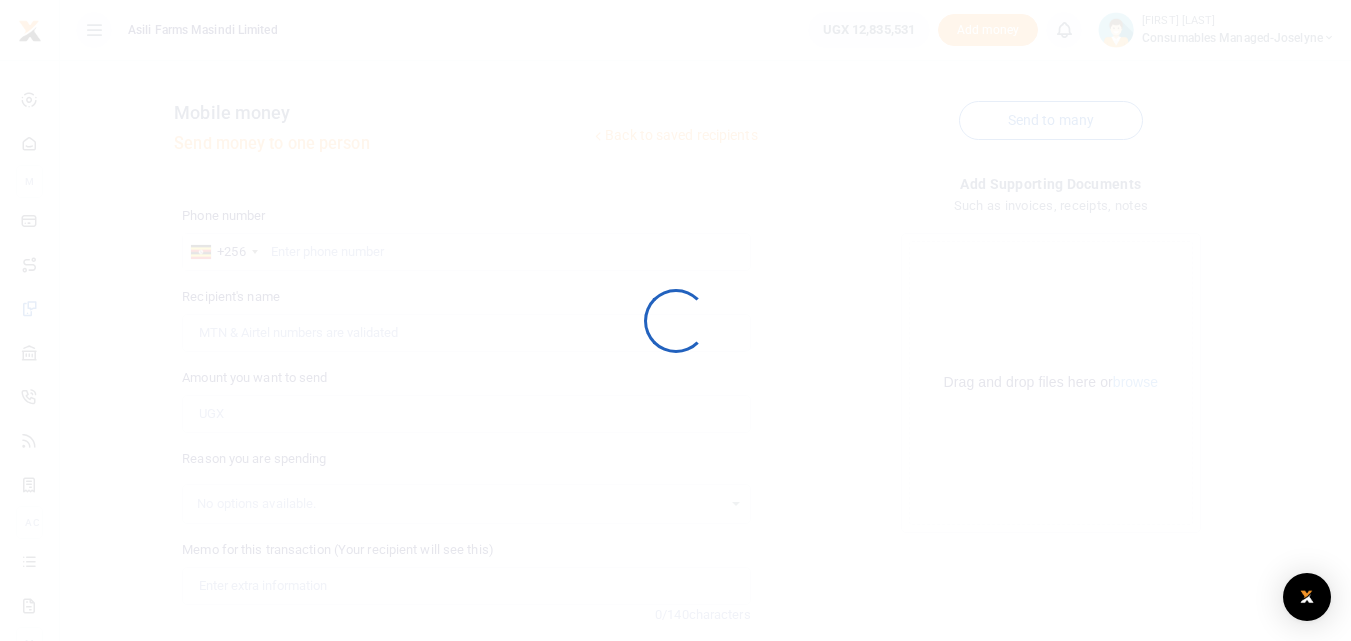 scroll, scrollTop: 0, scrollLeft: 0, axis: both 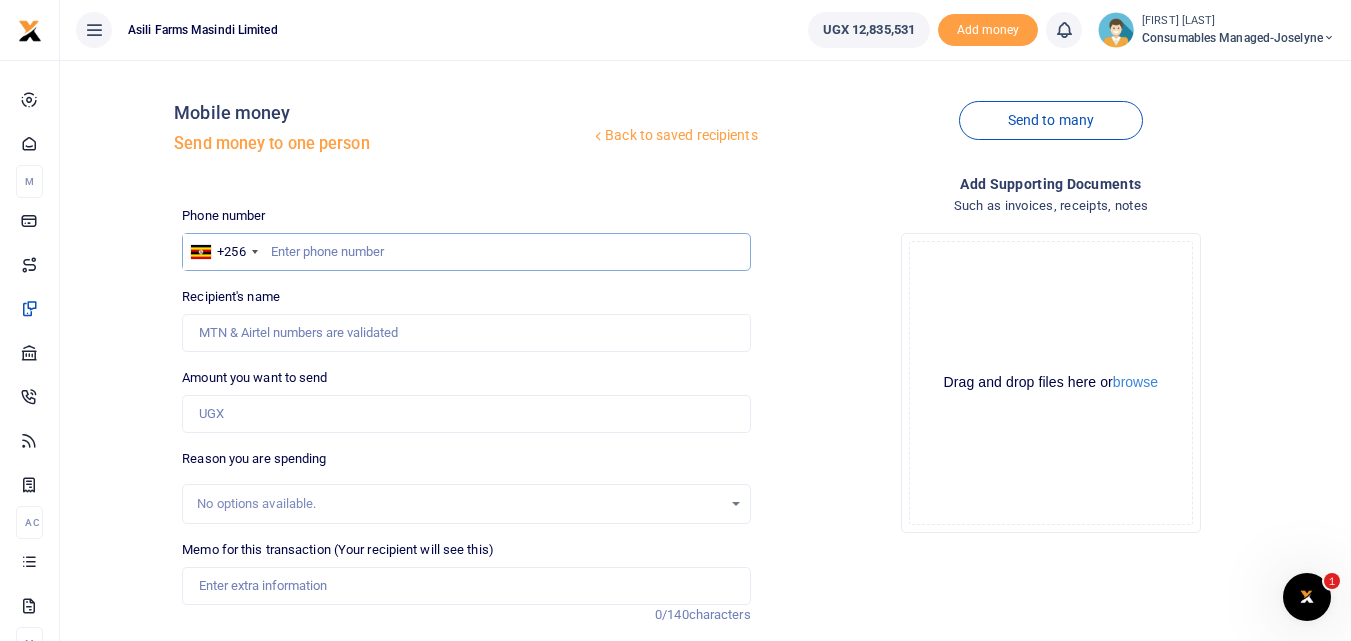 click at bounding box center (466, 252) 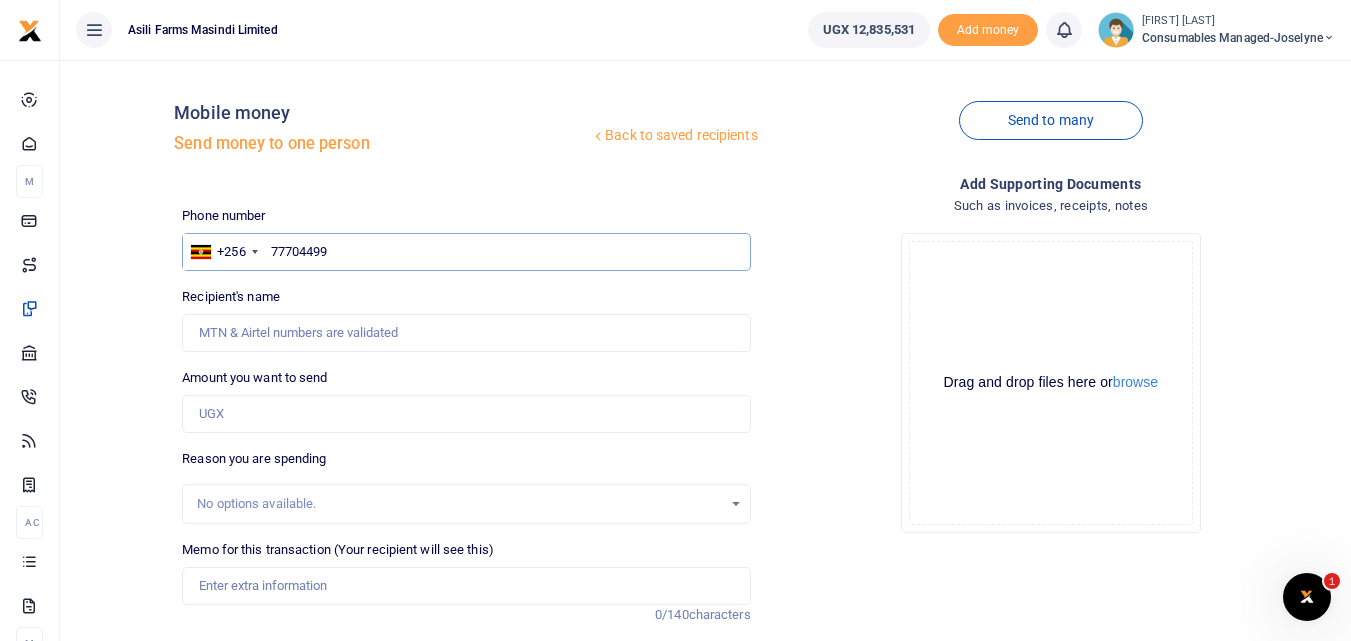type on "777044998" 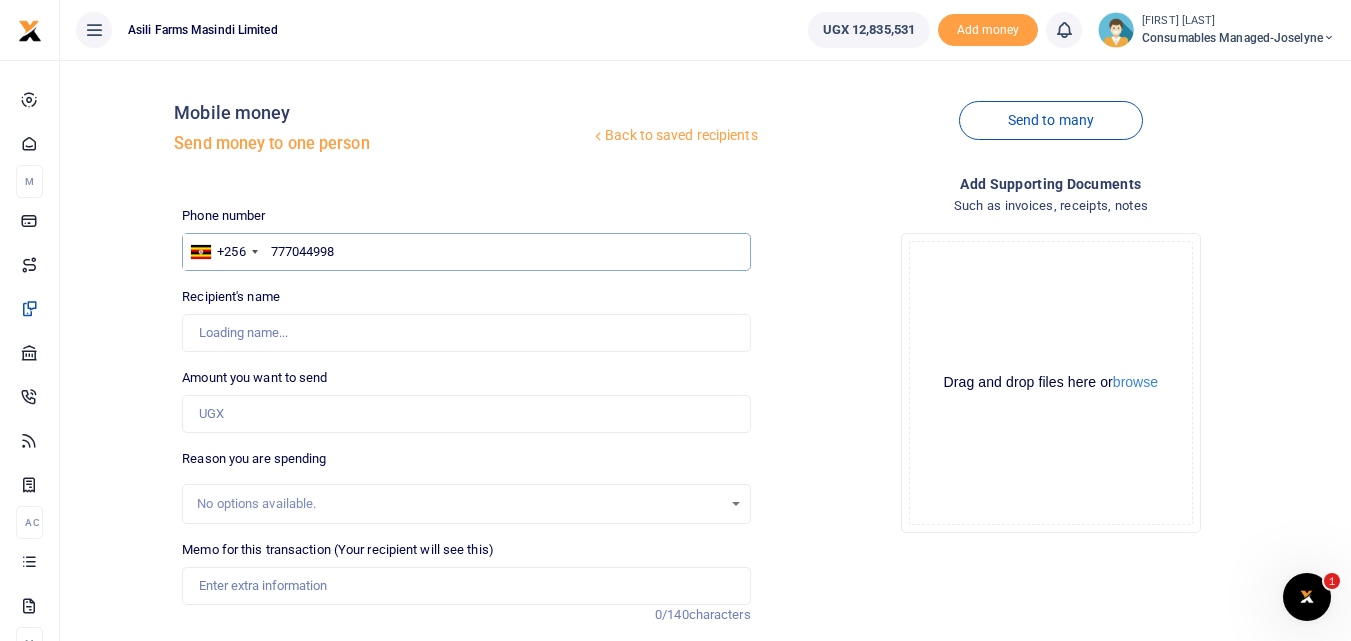 type on "[FIRST] [LAST] [LAST]" 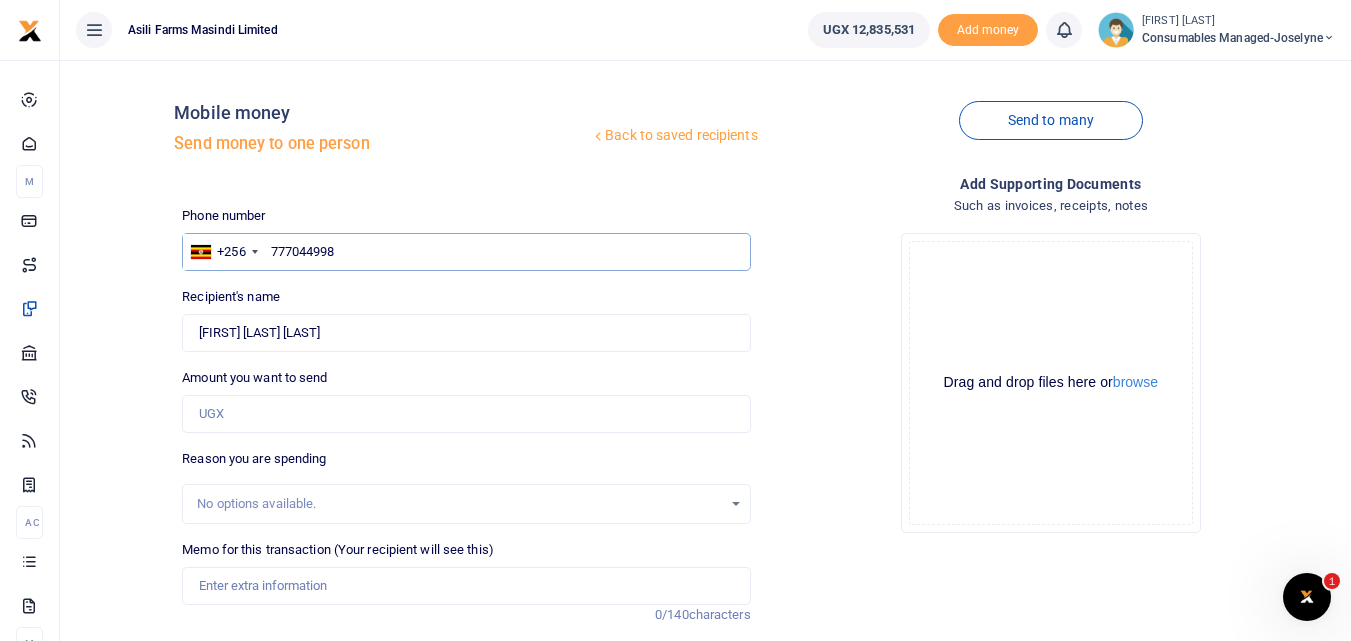type on "777044998" 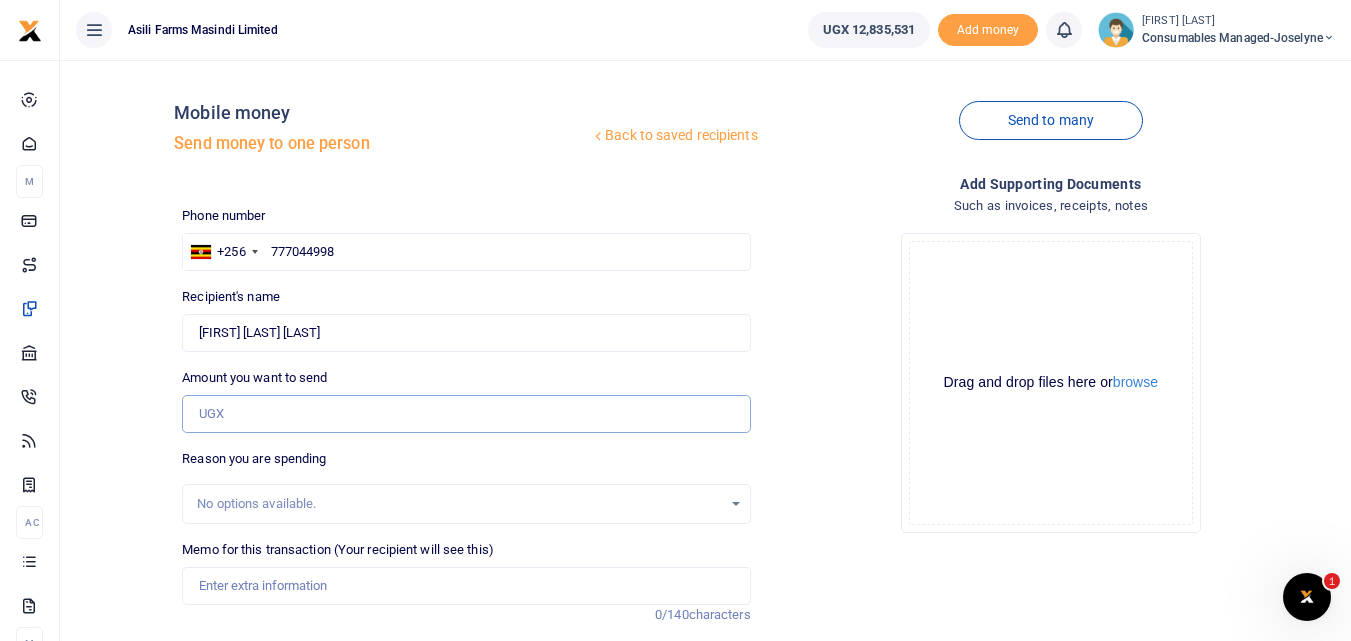 click on "Amount you want to send" at bounding box center (466, 414) 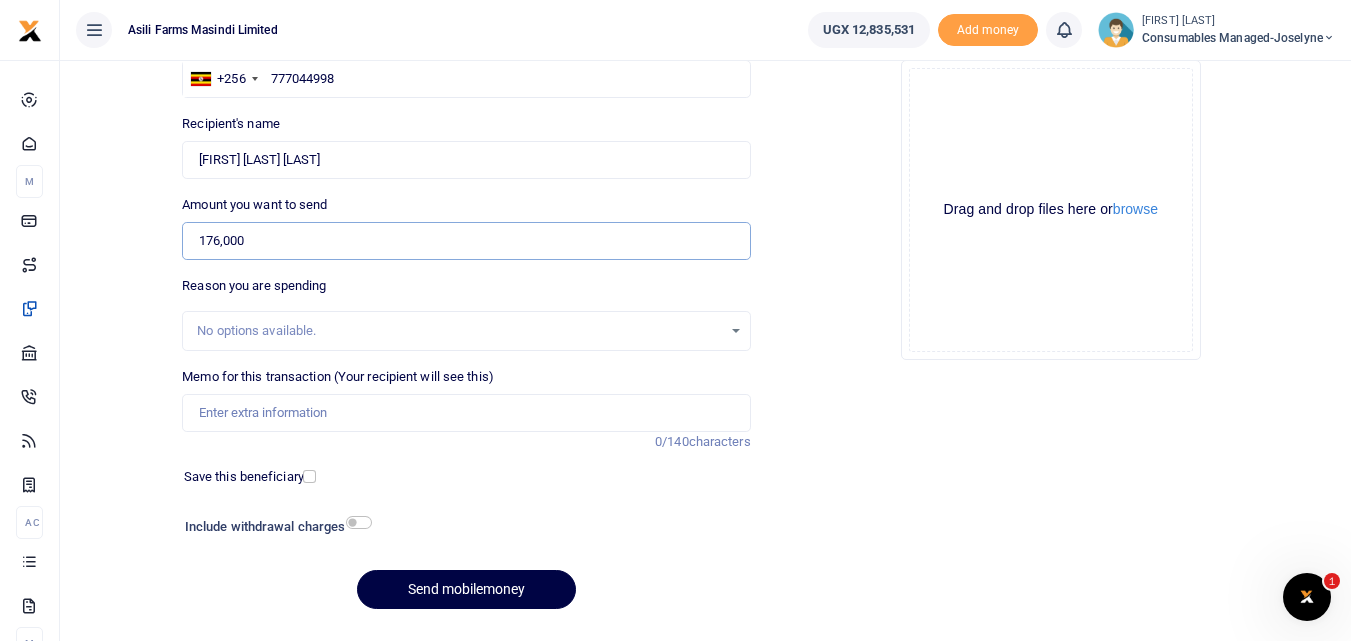 scroll, scrollTop: 178, scrollLeft: 0, axis: vertical 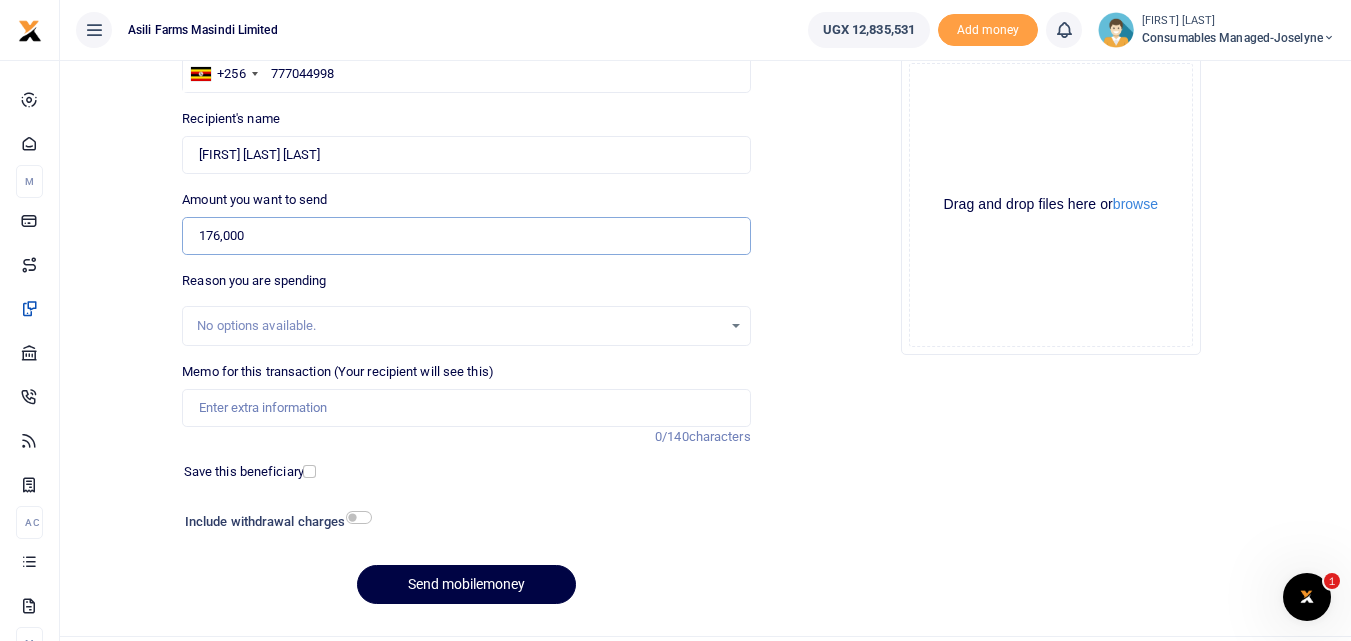 type on "176,000" 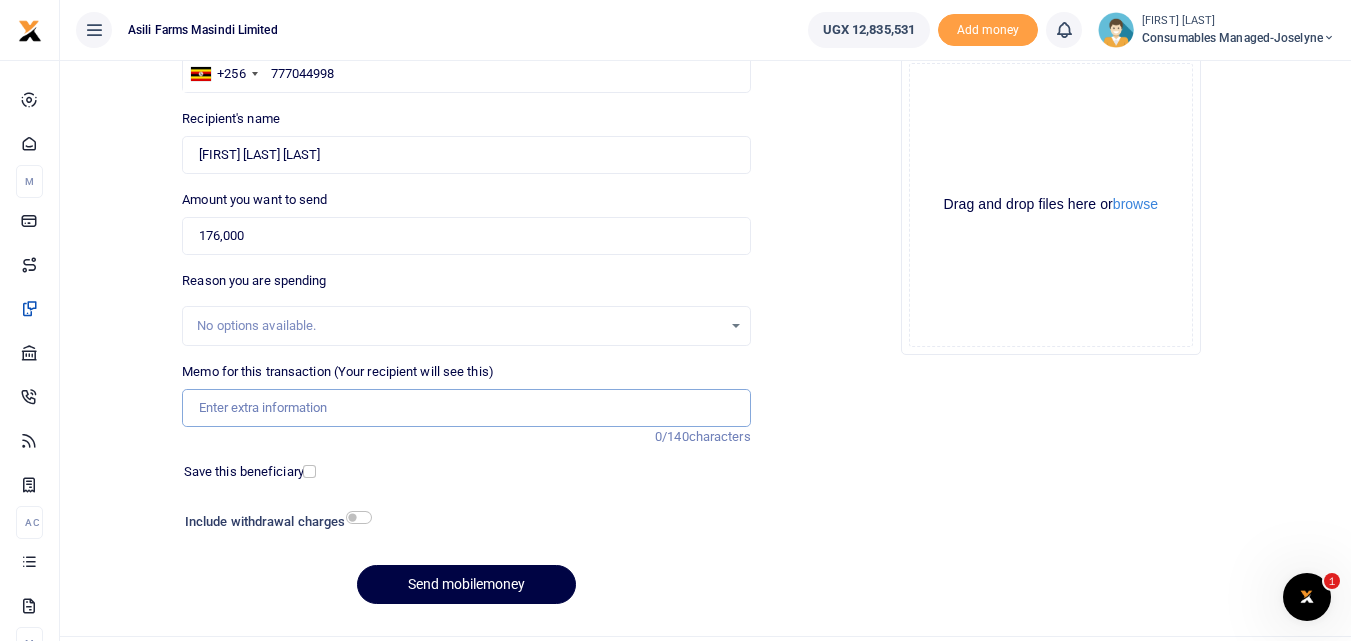 click on "Memo for this transaction (Your recipient will see this)" at bounding box center [466, 408] 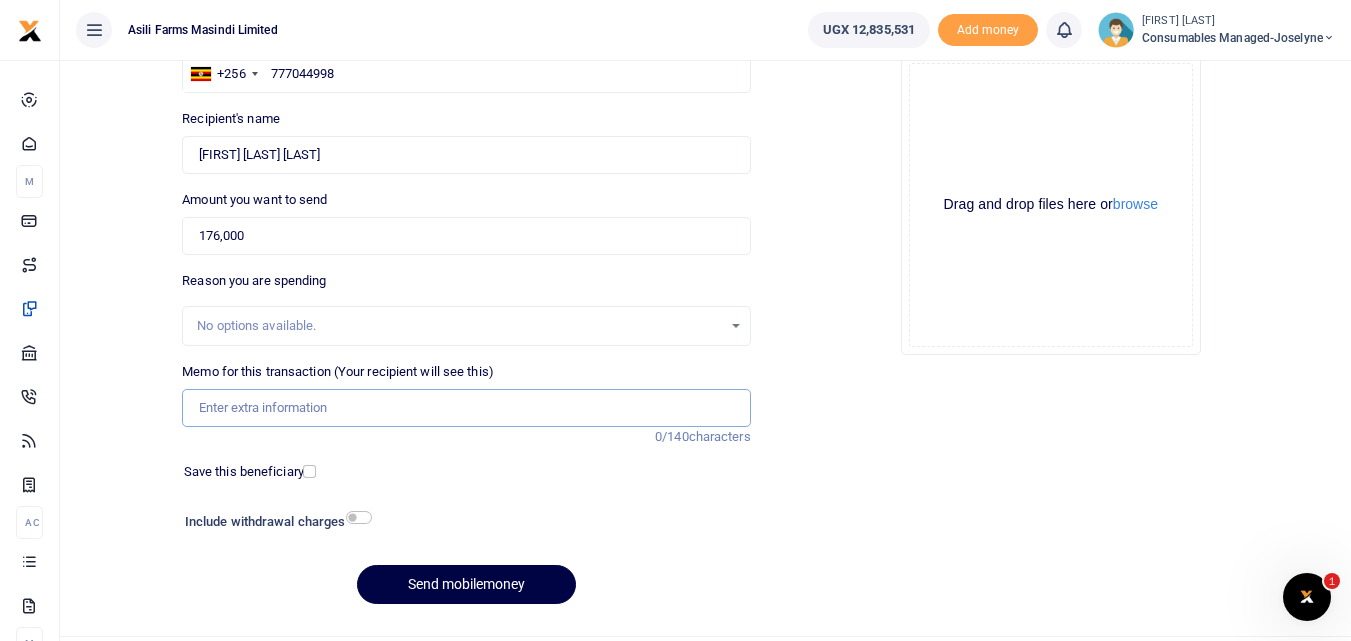 paste on "WK 32 /007 / 02" 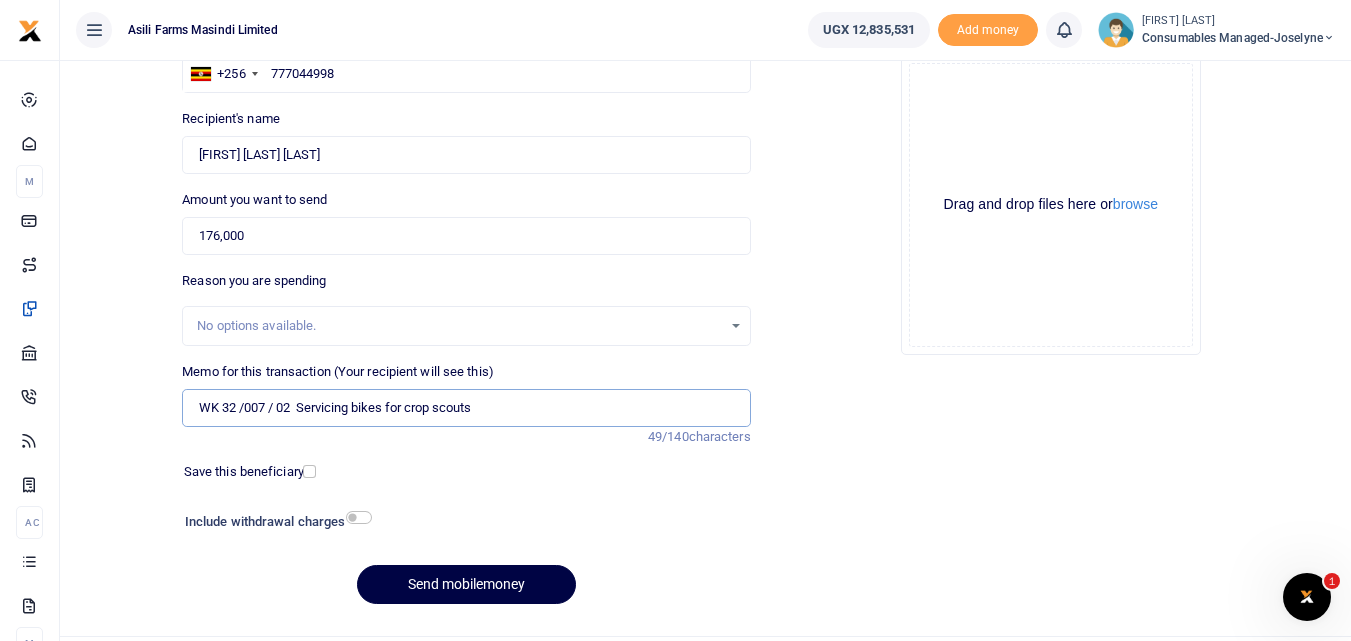 click on "WK 32 /007 / 02  Servicing bikes for crop scouts" at bounding box center [466, 408] 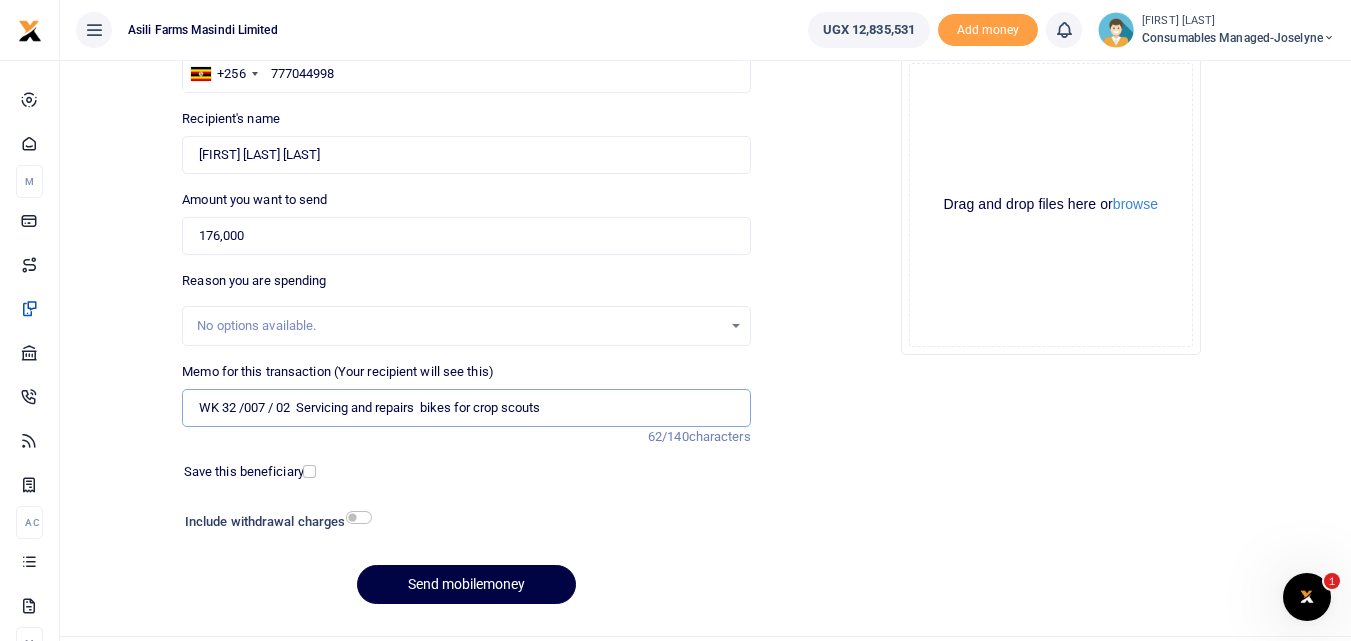 click on "WK 32 /007 / 02  Servicing and repairs  bikes for crop scouts" at bounding box center [466, 408] 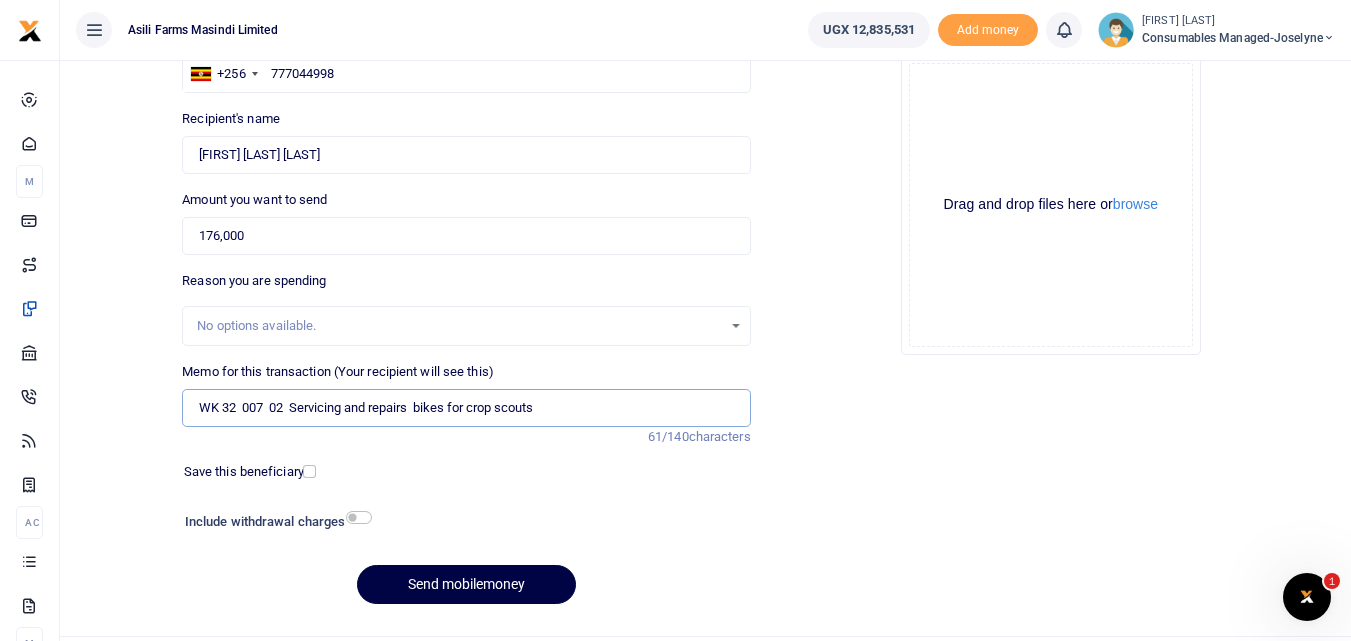 type on "WK 32  007  02  Servicing and repairs  bikes for crop scouts" 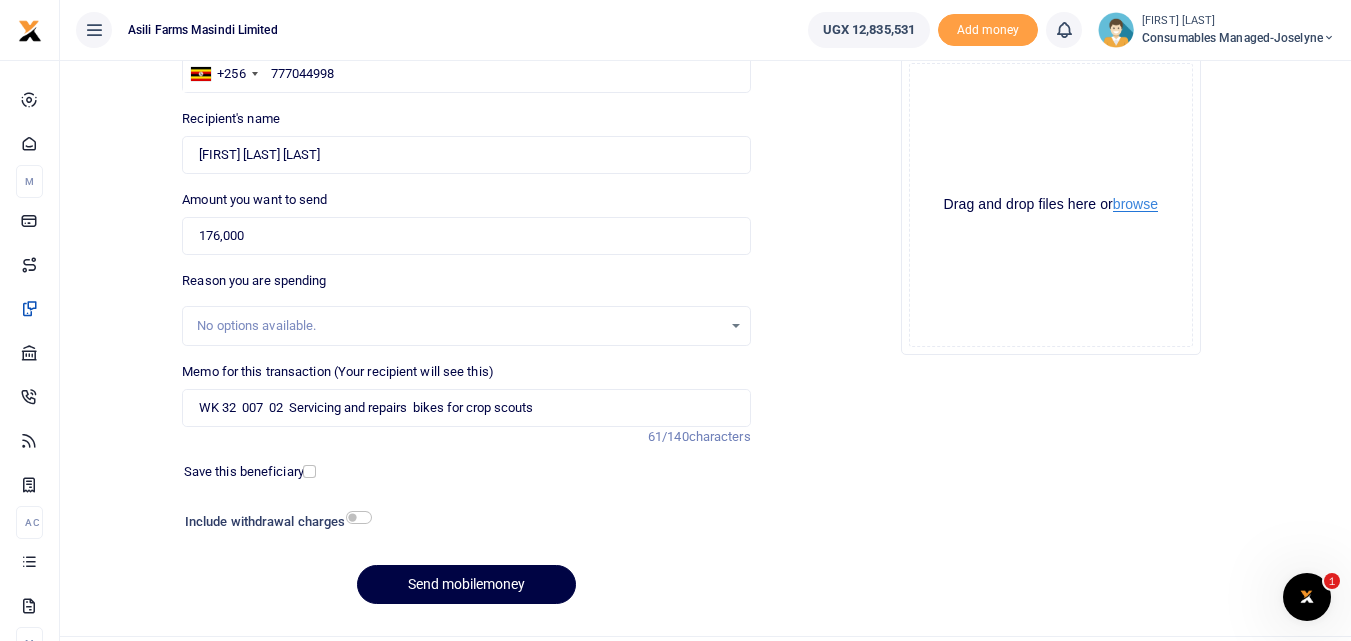 click on "browse" at bounding box center (1135, 204) 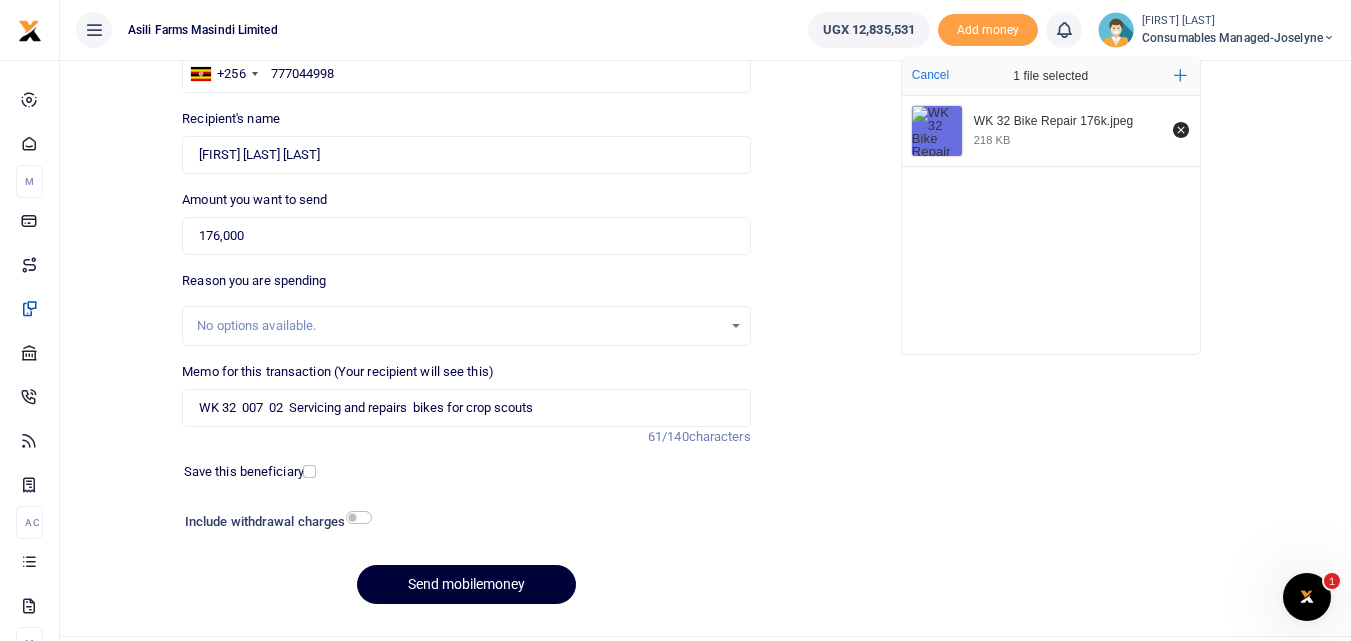 click on "Send mobilemoney" at bounding box center (466, 584) 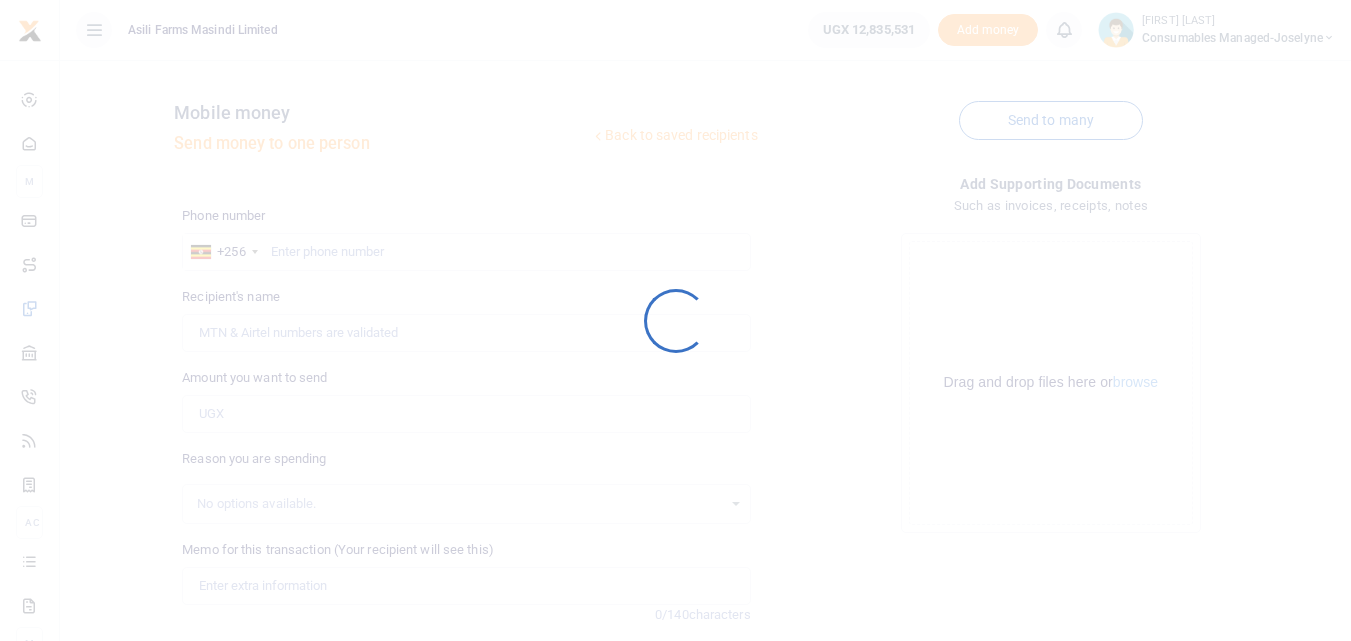 scroll, scrollTop: 178, scrollLeft: 0, axis: vertical 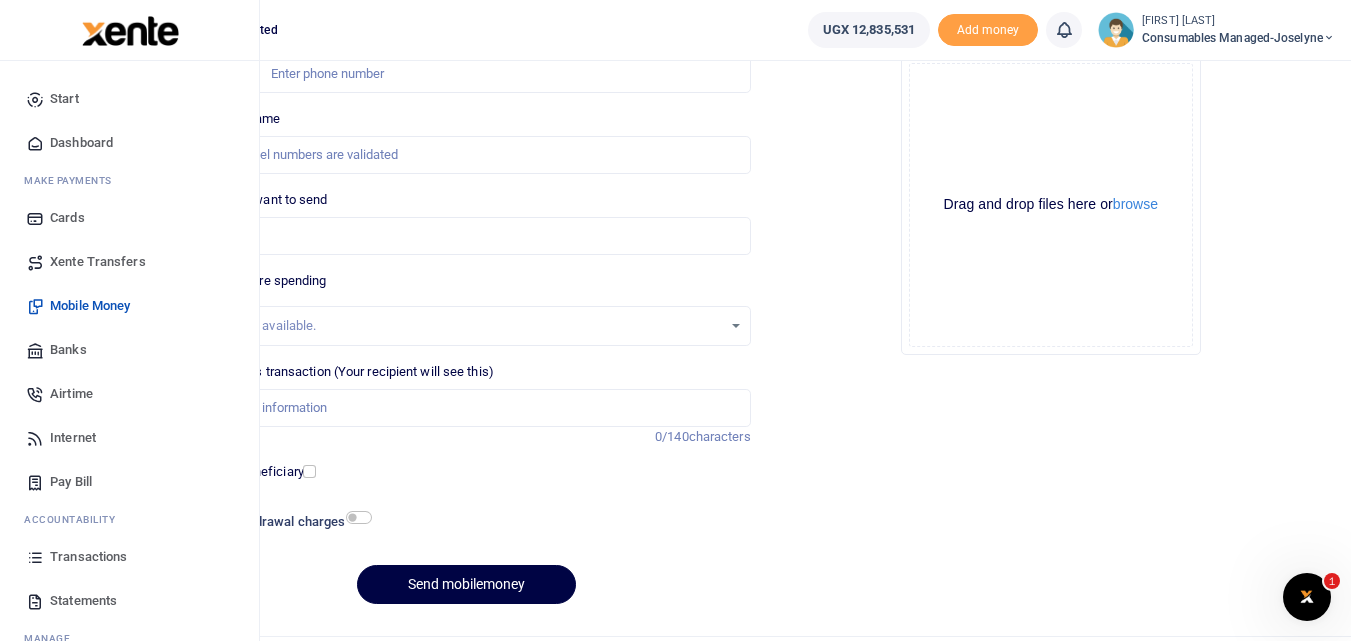 click at bounding box center [35, 557] 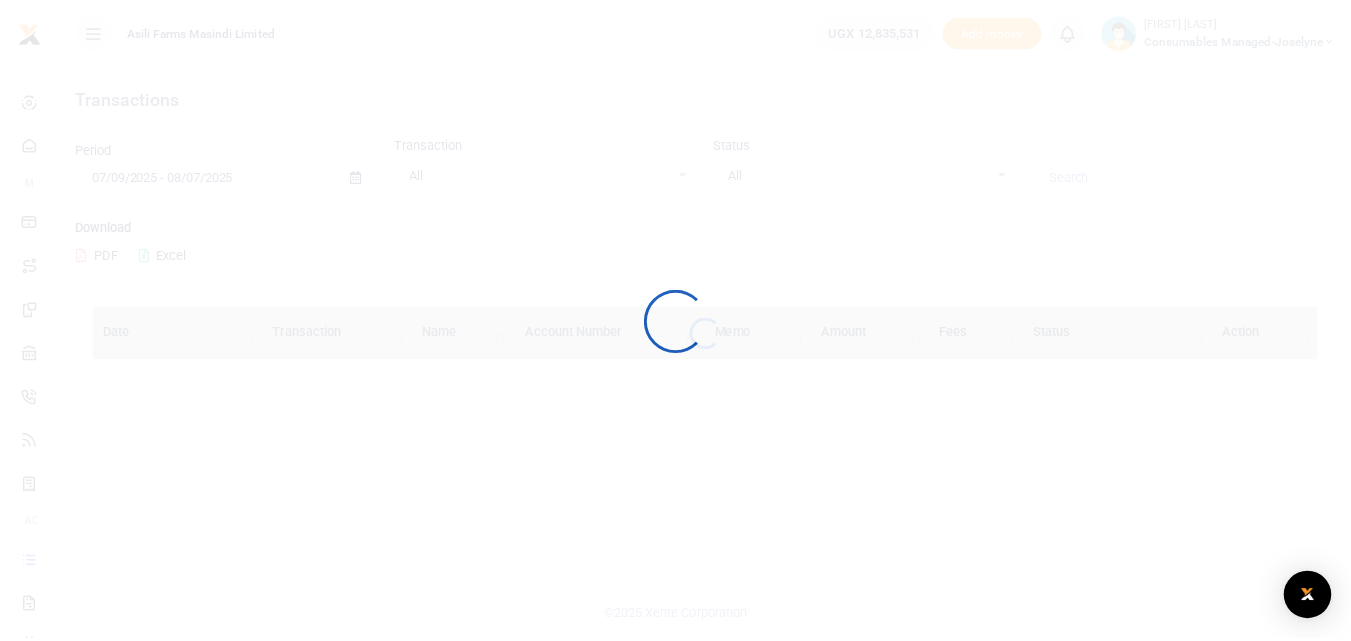 scroll, scrollTop: 0, scrollLeft: 0, axis: both 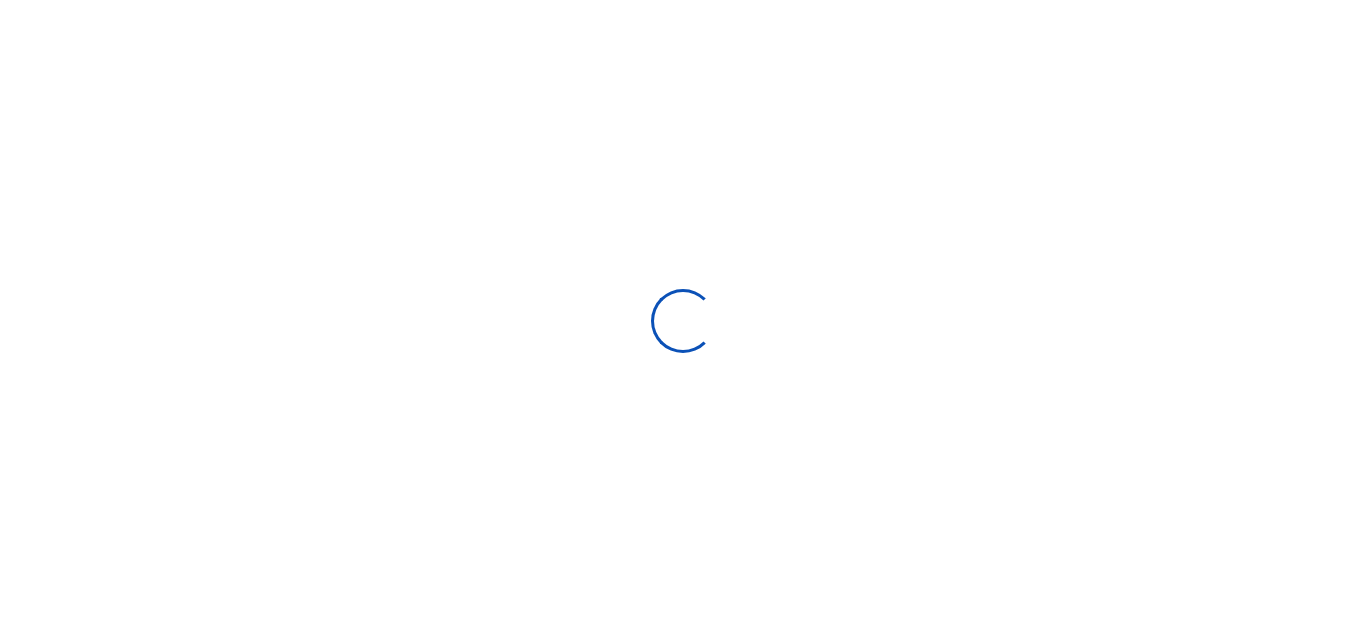 type on "07/09/2025 - 08/07/2025" 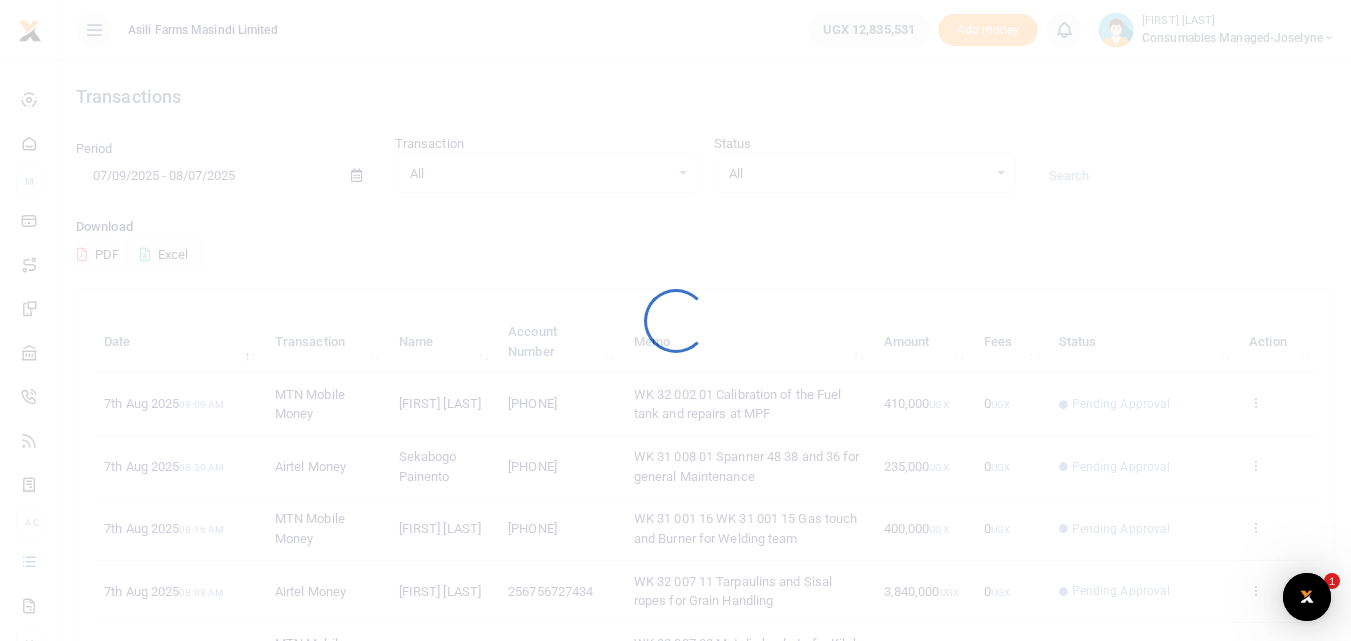 scroll, scrollTop: 0, scrollLeft: 0, axis: both 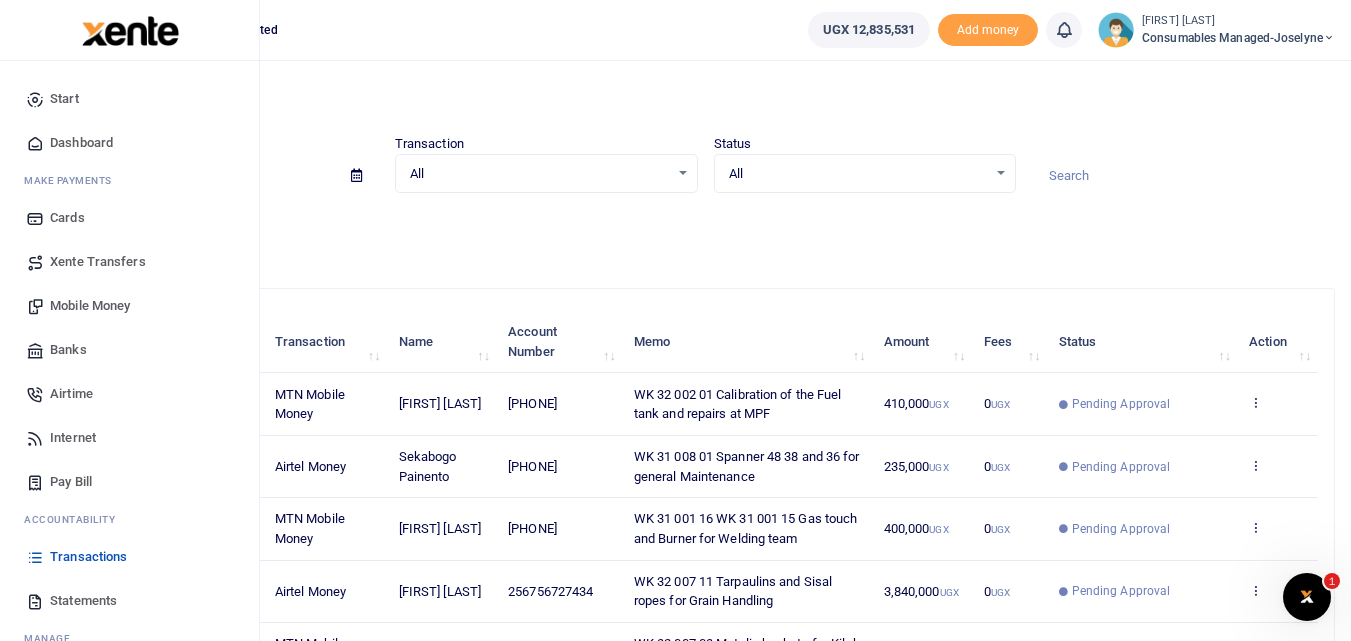 click on "Mobile Money" at bounding box center [90, 306] 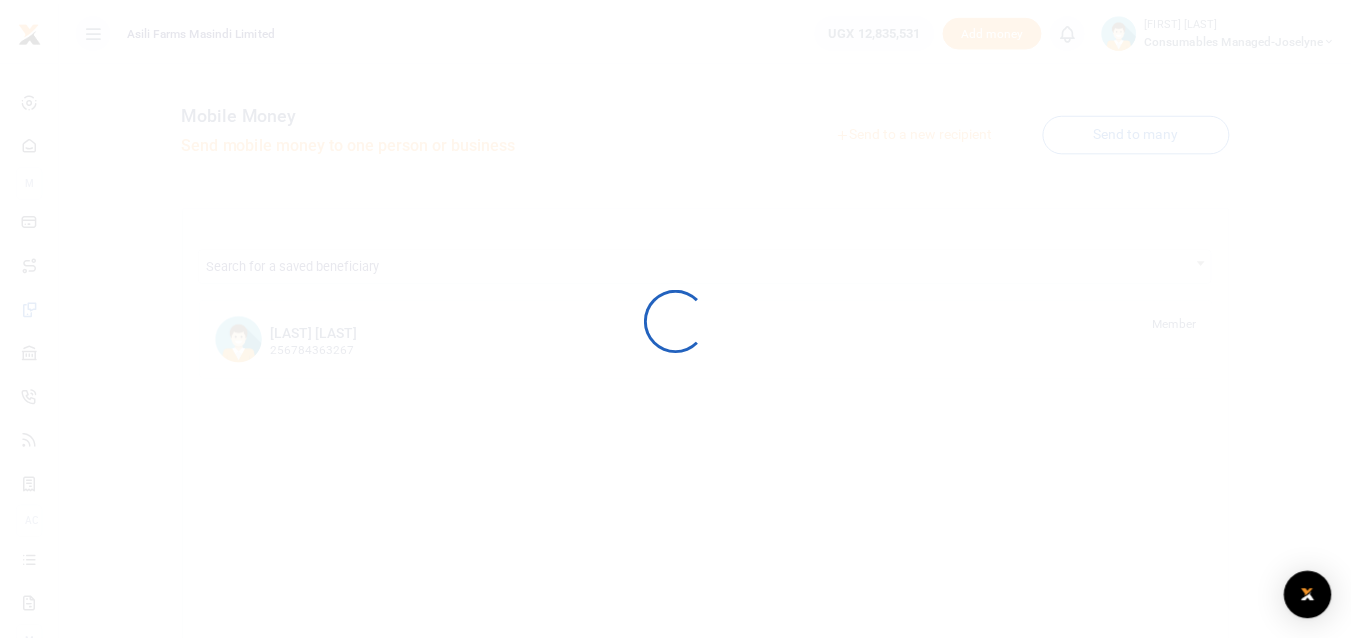 scroll, scrollTop: 0, scrollLeft: 0, axis: both 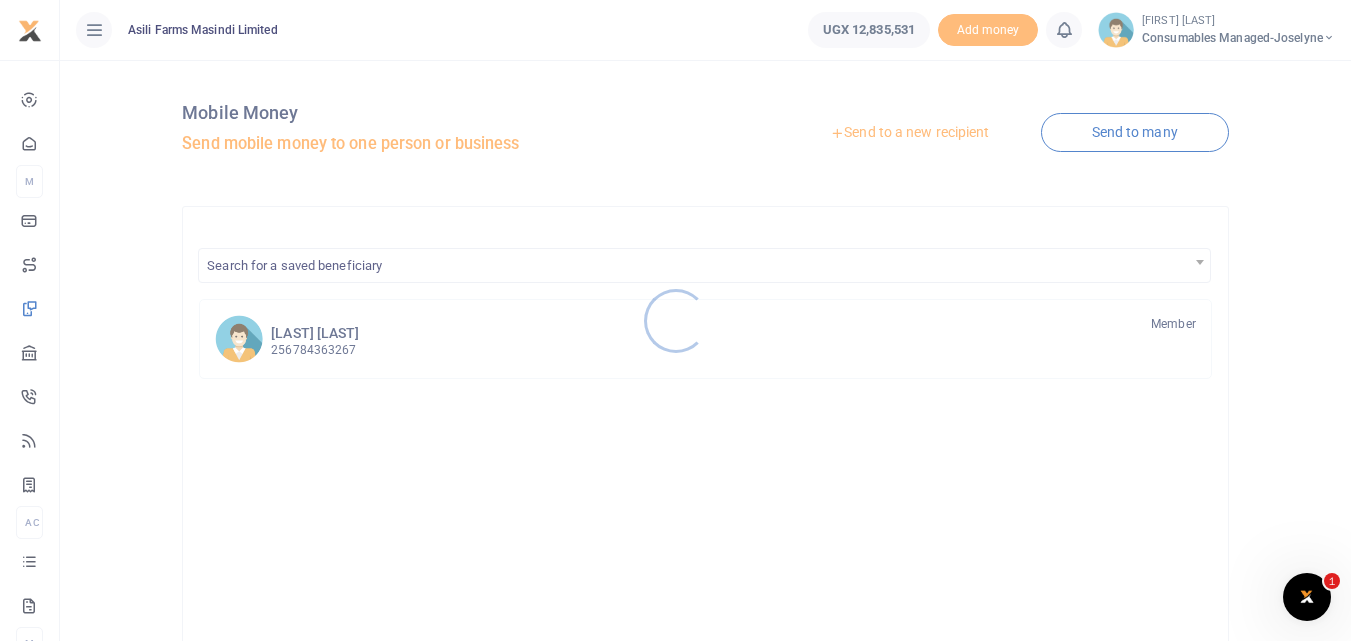 click at bounding box center (675, 320) 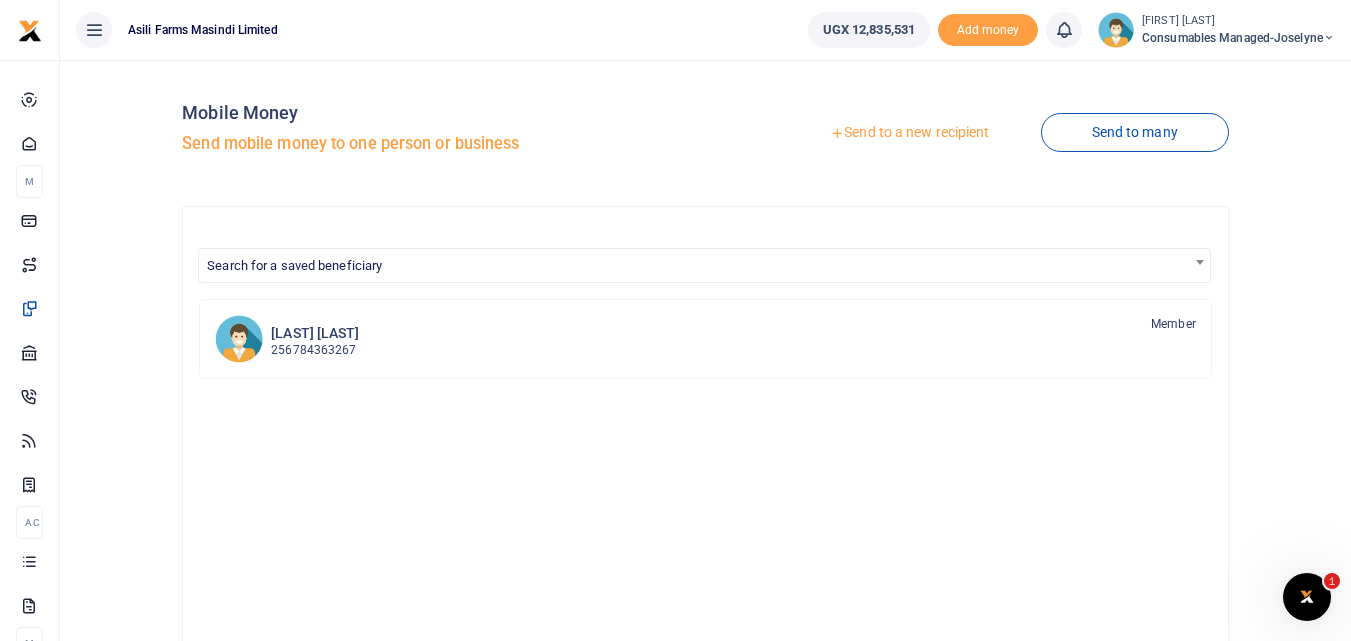 click on "Send to a new recipient" at bounding box center [909, 133] 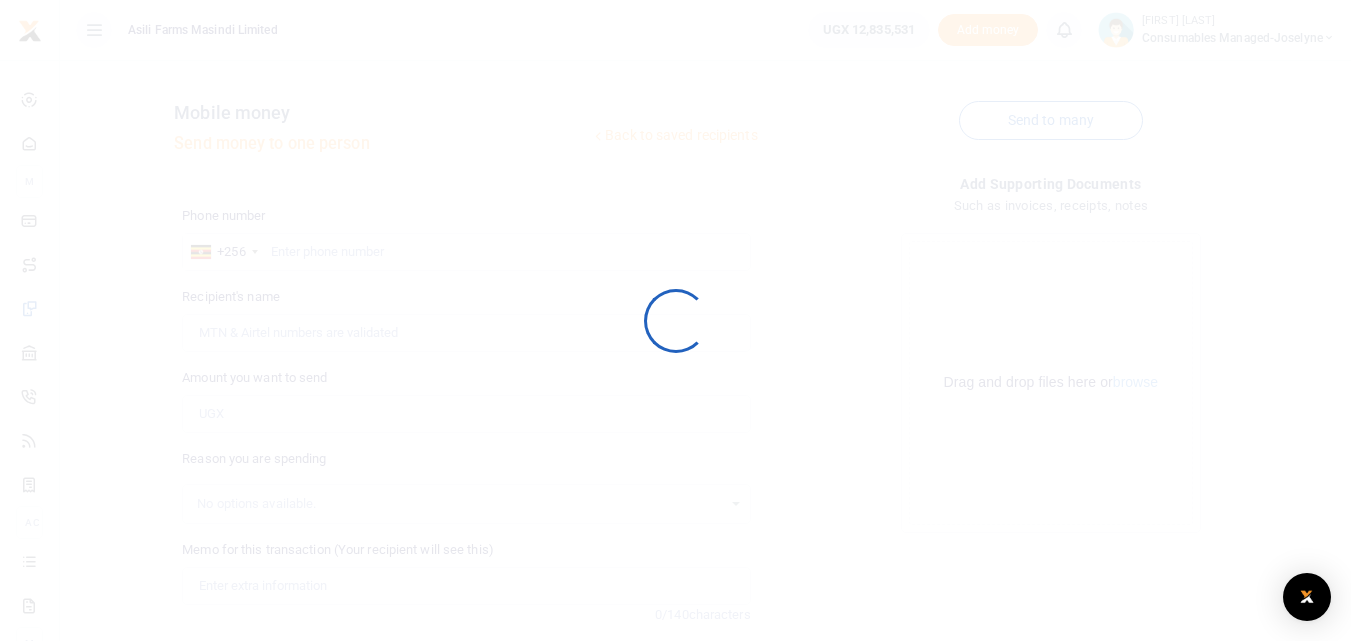 scroll, scrollTop: 0, scrollLeft: 0, axis: both 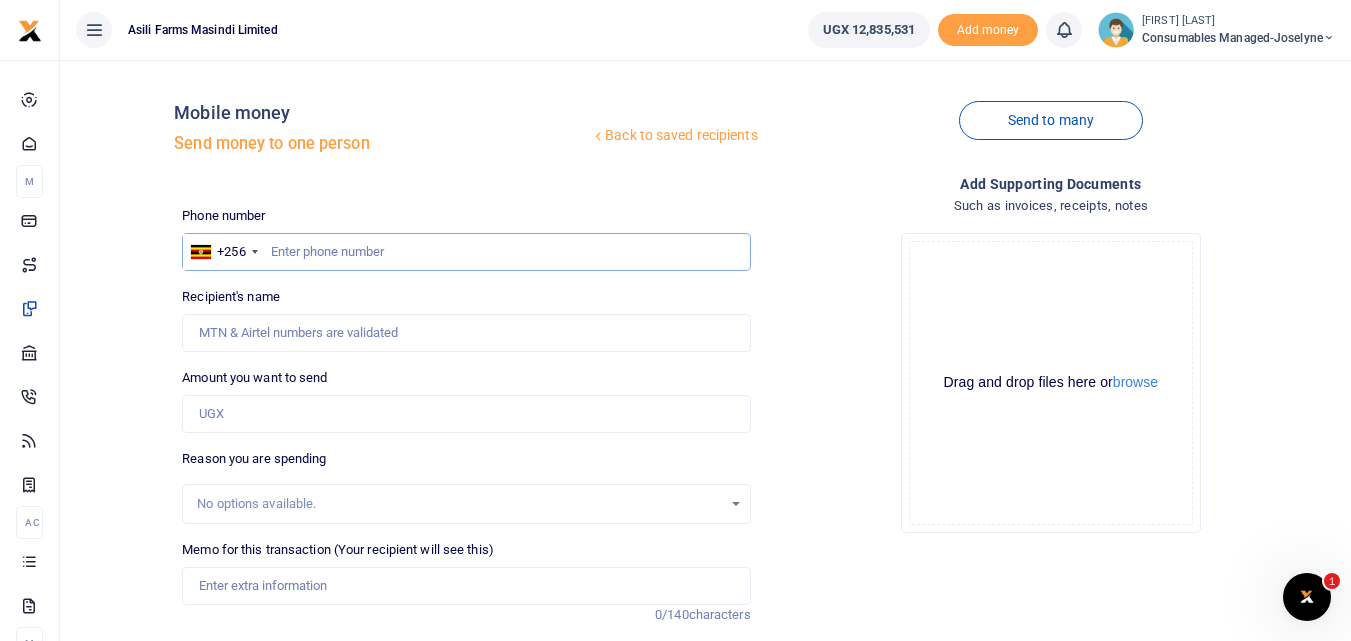 click at bounding box center [466, 252] 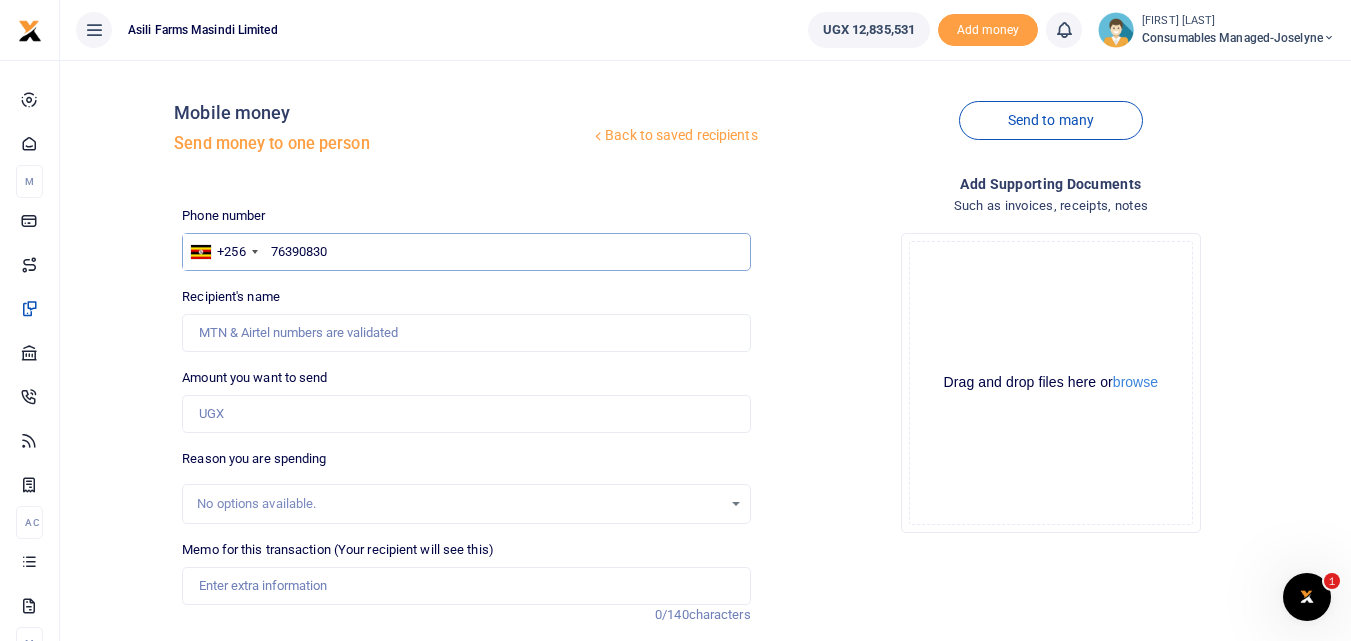 type on "763908300" 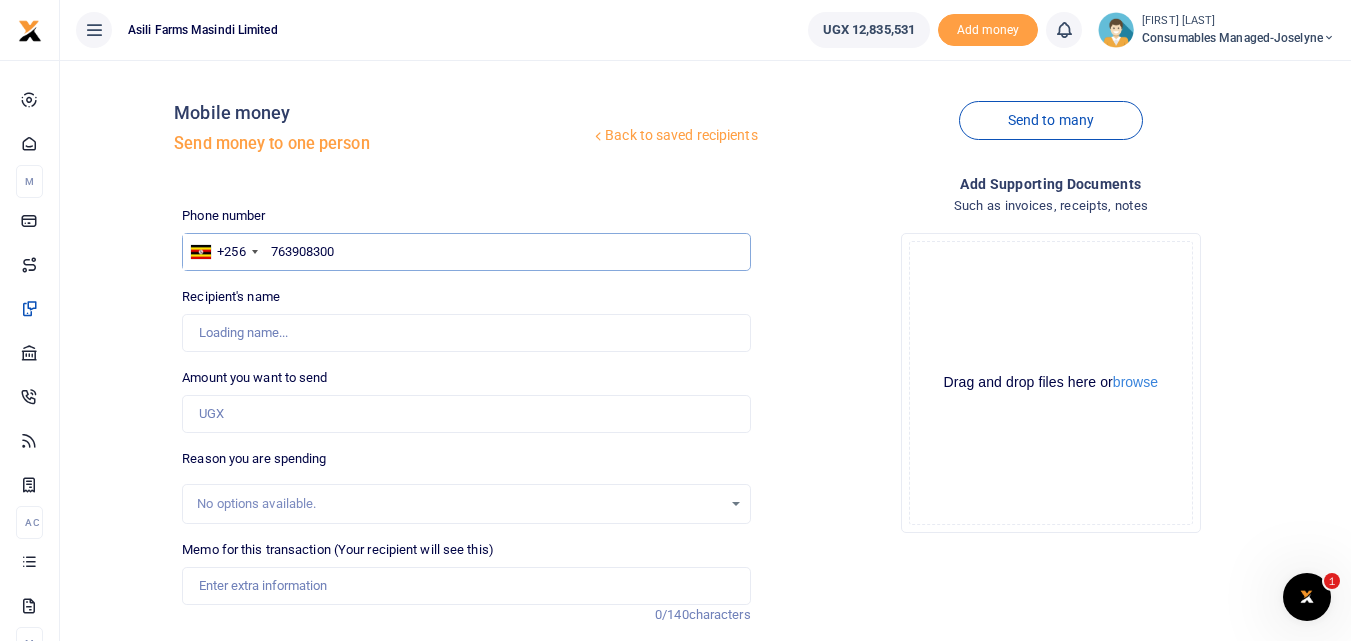 type on "Morris Ogwal" 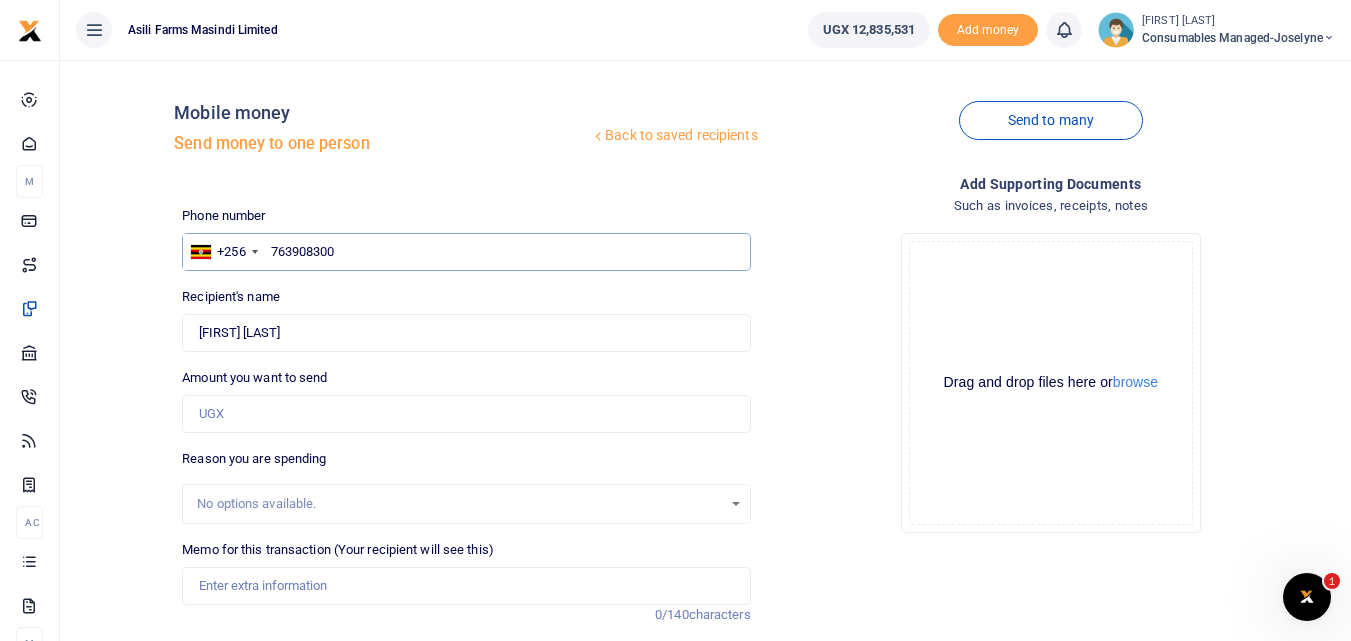 type on "763908300" 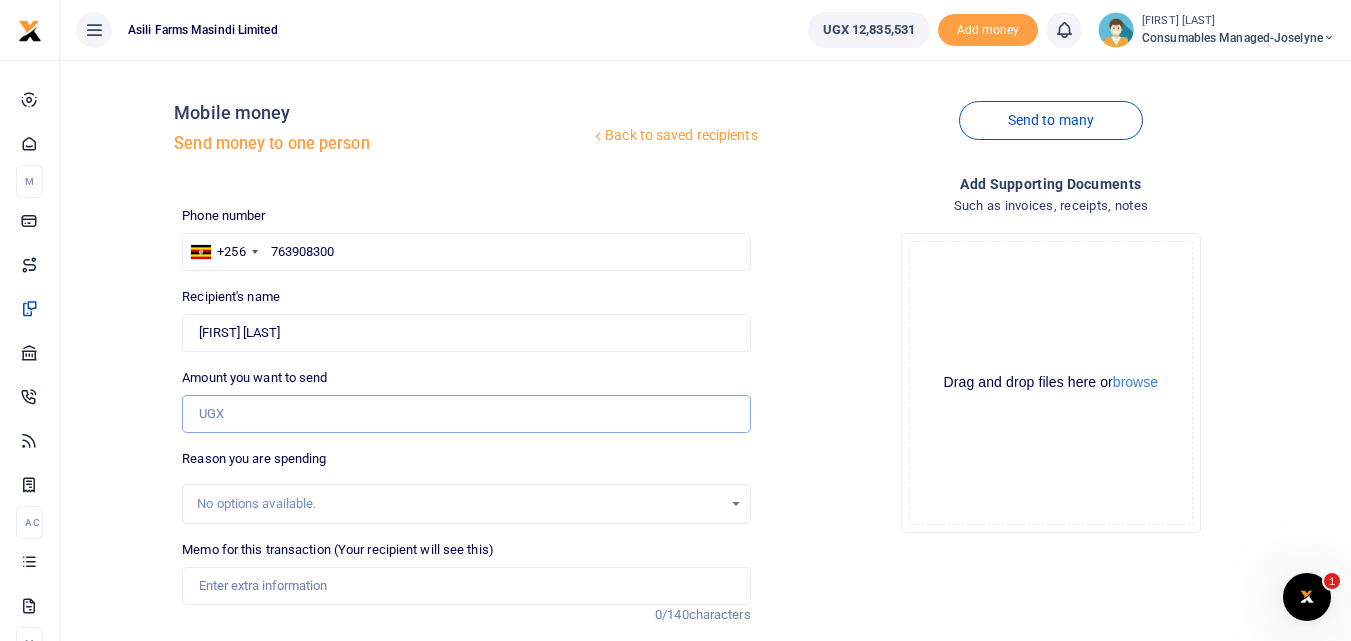 click on "Amount you want to send" at bounding box center (466, 414) 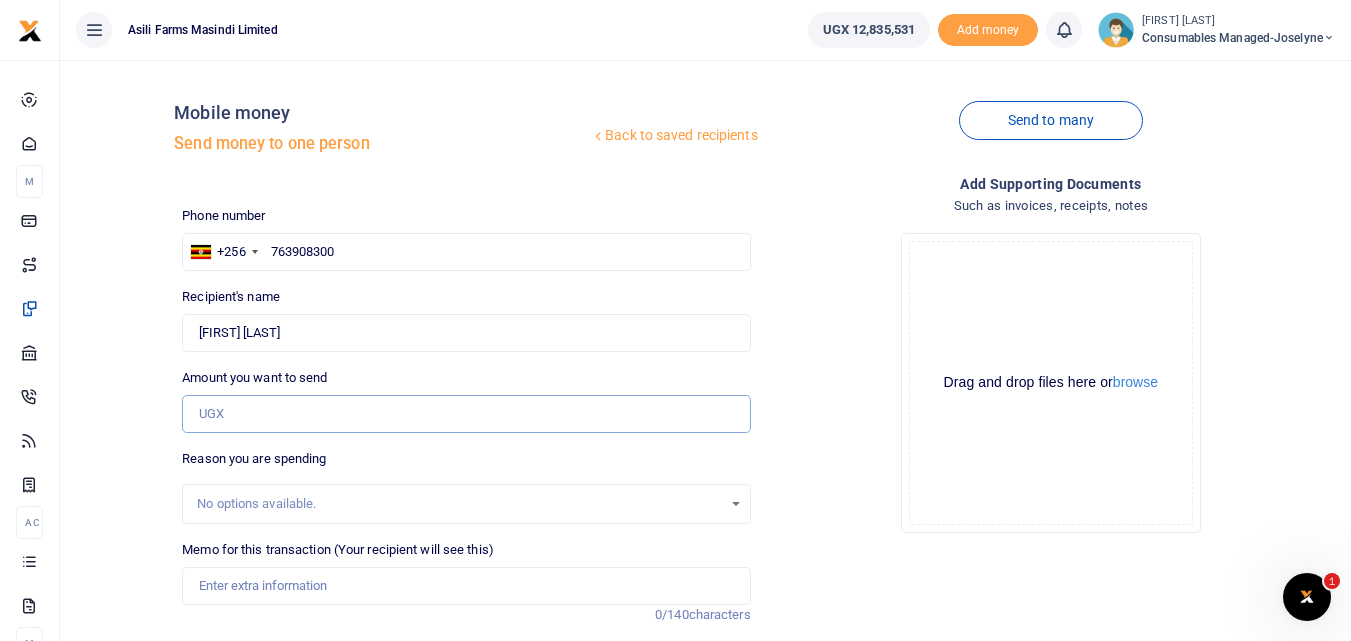 click on "Amount you want to send" at bounding box center (466, 414) 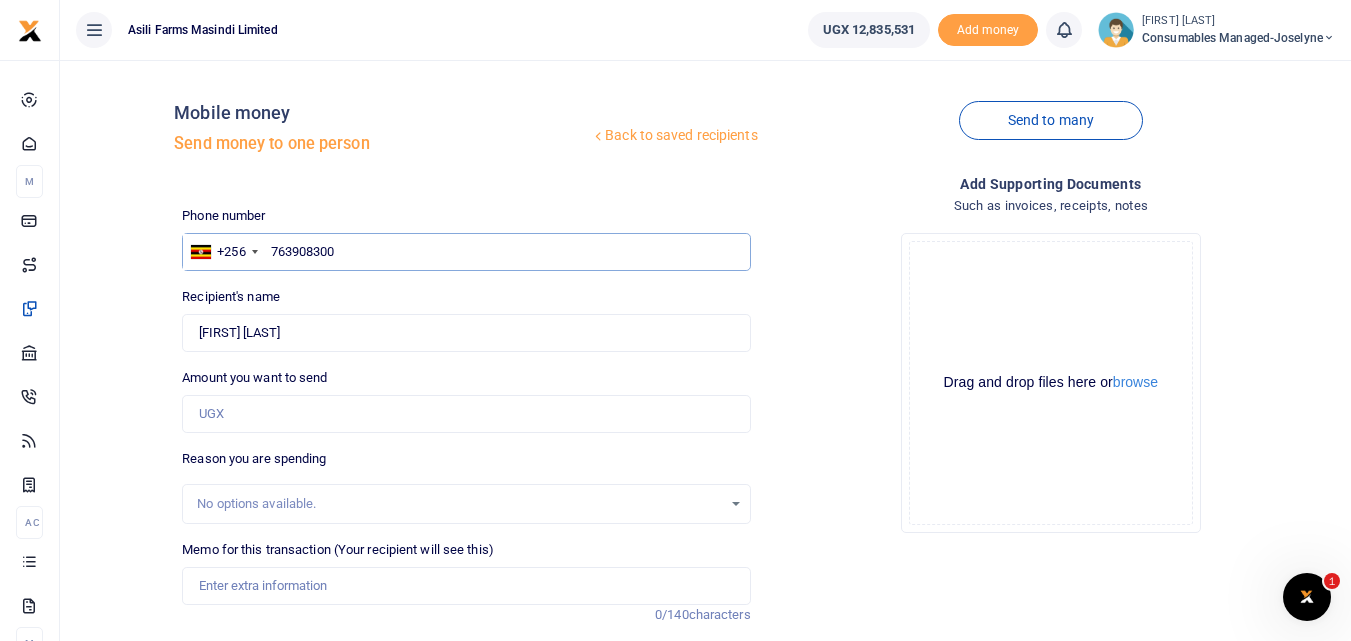 click on "763908300" at bounding box center [466, 252] 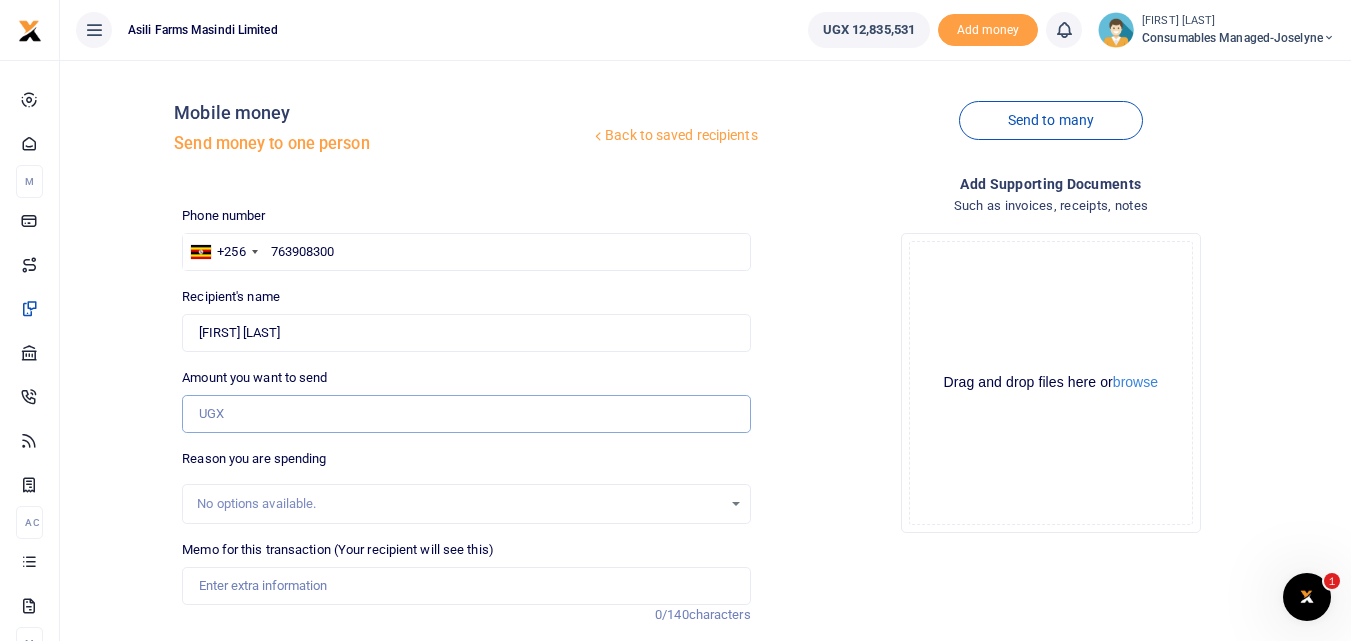 click on "Amount you want to send" at bounding box center (466, 414) 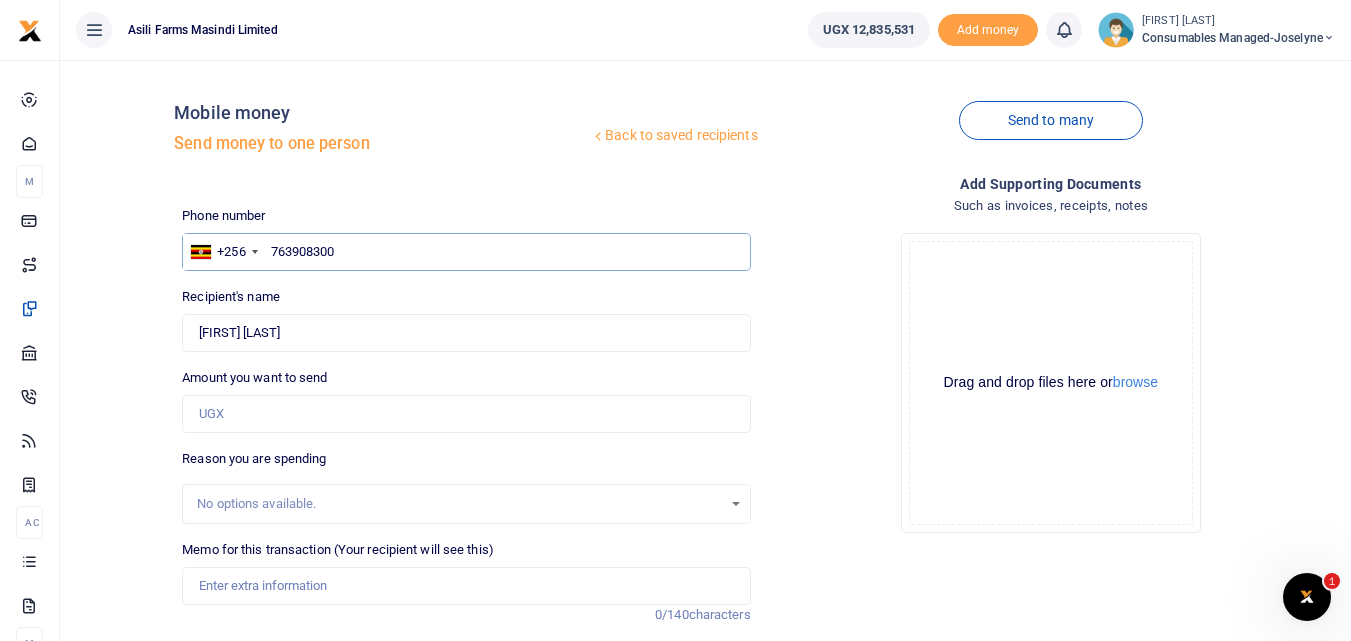click on "763908300" at bounding box center [466, 252] 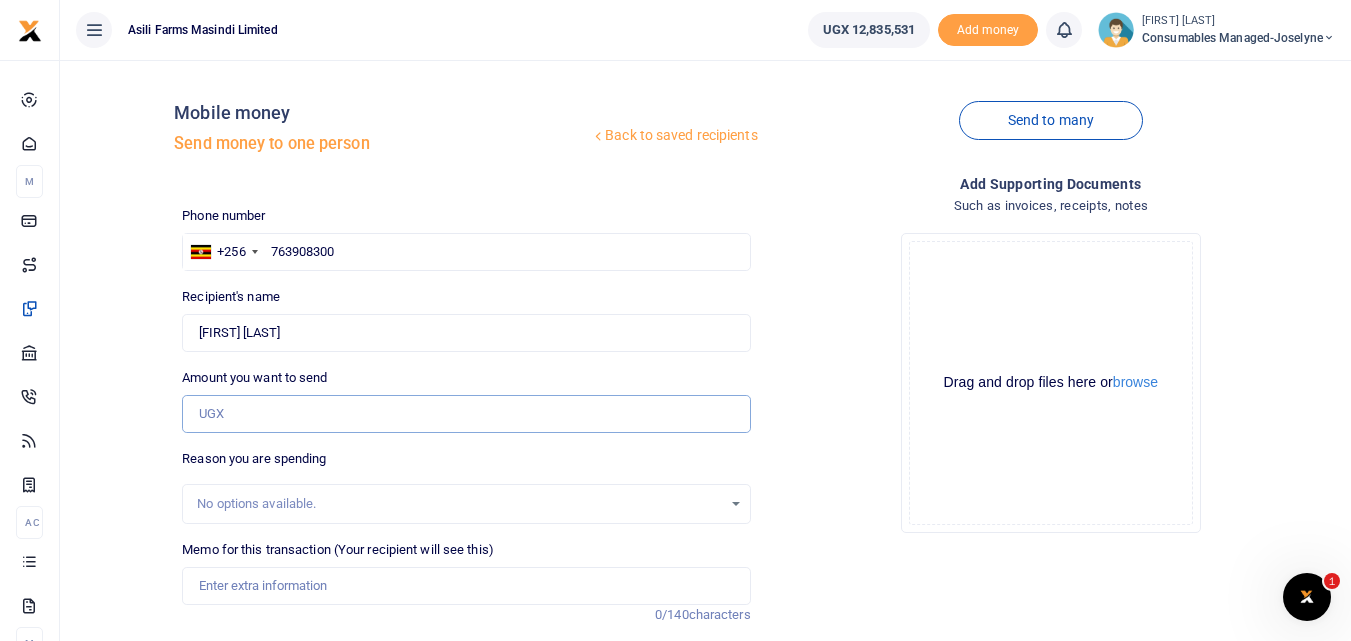 click on "Amount you want to send" at bounding box center [466, 414] 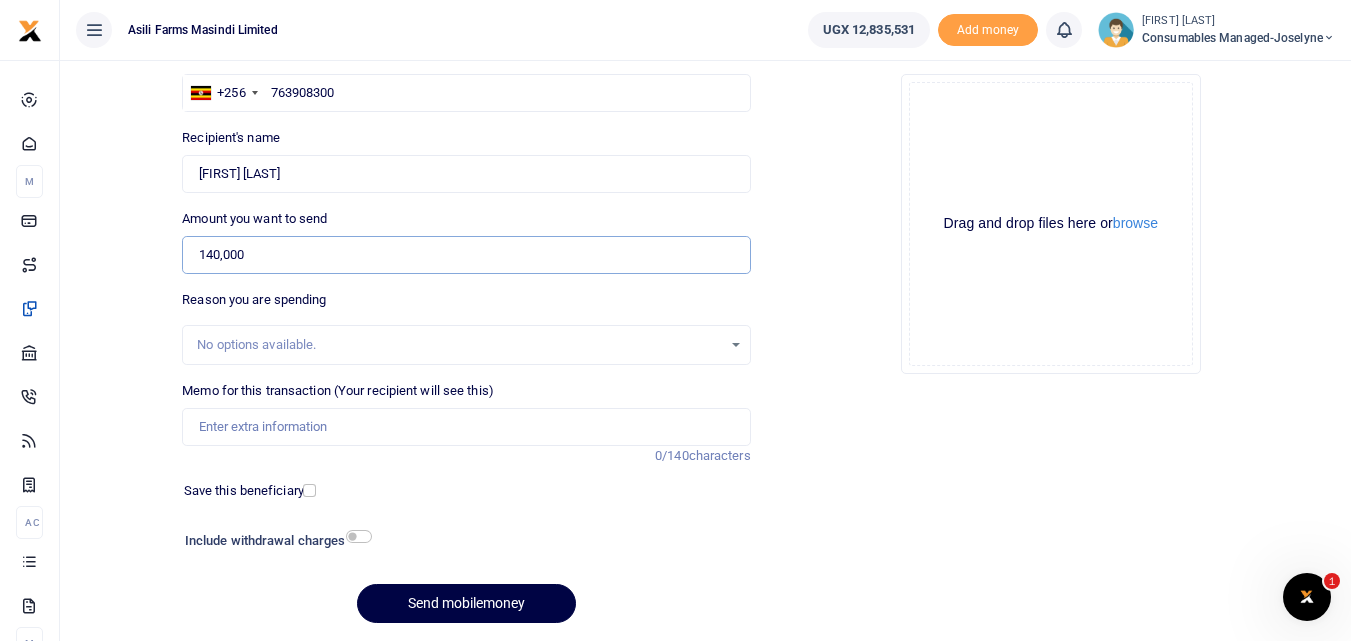scroll, scrollTop: 165, scrollLeft: 0, axis: vertical 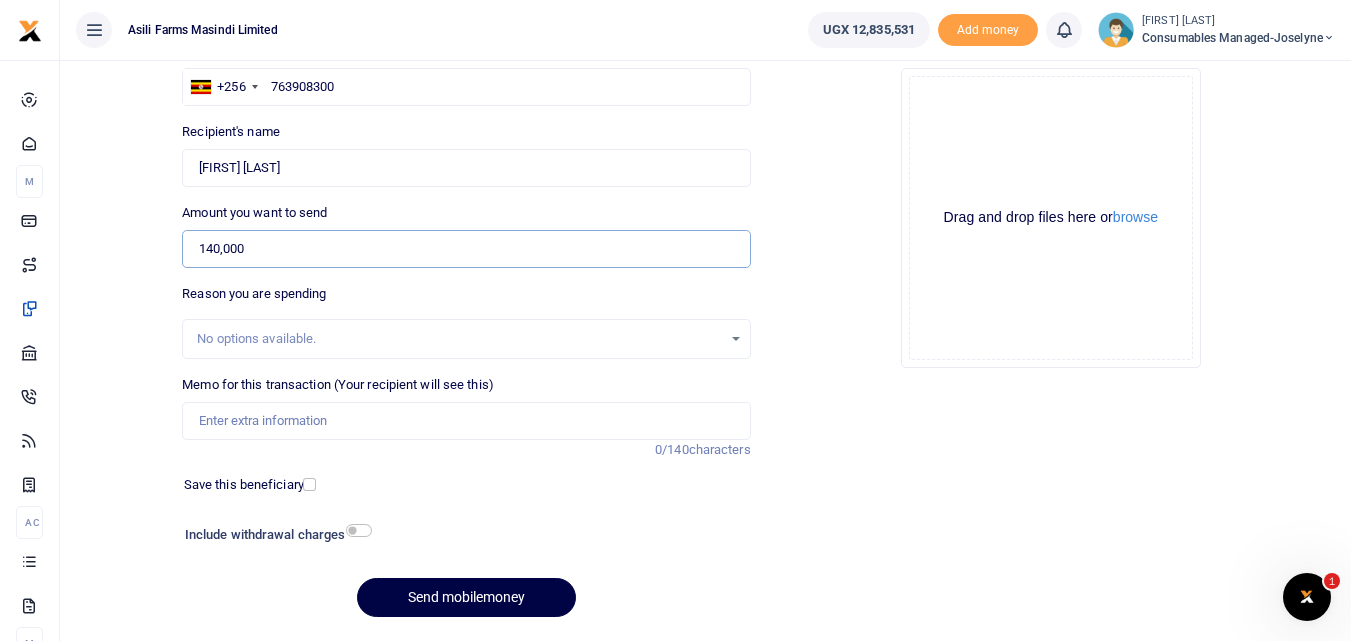type on "140,000" 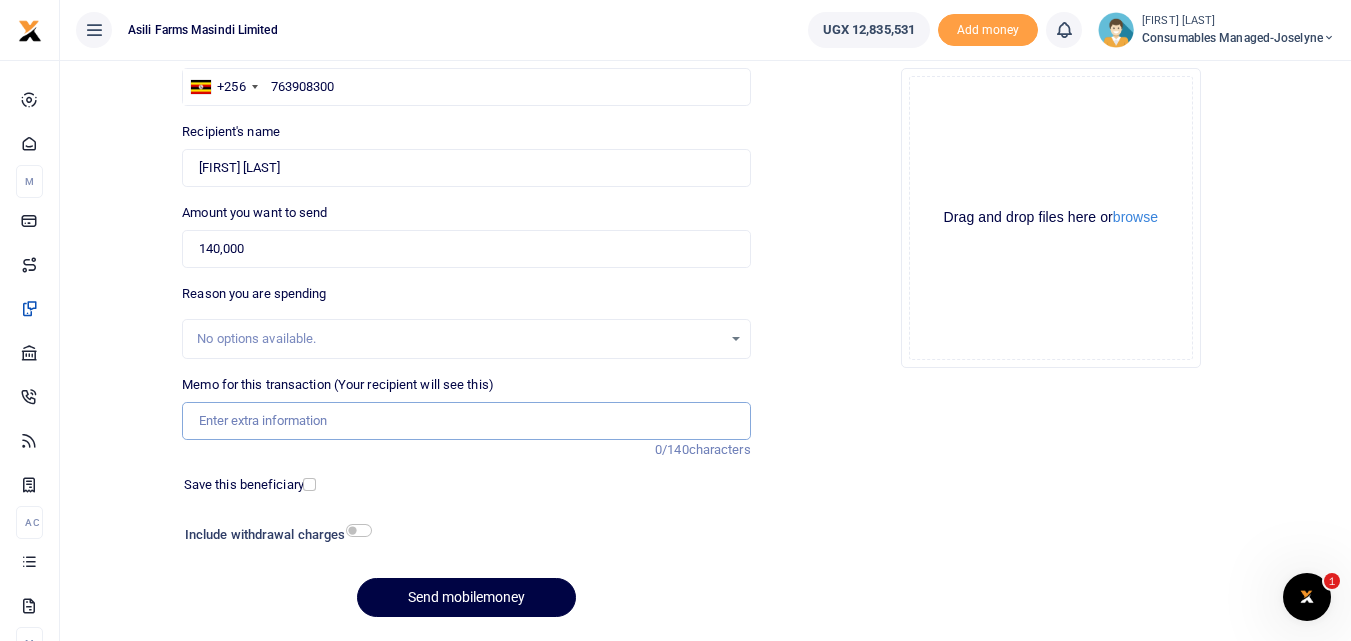 click on "Memo for this transaction (Your recipient will see this)" at bounding box center (466, 421) 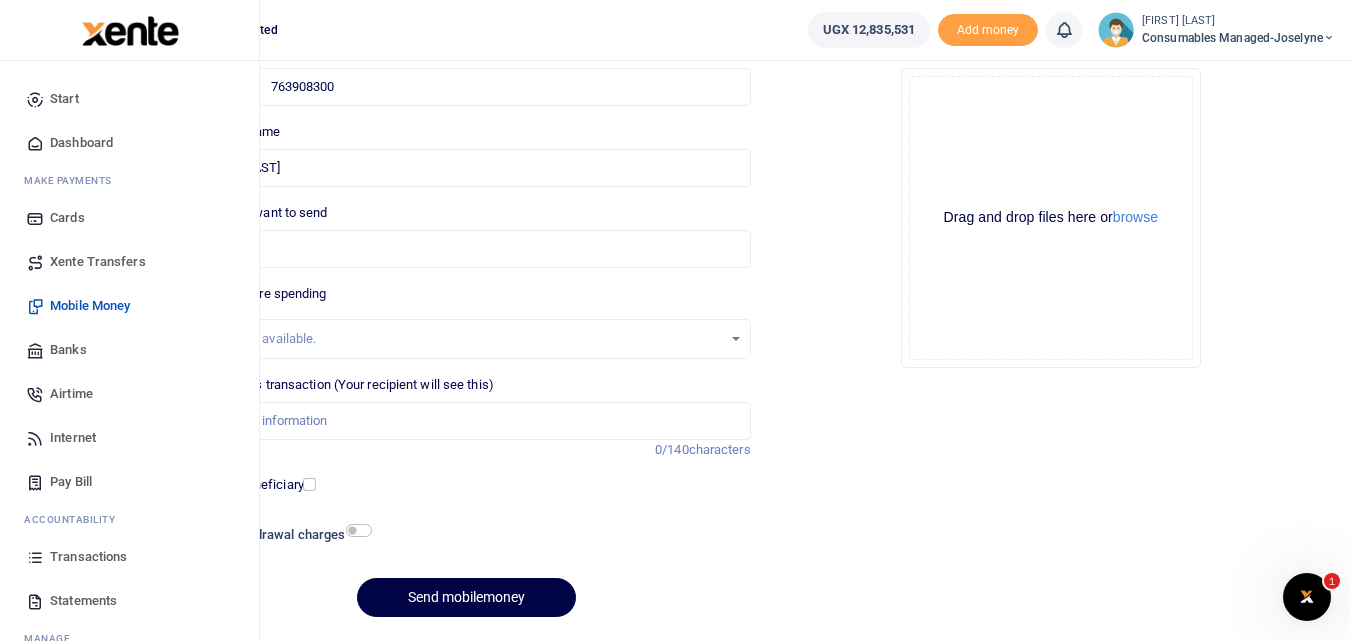 click on "Mobile Money" at bounding box center (90, 306) 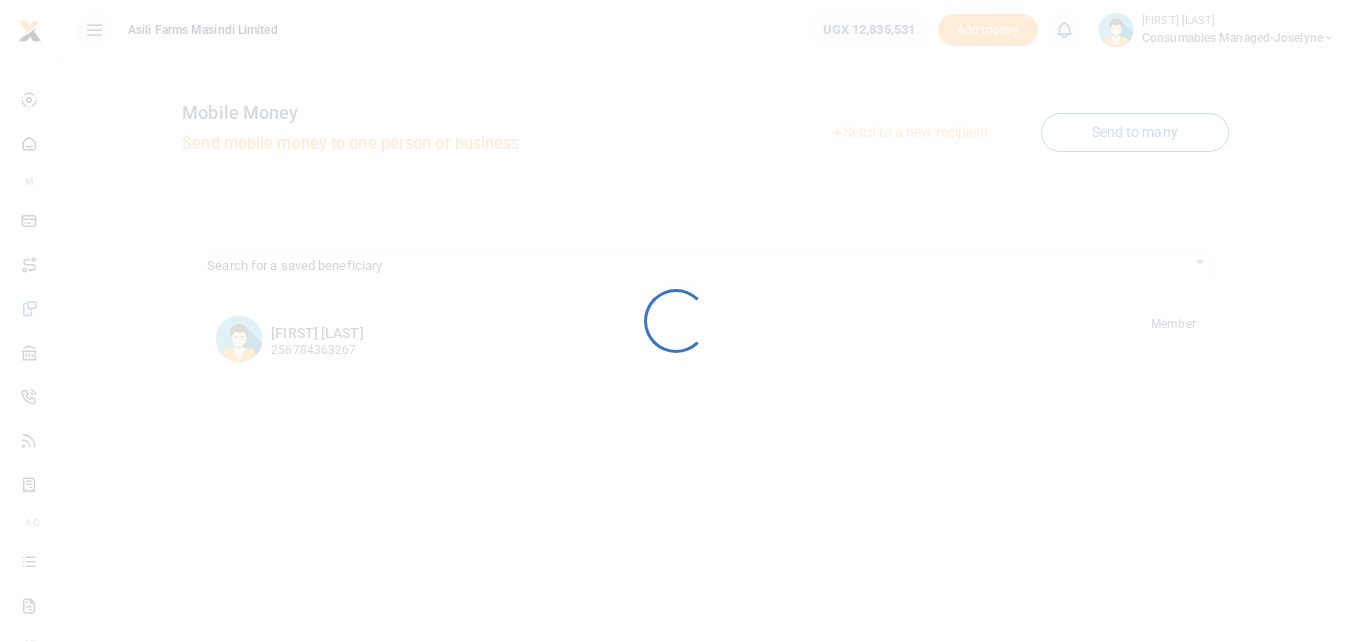 scroll, scrollTop: 0, scrollLeft: 0, axis: both 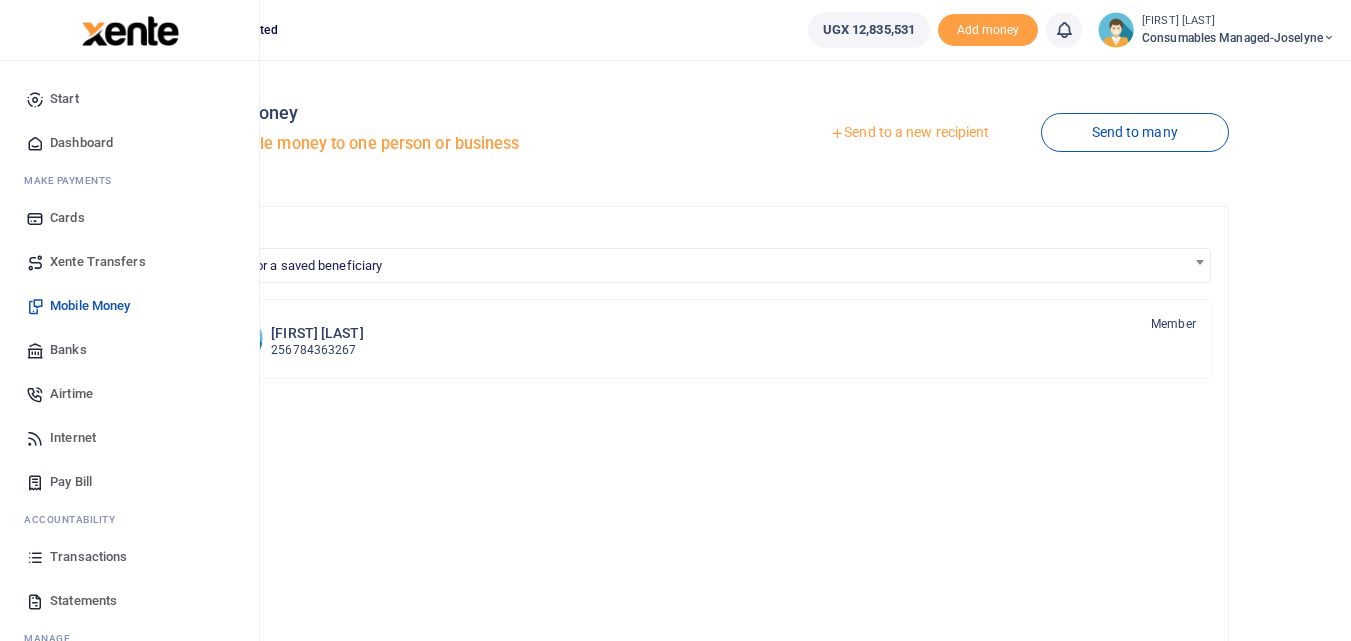 click on "Transactions" at bounding box center (129, 557) 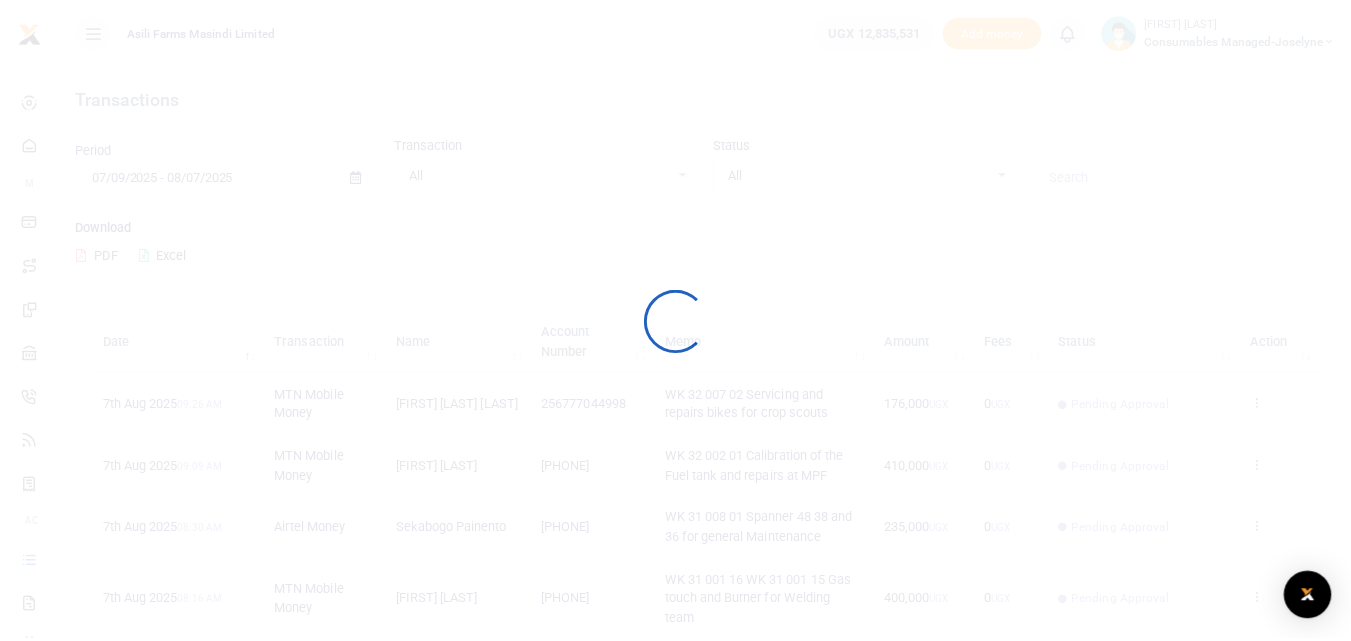 scroll, scrollTop: 0, scrollLeft: 0, axis: both 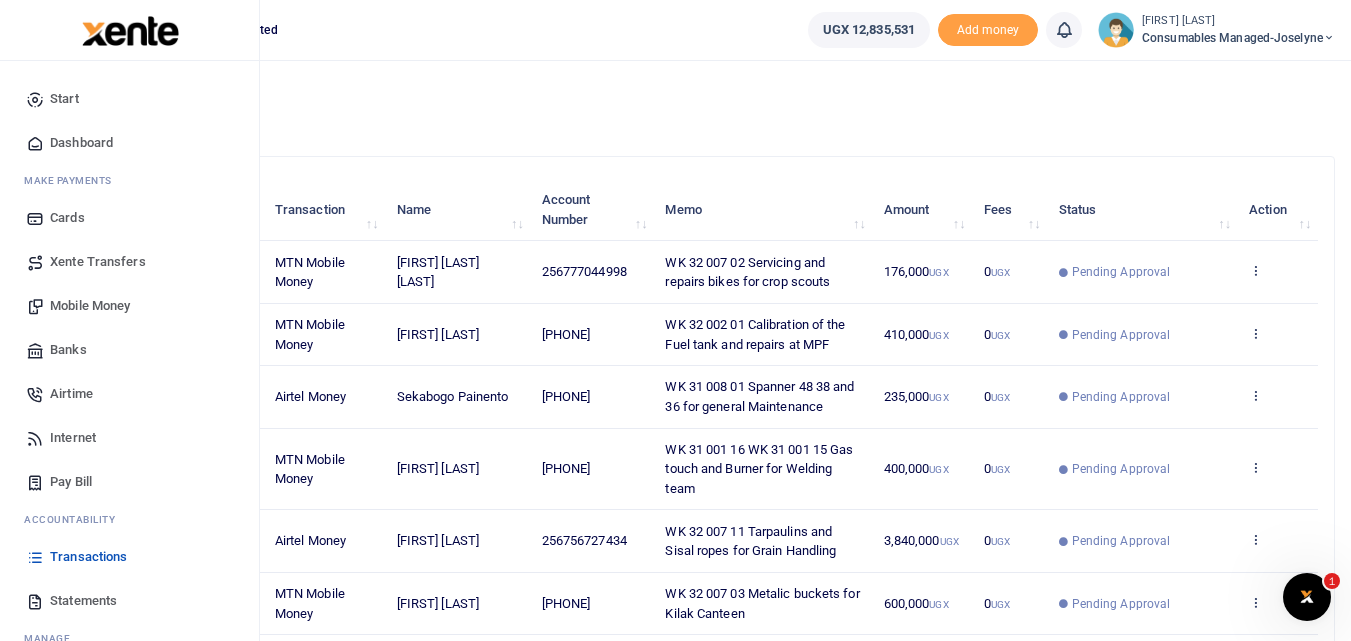 click on "Mobile Money" at bounding box center (90, 306) 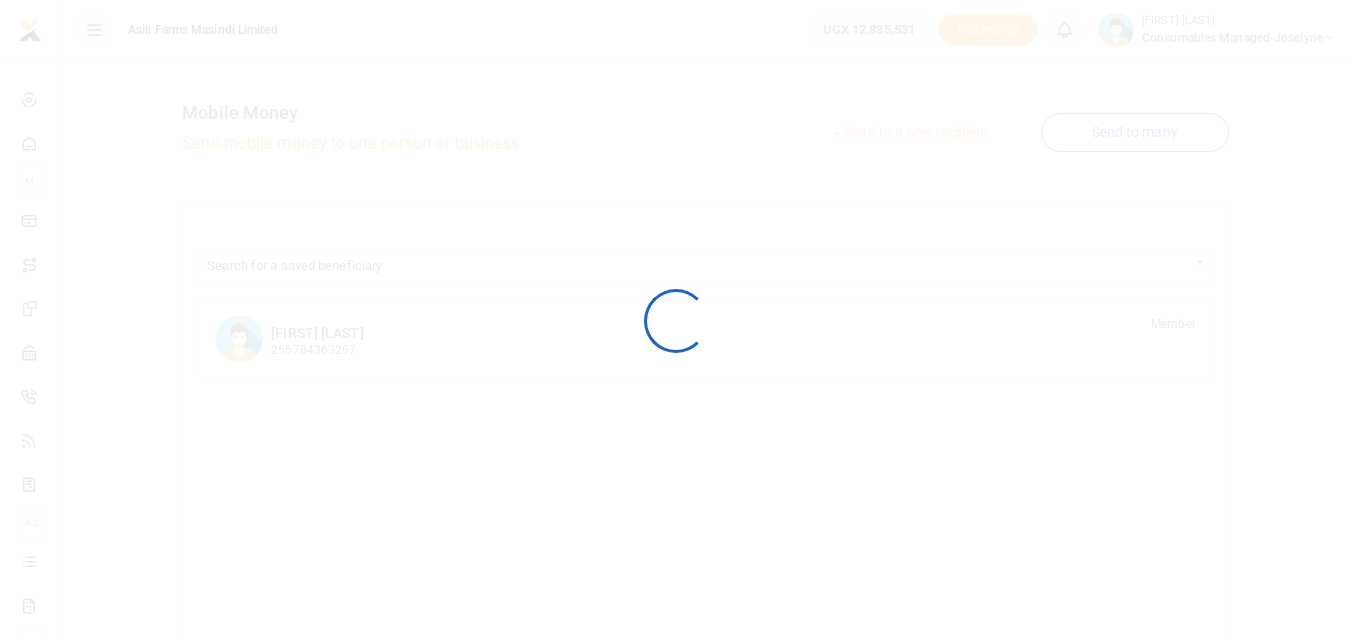 scroll, scrollTop: 0, scrollLeft: 0, axis: both 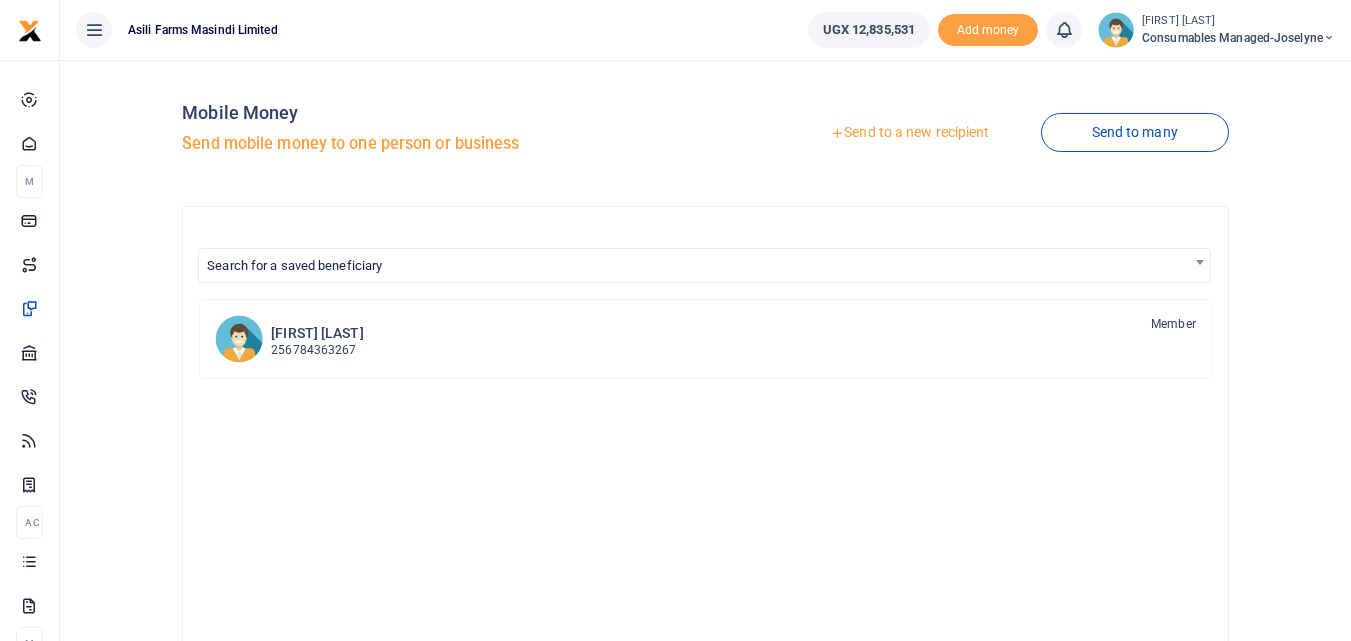 click on "Send to a new recipient" at bounding box center [909, 133] 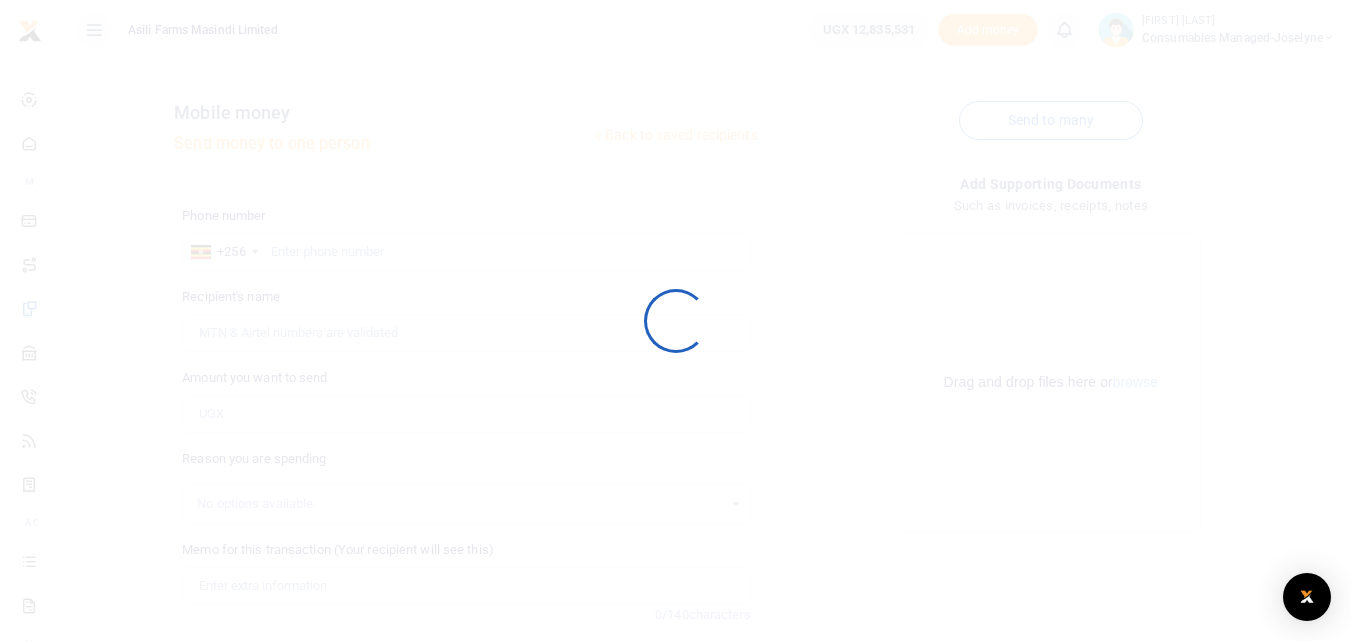 scroll, scrollTop: 0, scrollLeft: 0, axis: both 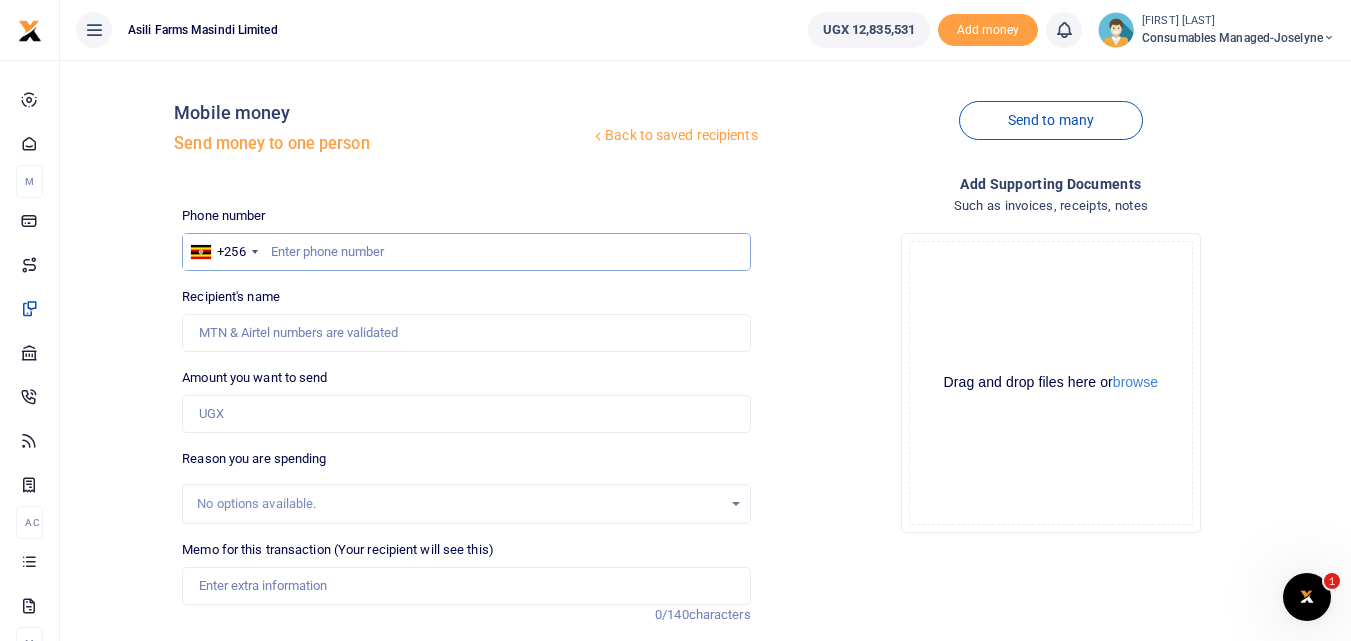 click at bounding box center (466, 252) 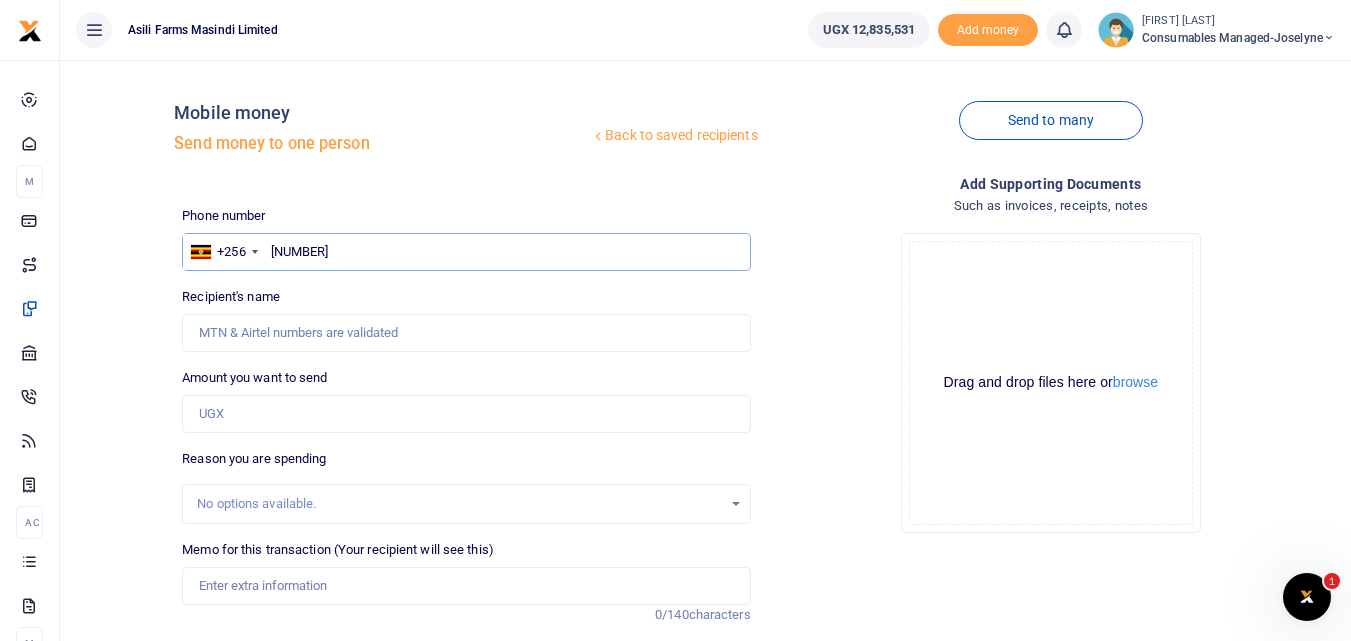type on "776769975" 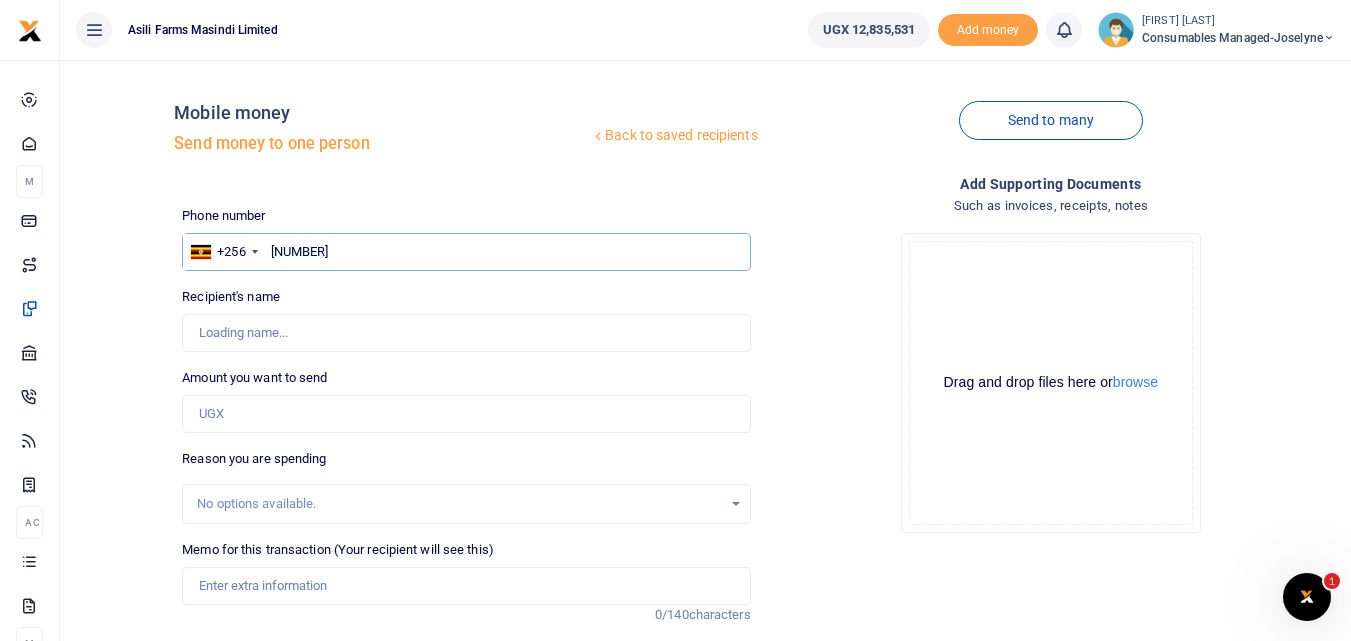 type on "Juliet Amoit" 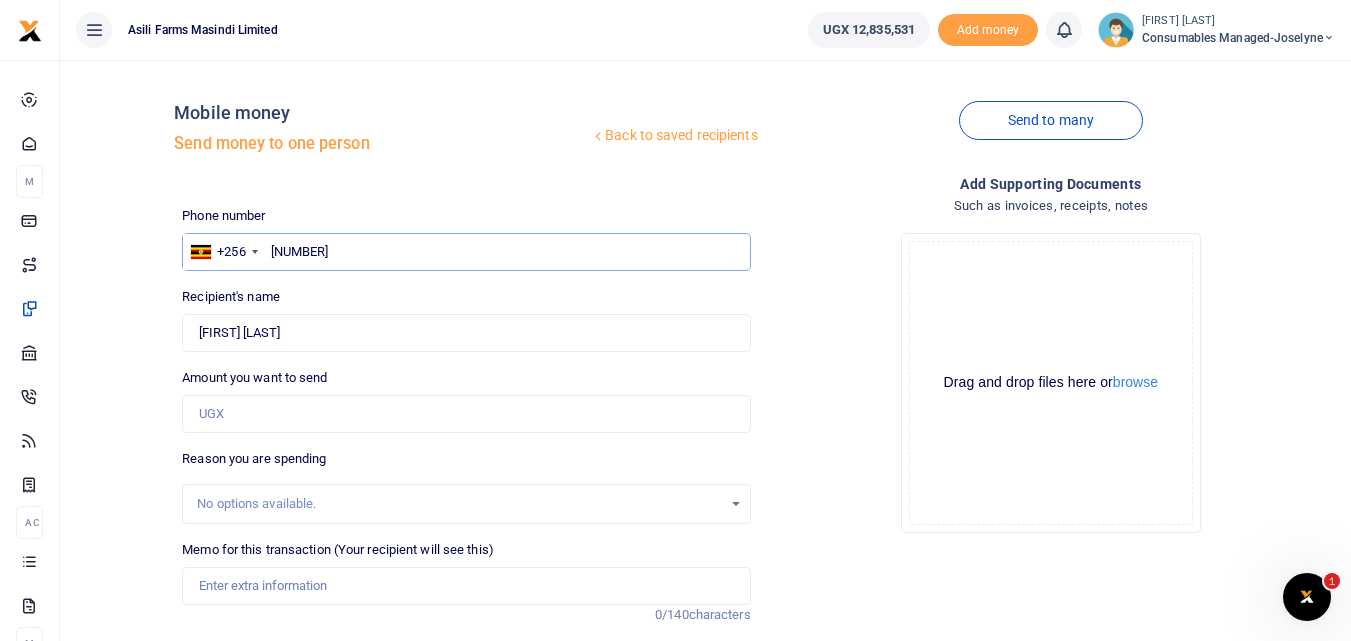 type on "776769975" 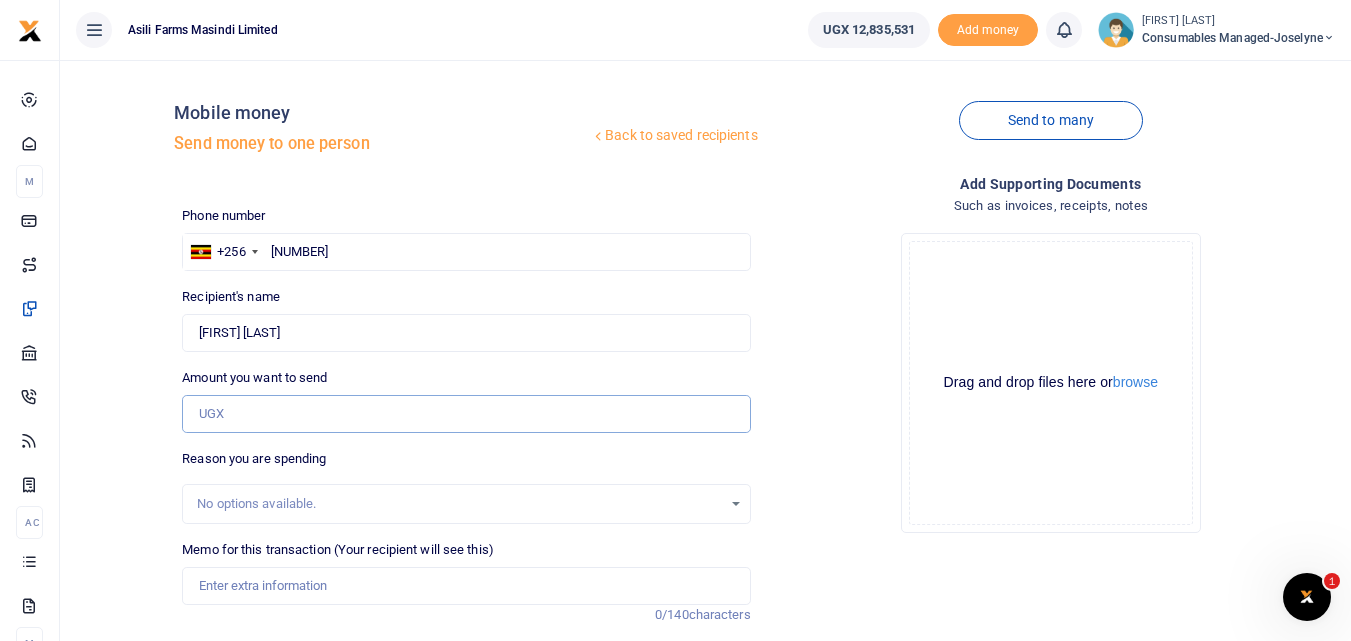 click on "Amount you want to send" at bounding box center (466, 414) 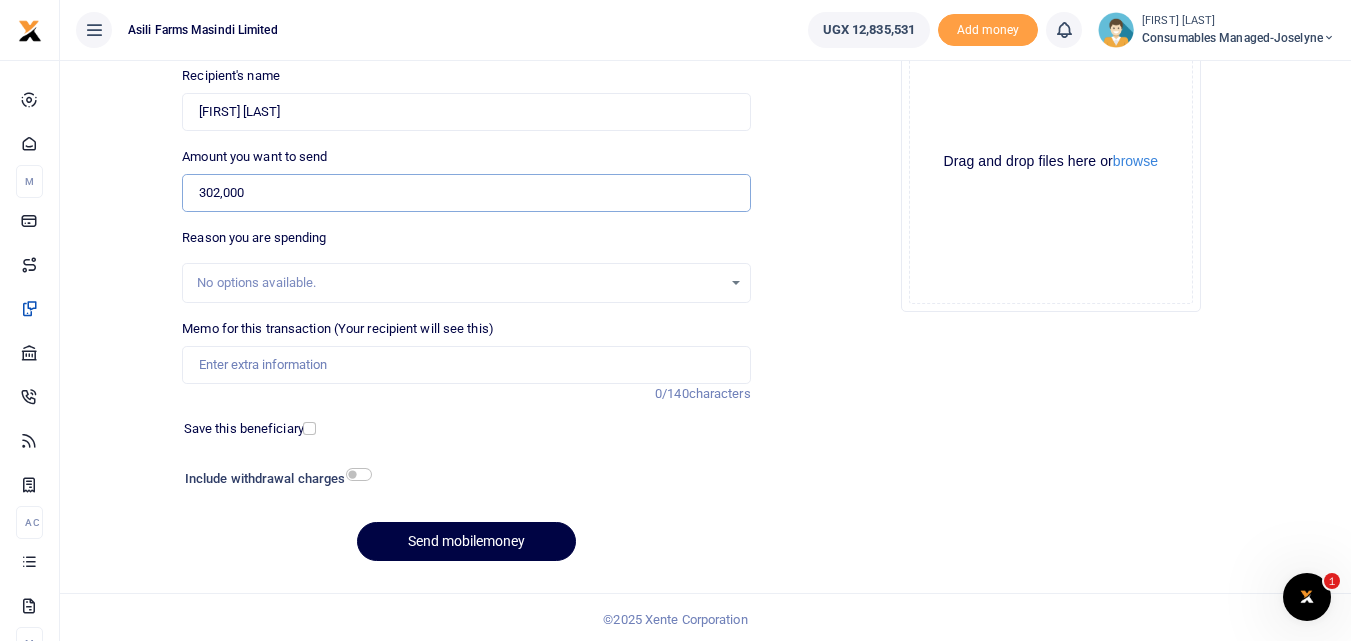 scroll, scrollTop: 225, scrollLeft: 0, axis: vertical 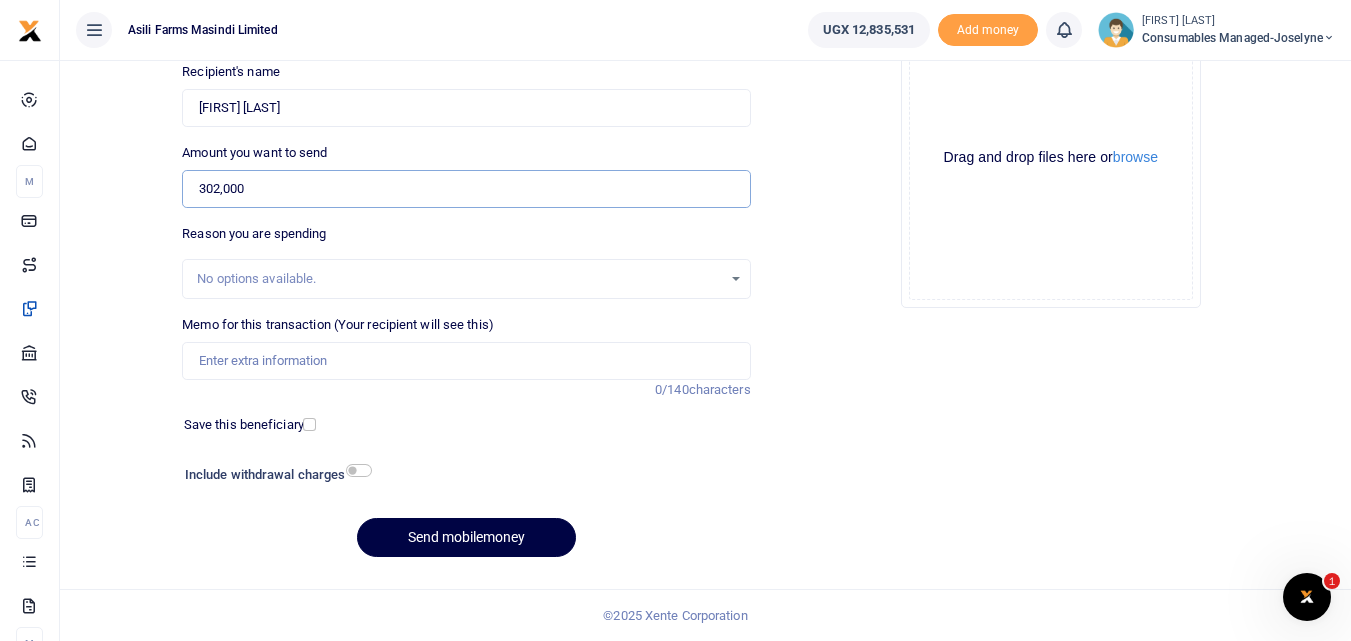 type on "302,000" 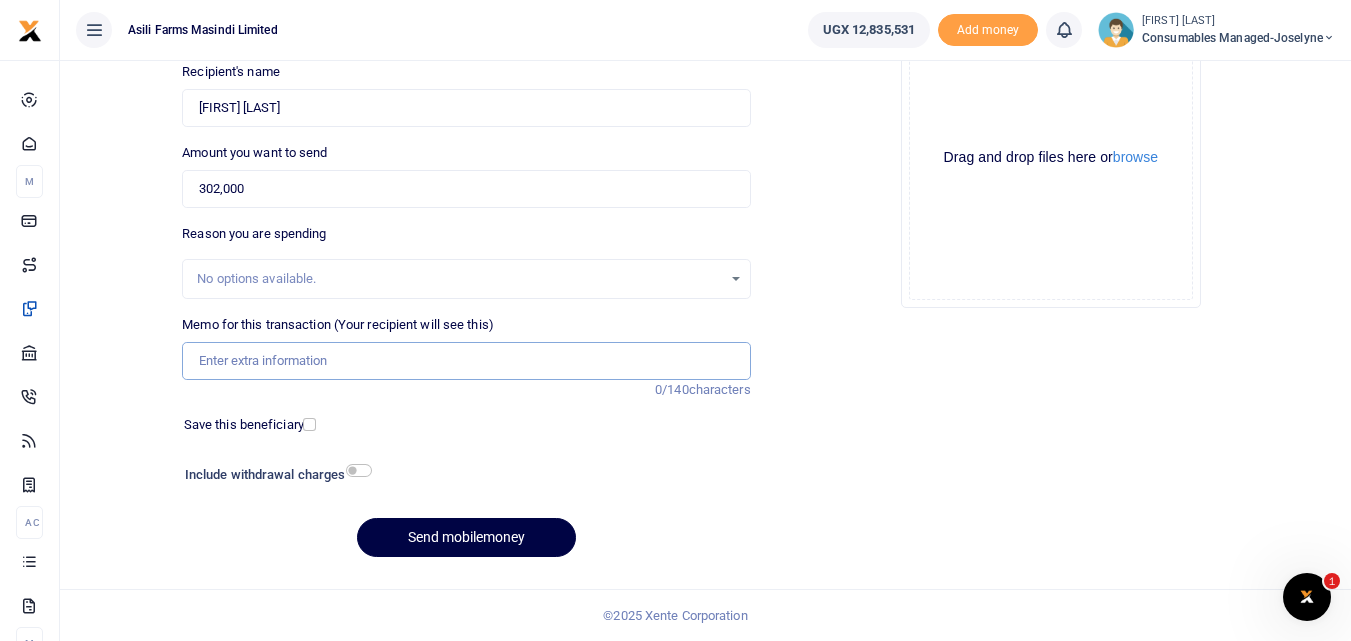 click on "Memo for this transaction (Your recipient will see this)" at bounding box center (466, 361) 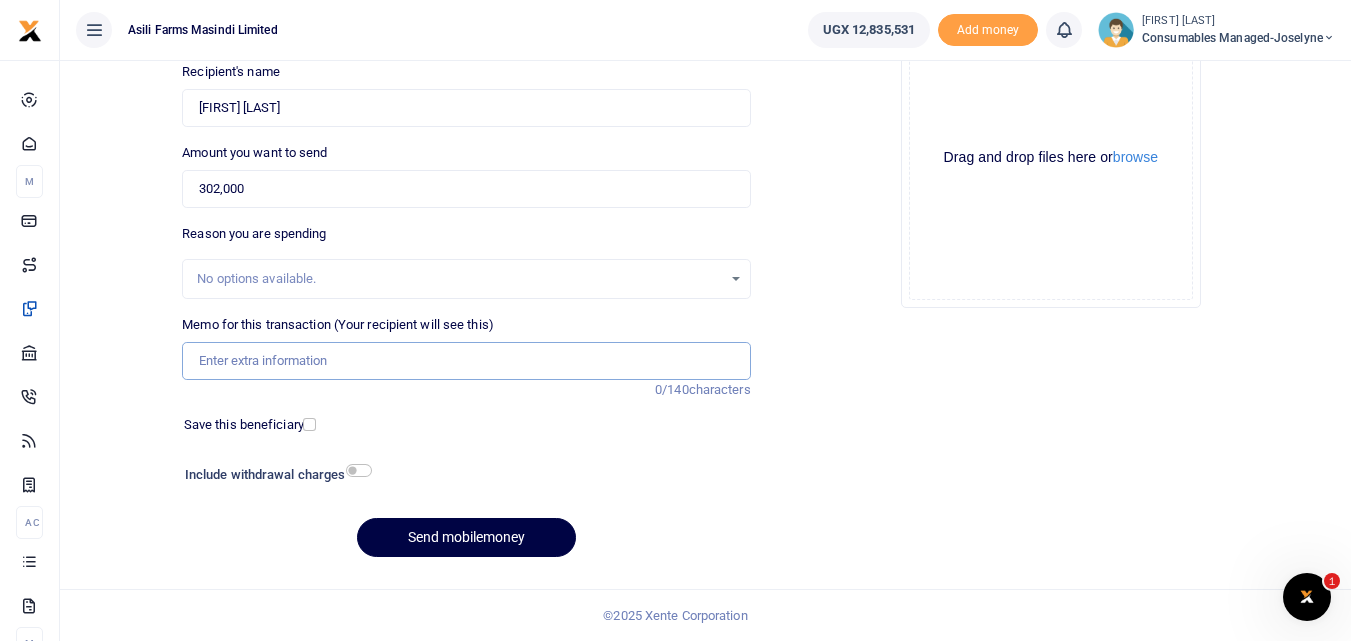 paste on "WK 31 /008 / 01" 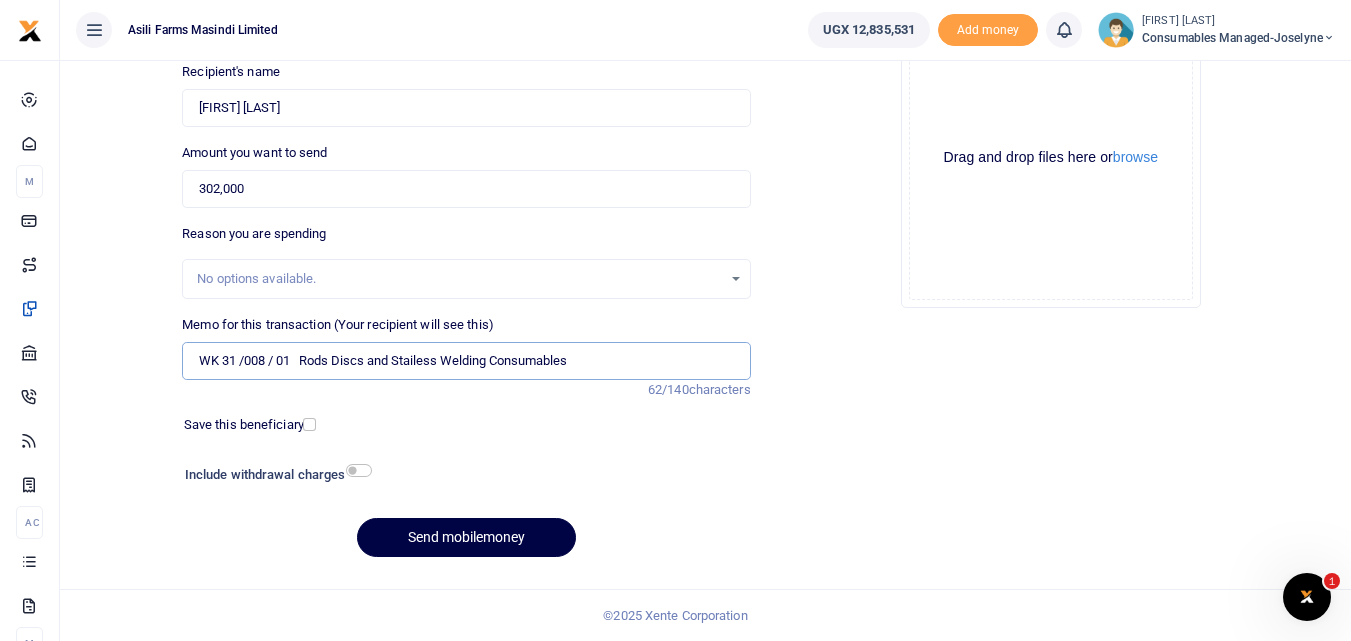 click on "WK 31 /008 / 01   Rods Discs and Stailess Welding Consumables" at bounding box center (466, 361) 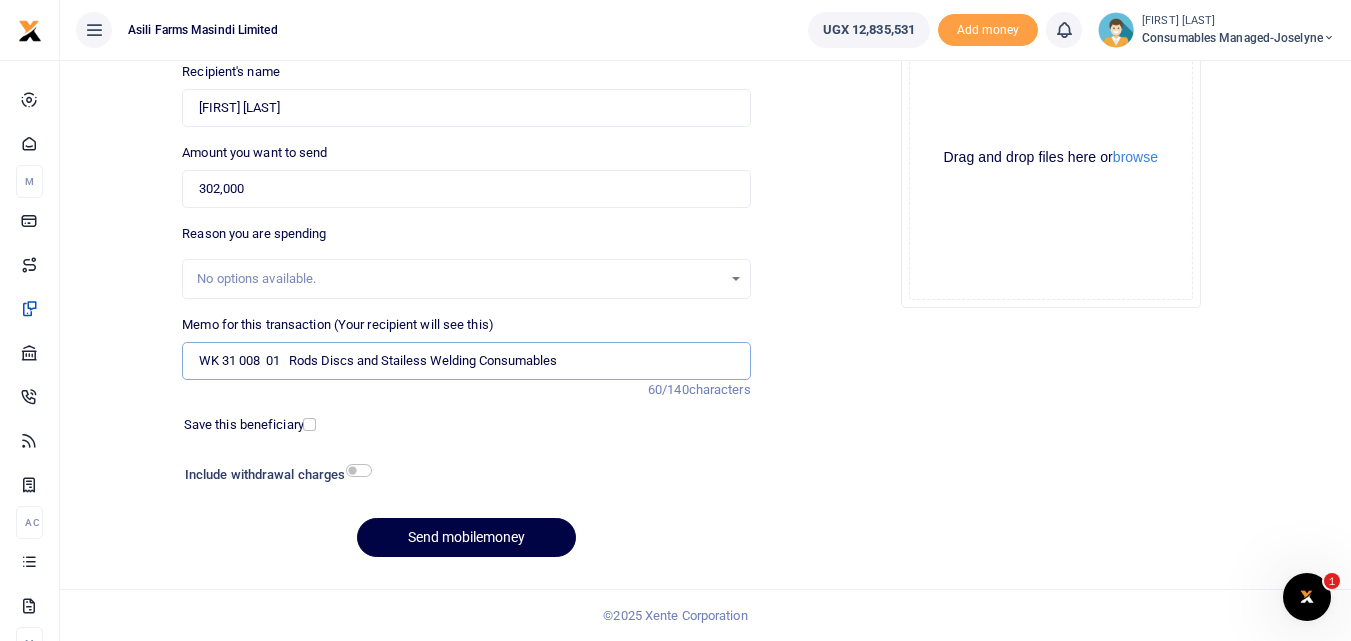 click on "WK 31 008  01   Rods Discs and Stailess Welding Consumables" at bounding box center [466, 361] 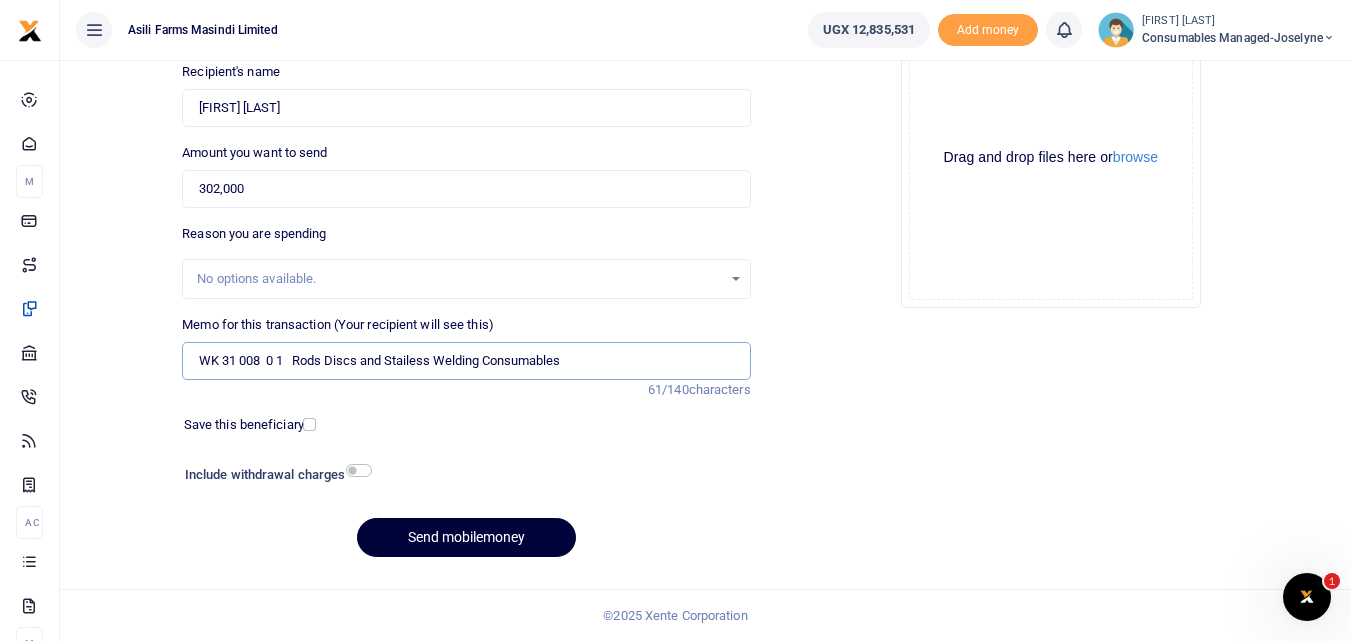 type on "WK 31 008  0 1   Rods Discs and Stailess Welding Consumables" 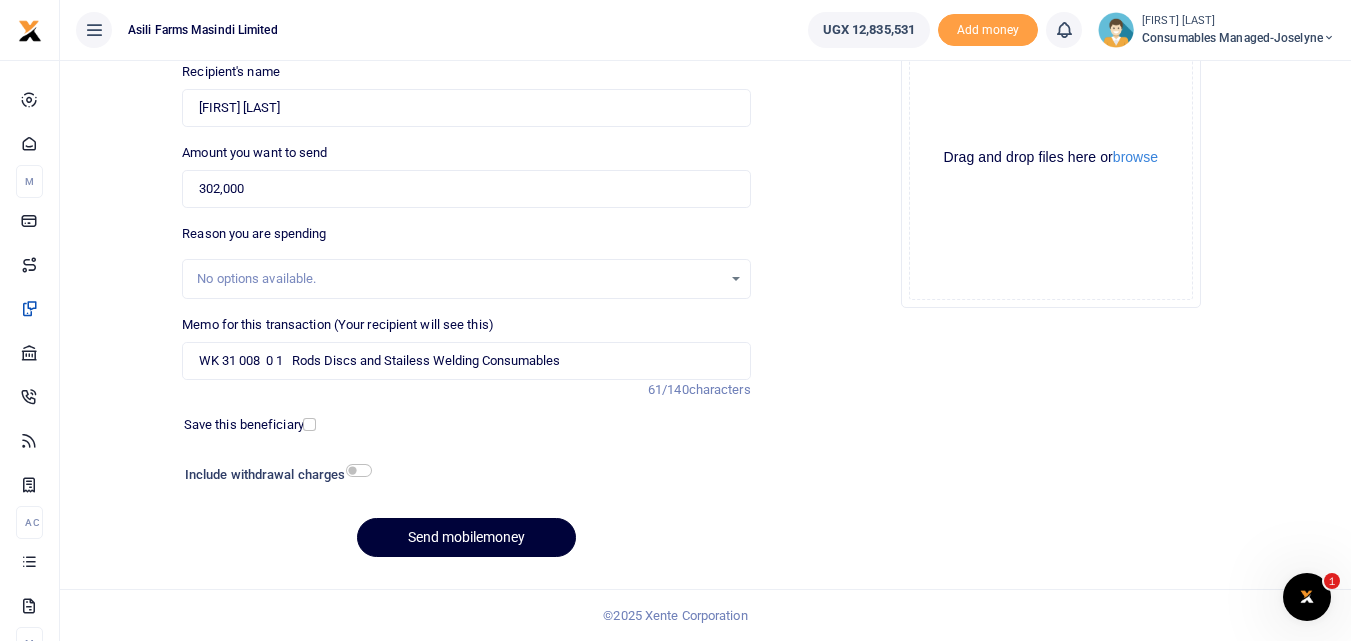 click on "Send mobilemoney" at bounding box center (466, 537) 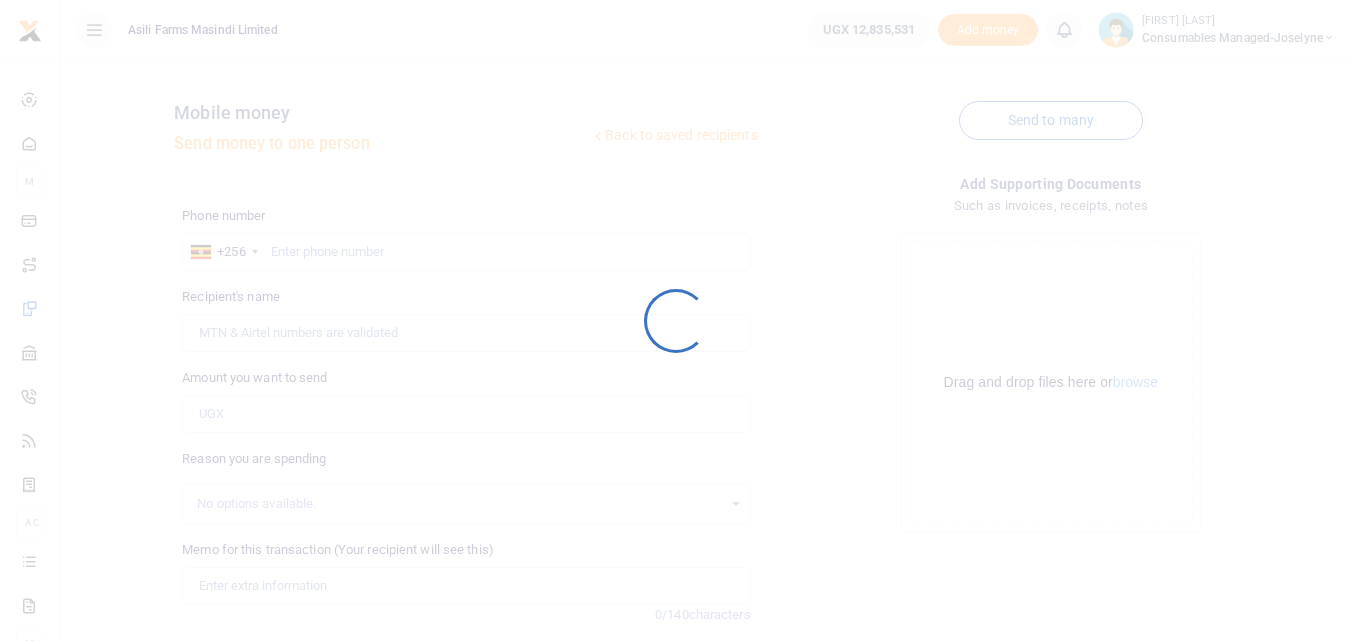 scroll, scrollTop: 225, scrollLeft: 0, axis: vertical 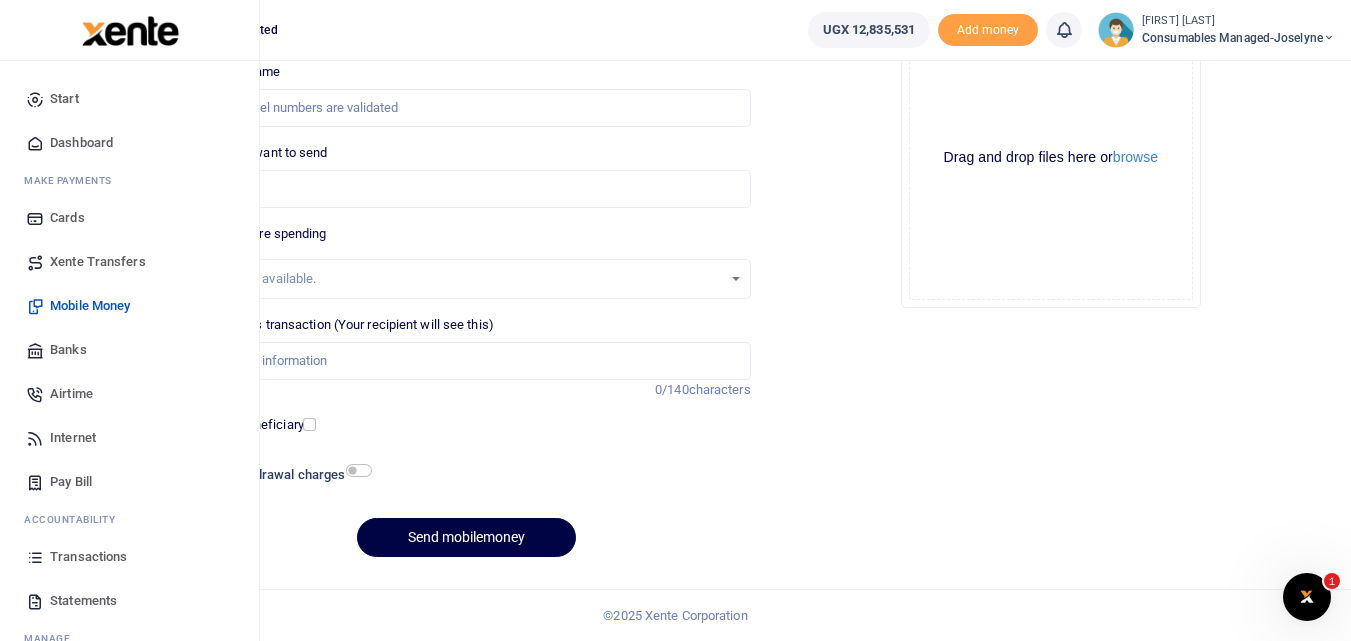 click at bounding box center (35, 557) 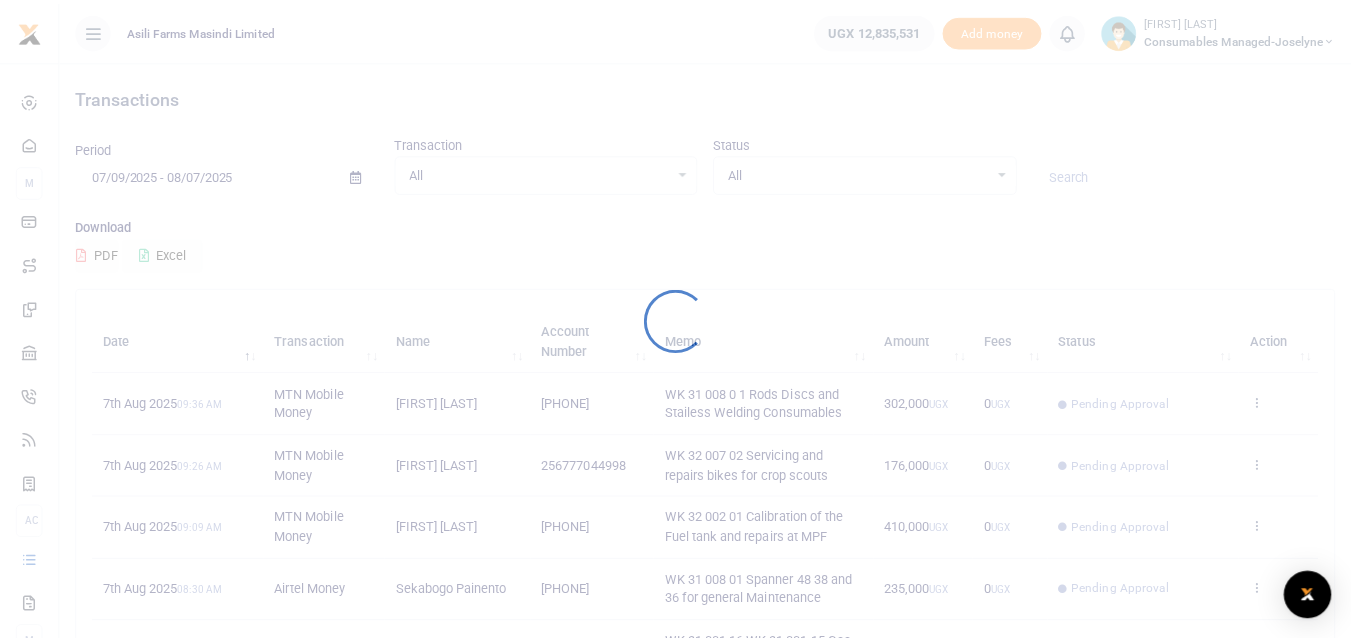 scroll, scrollTop: 0, scrollLeft: 0, axis: both 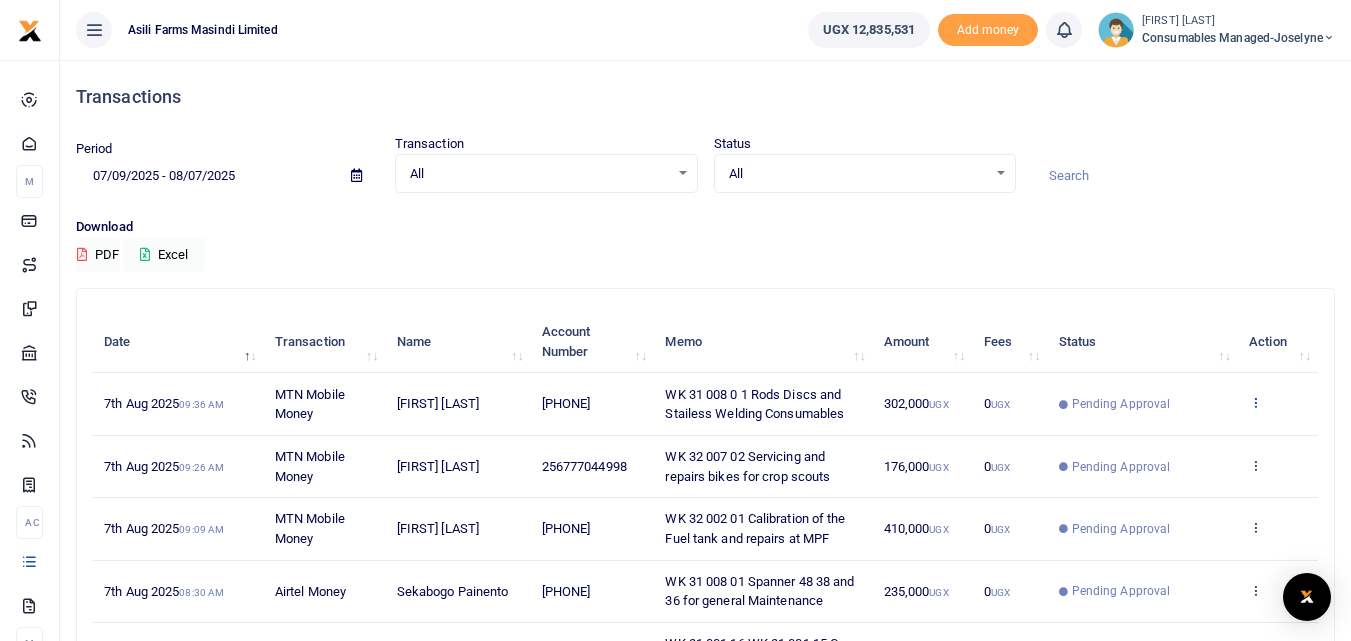 click at bounding box center [1255, 402] 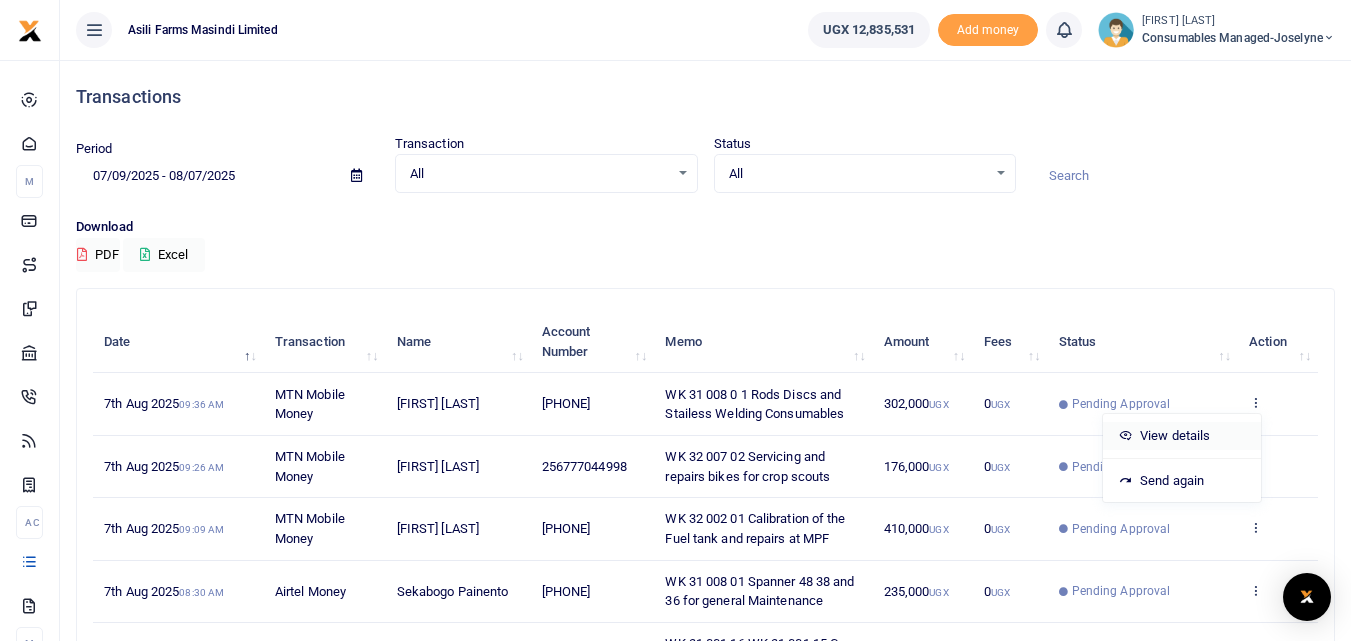 click on "View details" at bounding box center (1182, 436) 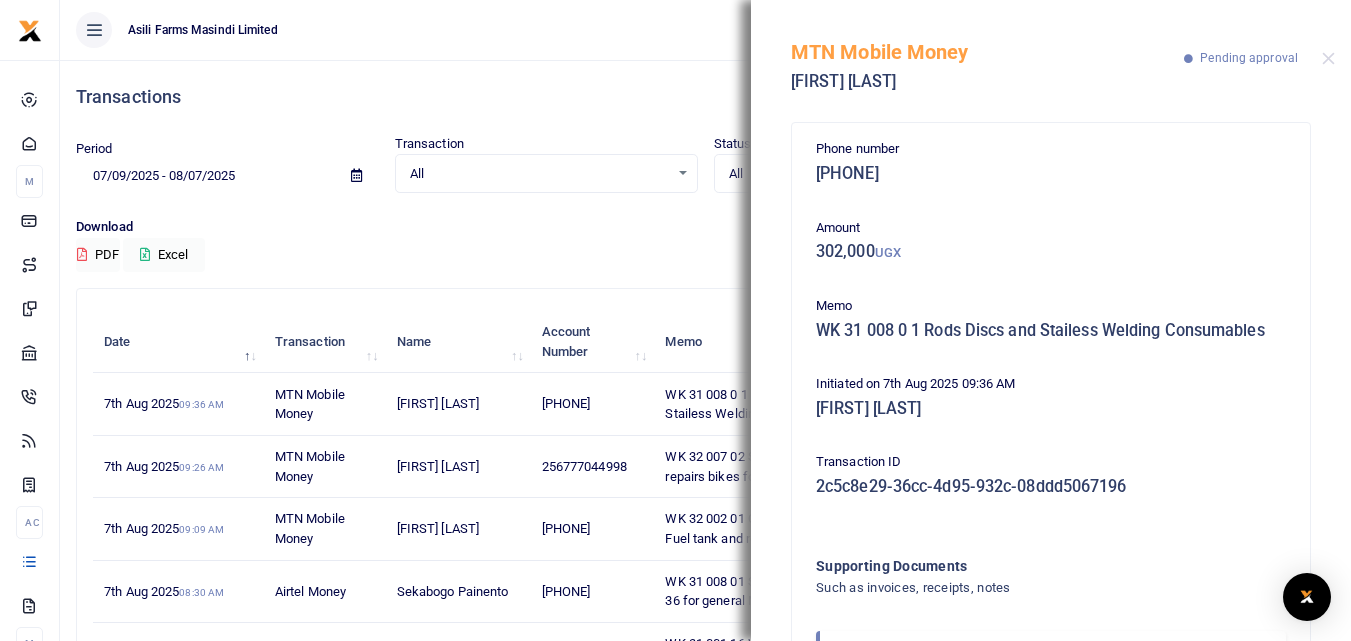 scroll, scrollTop: 119, scrollLeft: 0, axis: vertical 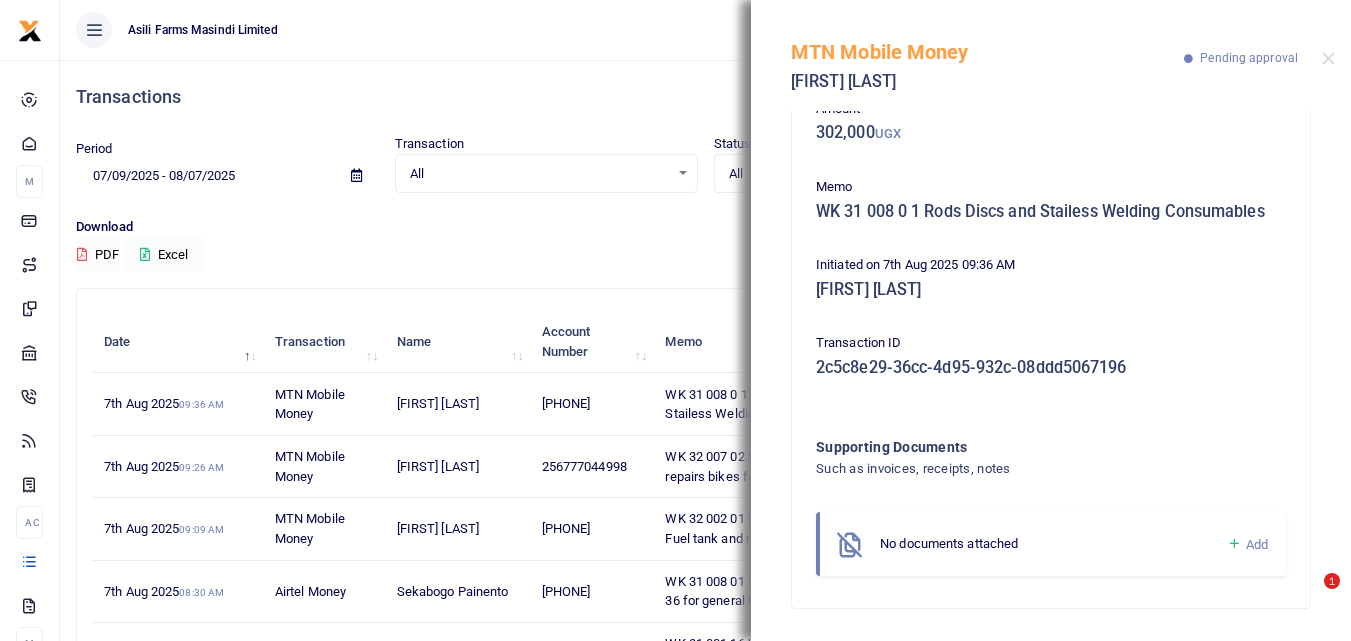 click at bounding box center (1234, 544) 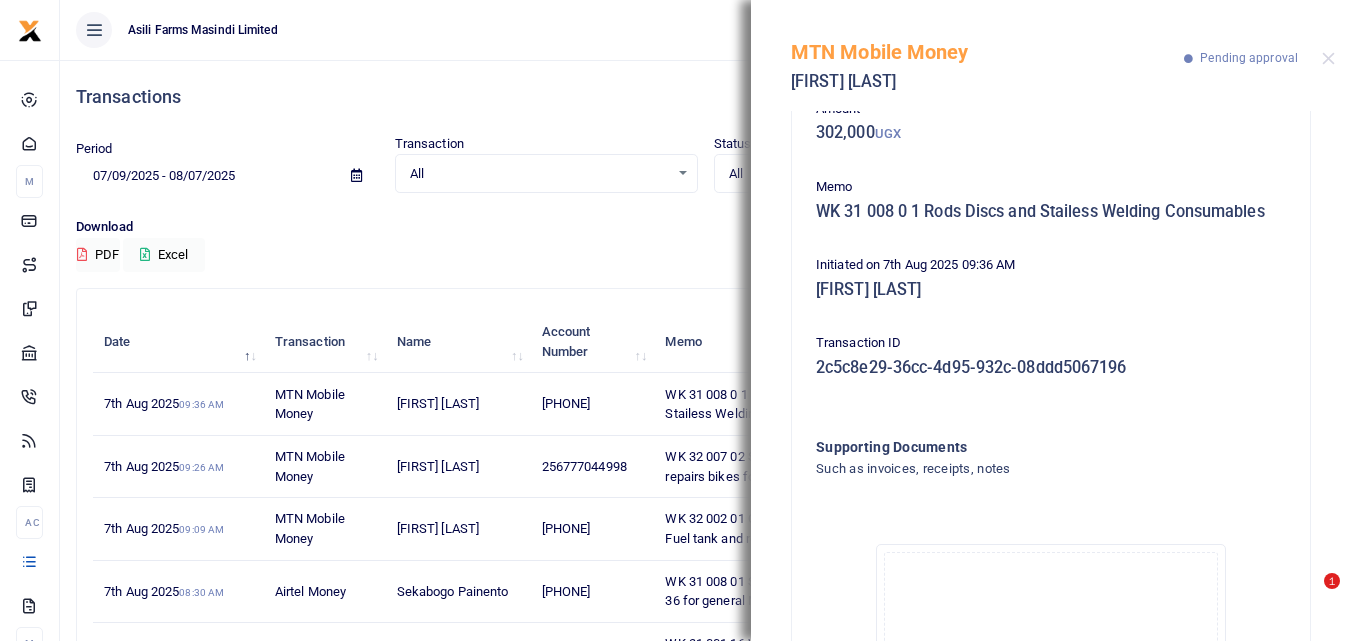scroll, scrollTop: 345, scrollLeft: 0, axis: vertical 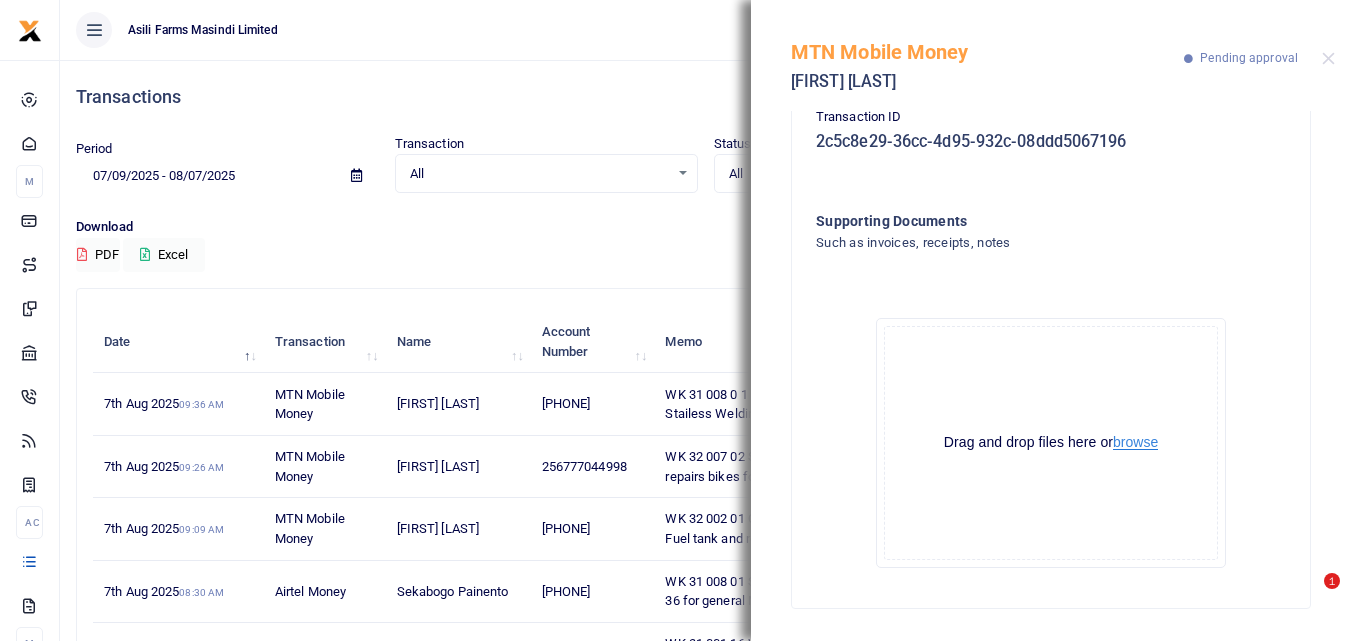 click on "browse" at bounding box center [1135, 442] 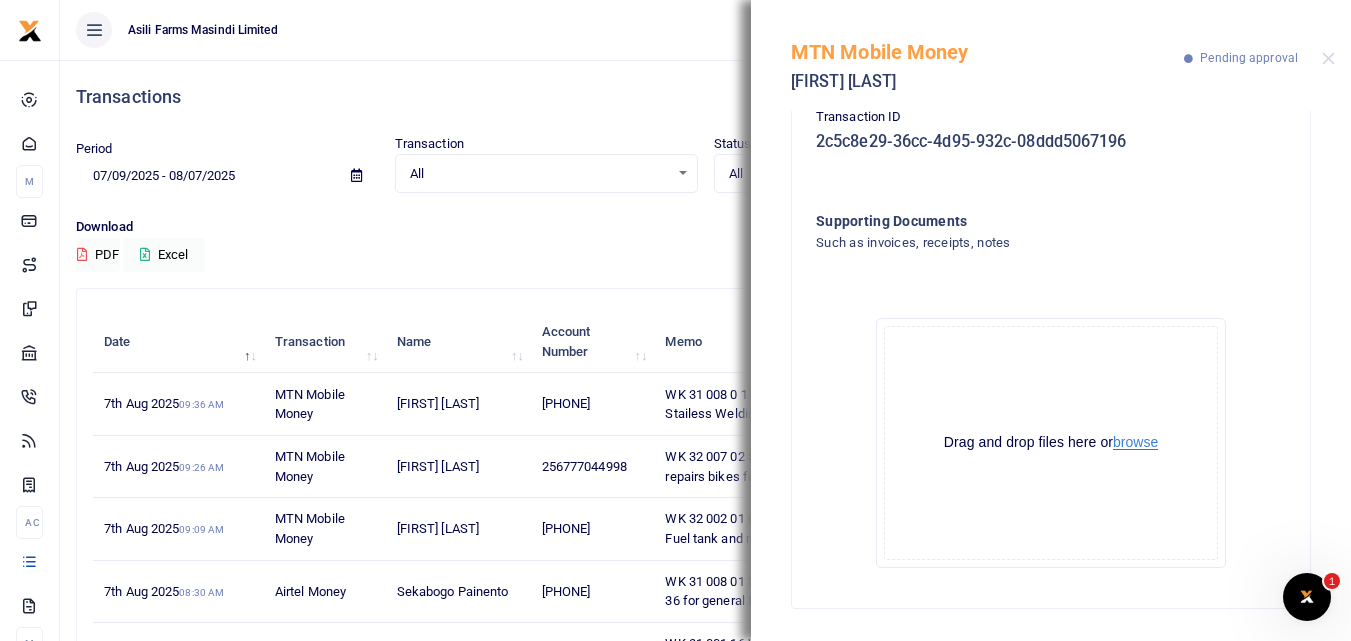 scroll, scrollTop: 0, scrollLeft: 0, axis: both 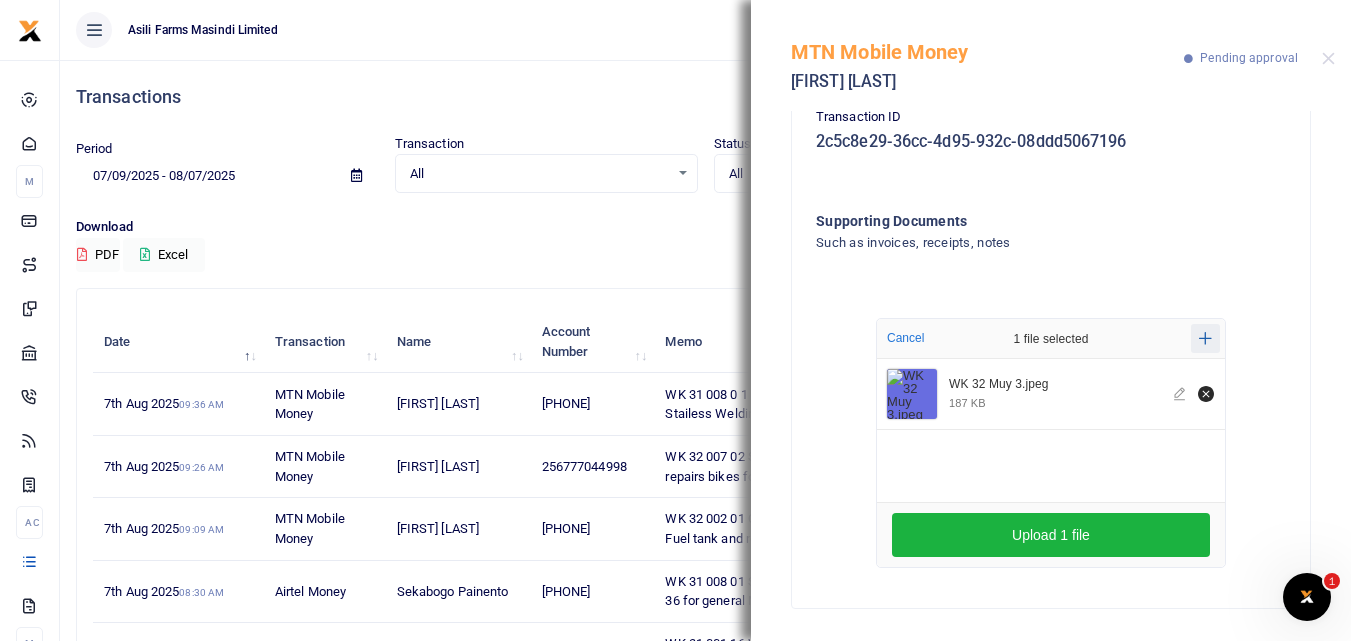 click 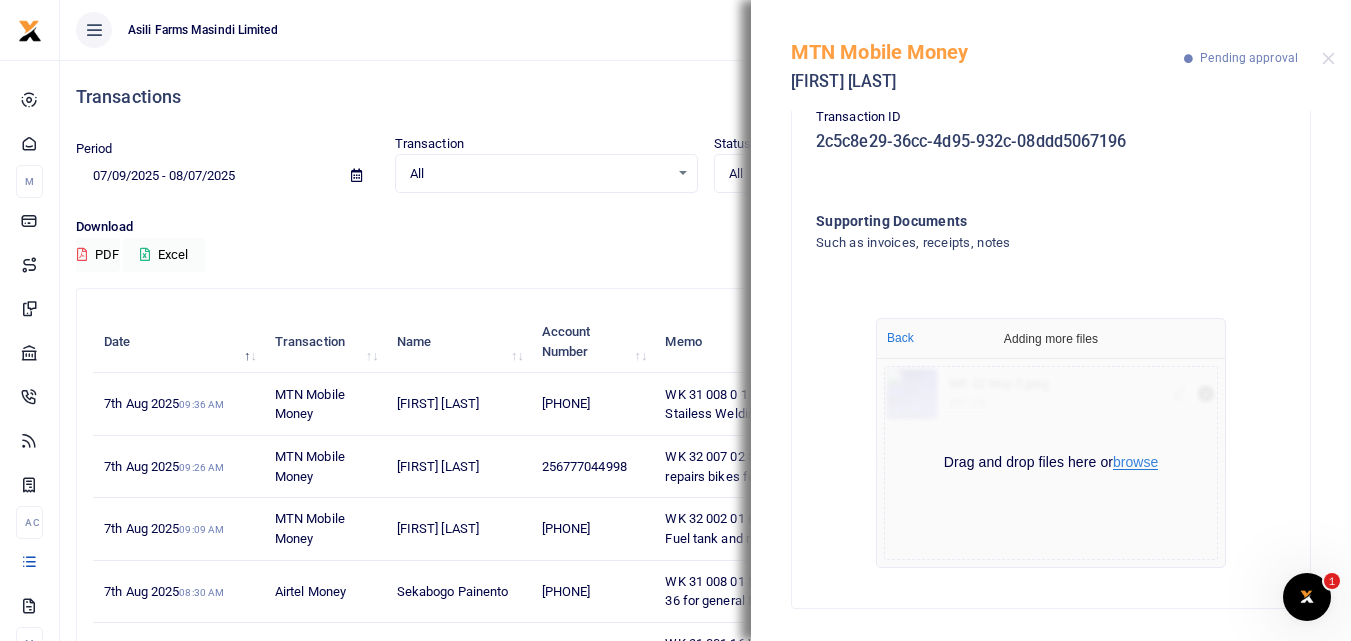 click on "browse" at bounding box center [1135, 462] 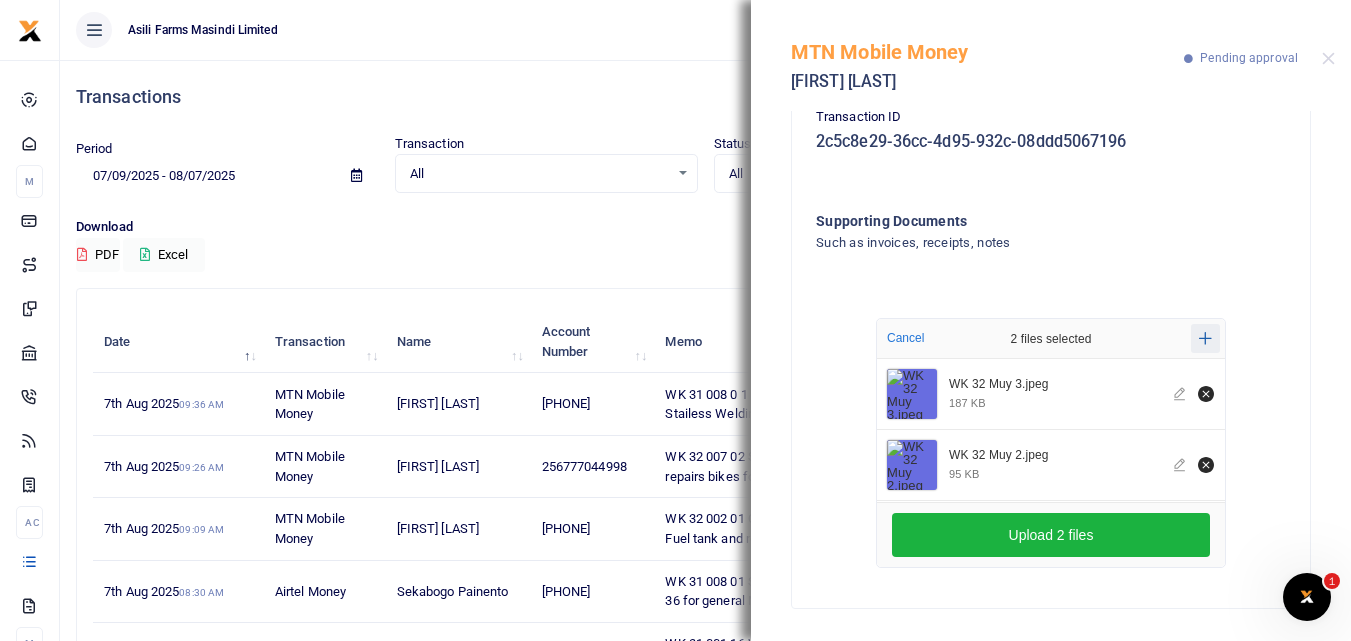 click 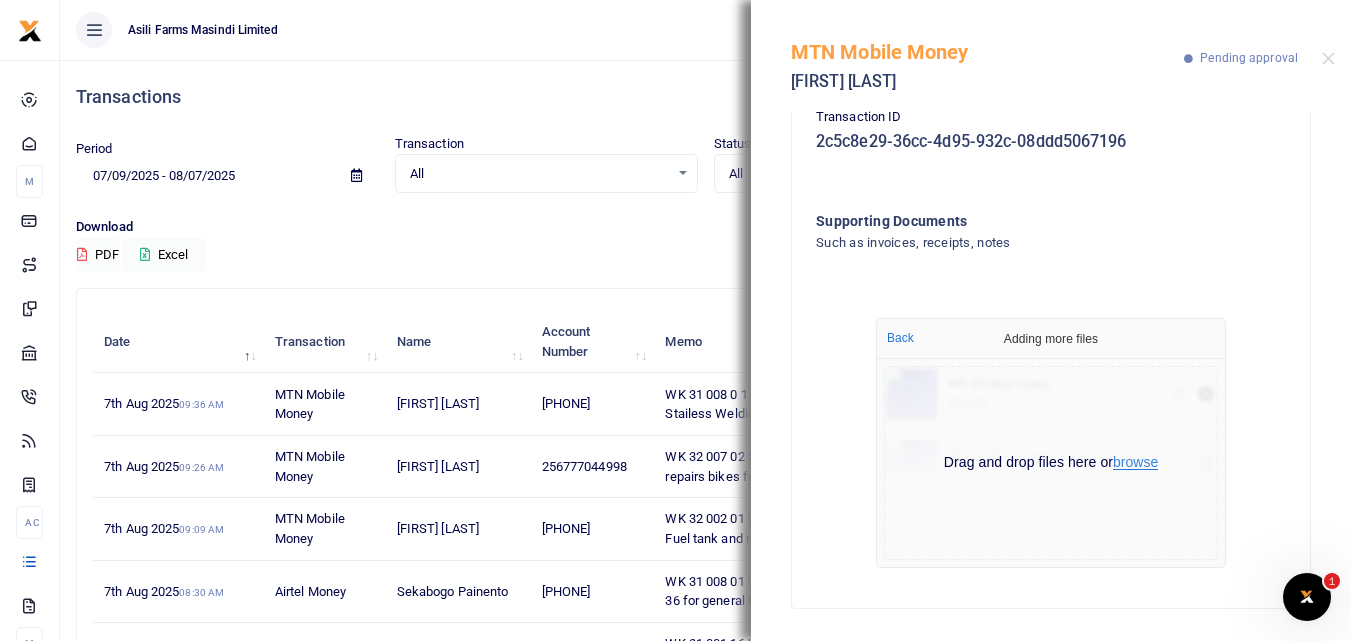 click on "browse" at bounding box center [1135, 462] 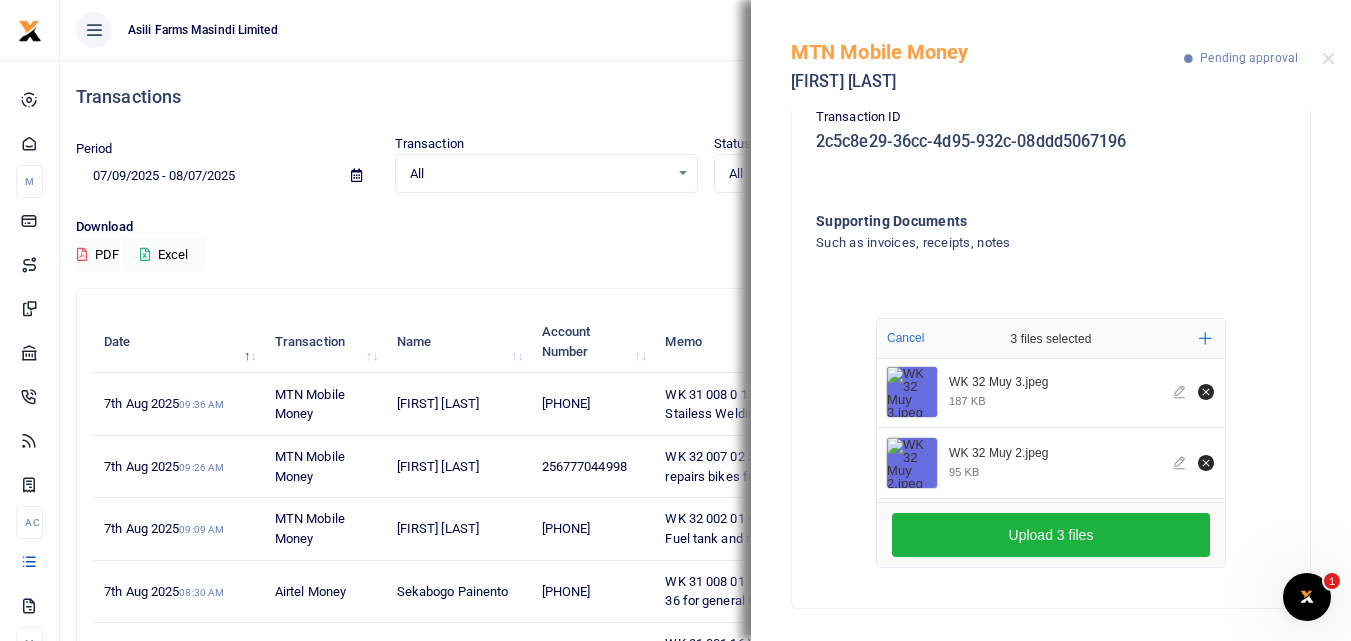 scroll, scrollTop: 0, scrollLeft: 0, axis: both 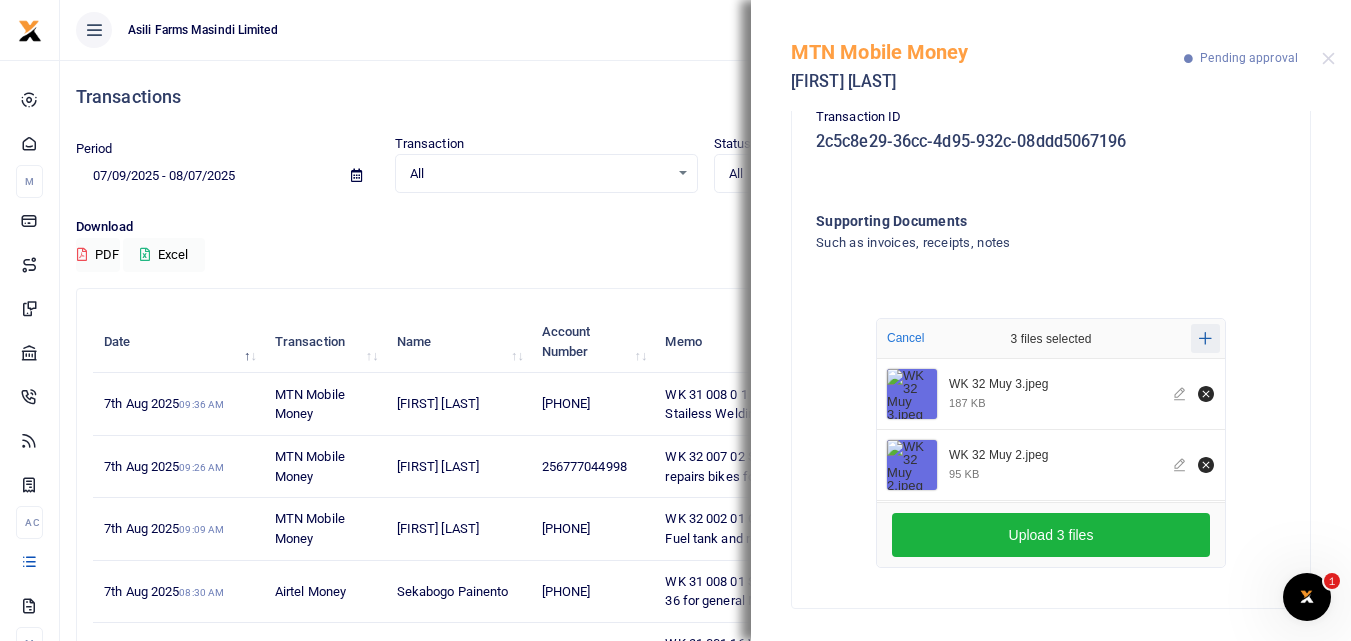 click 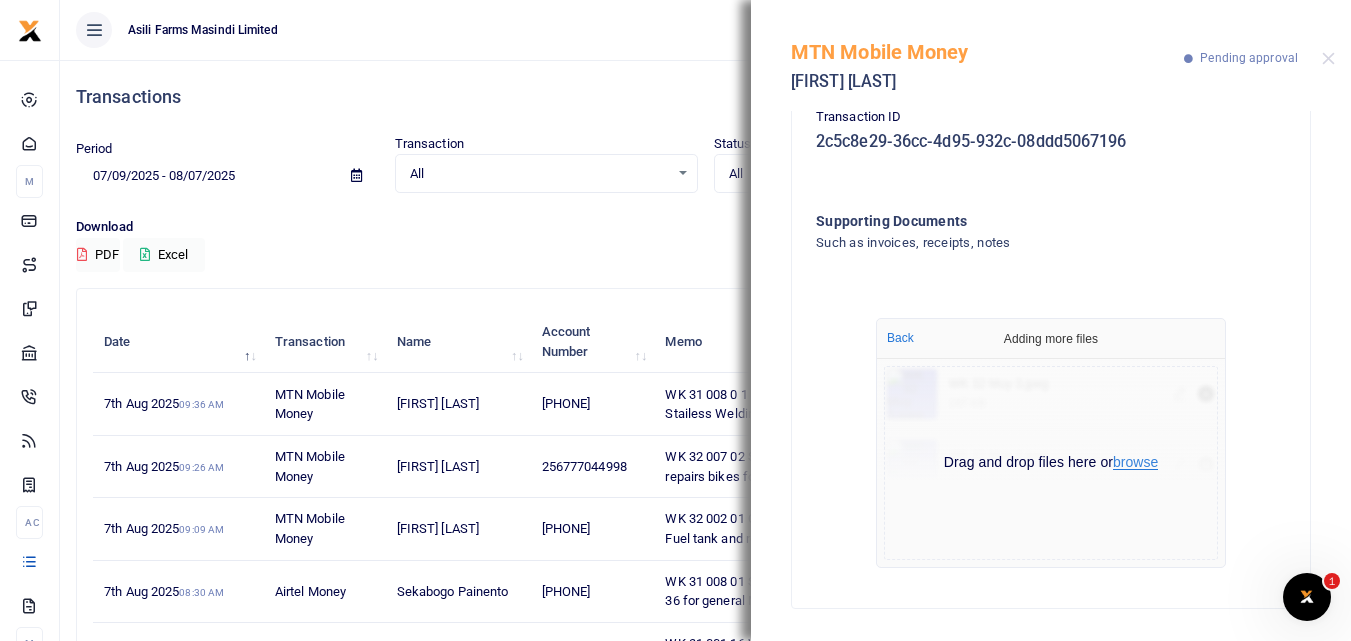 click on "browse" at bounding box center [1135, 462] 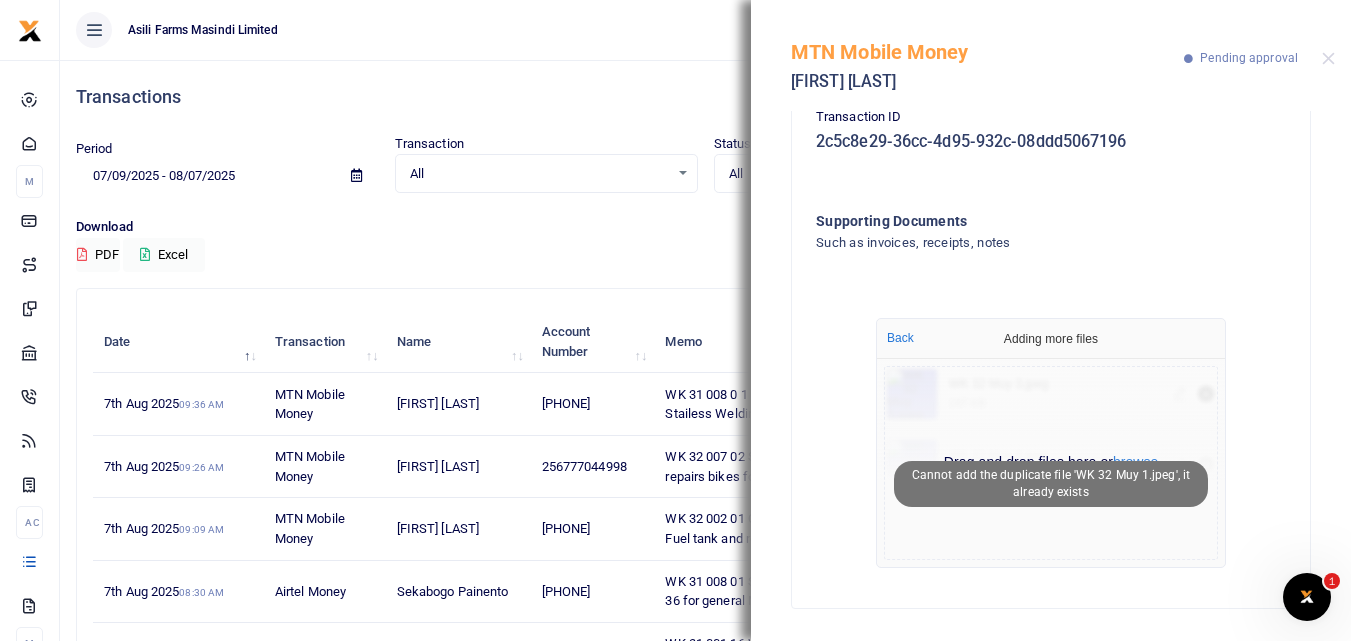 click on "Cannot add the duplicate file 'WK 32 Muy 1.jpeg', it already exists" at bounding box center [1050, 484] 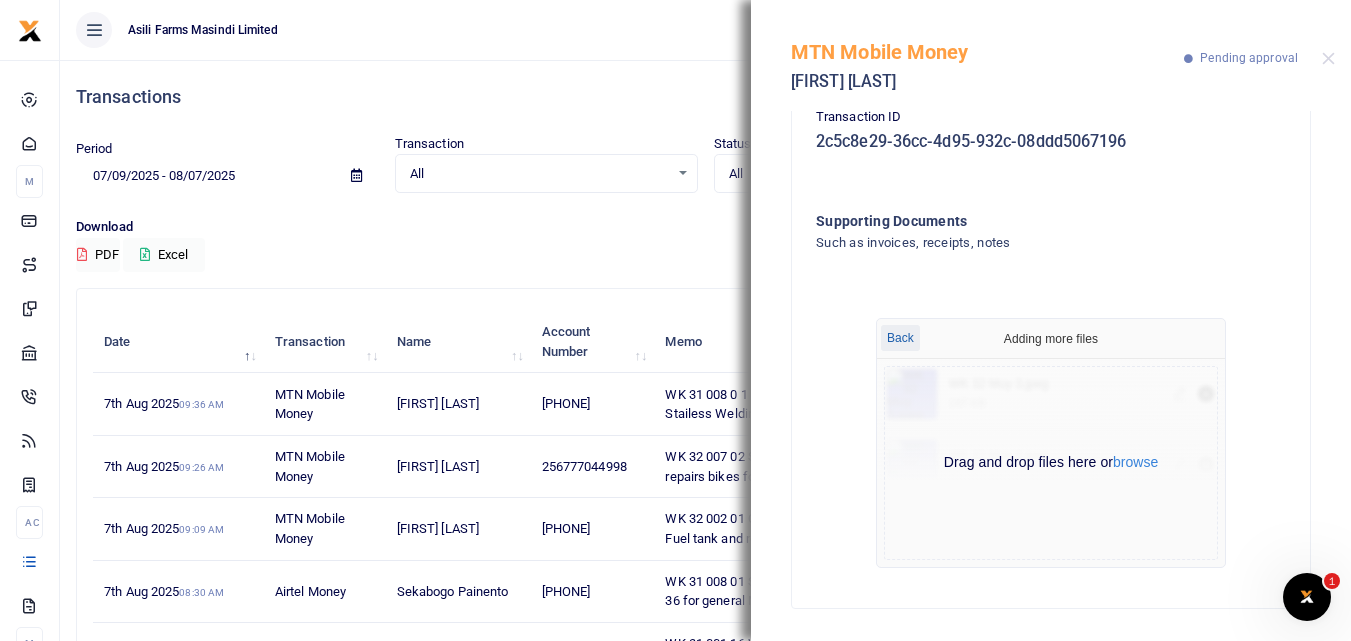 click on "Back" at bounding box center (900, 338) 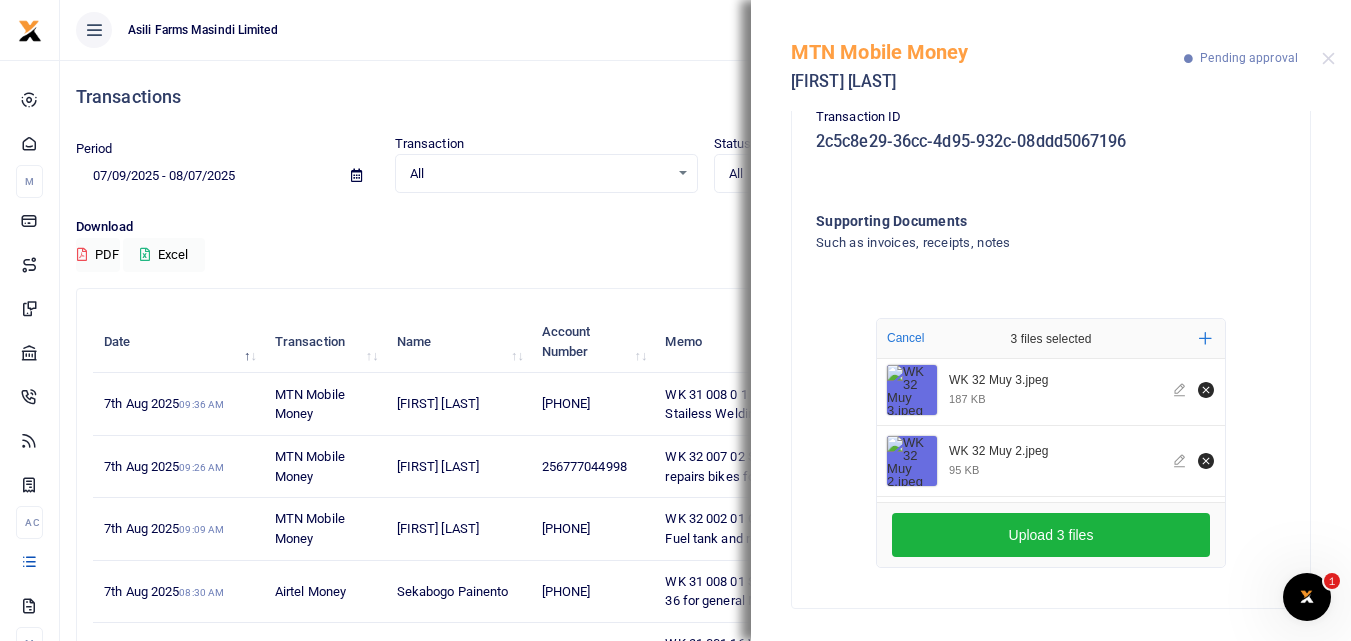 scroll, scrollTop: 0, scrollLeft: 0, axis: both 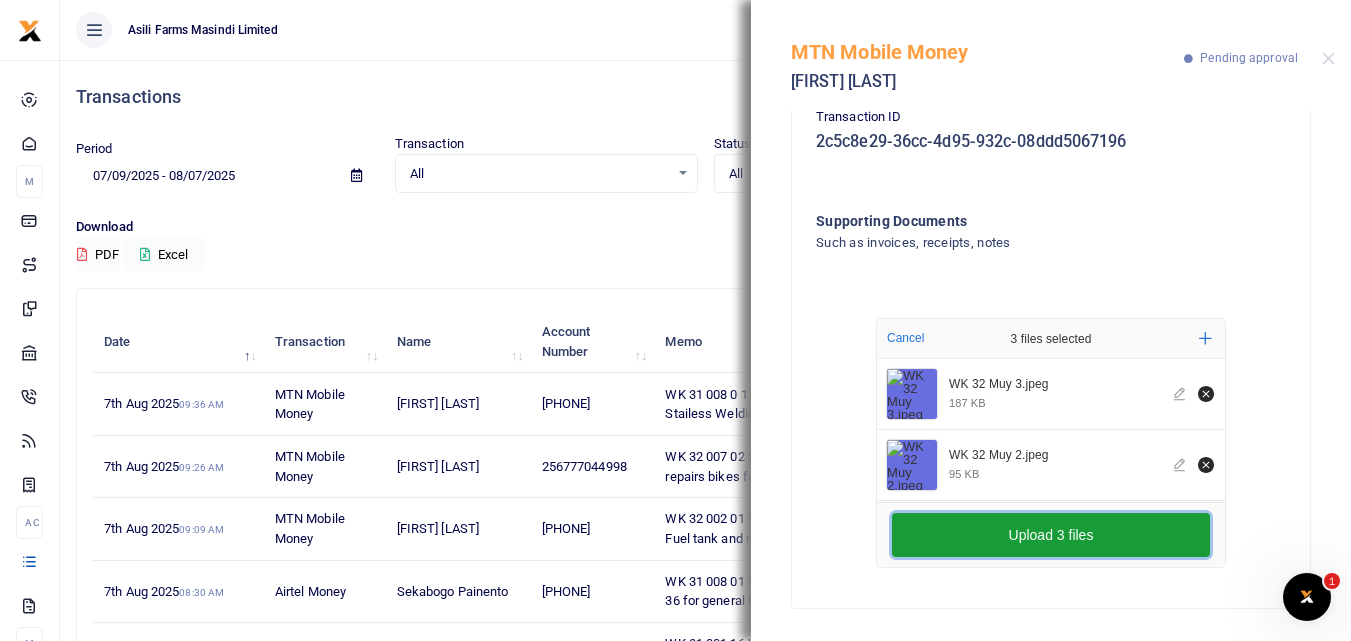 click on "Upload 3 files" at bounding box center (1051, 535) 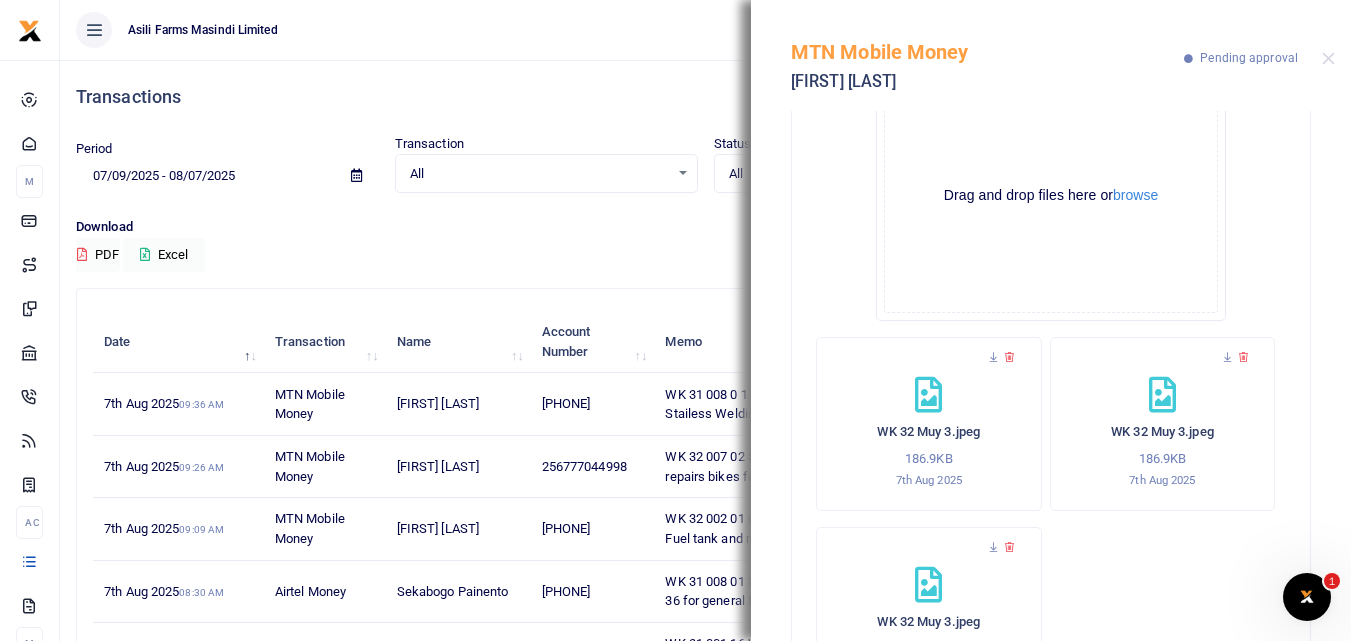 scroll, scrollTop: 617, scrollLeft: 0, axis: vertical 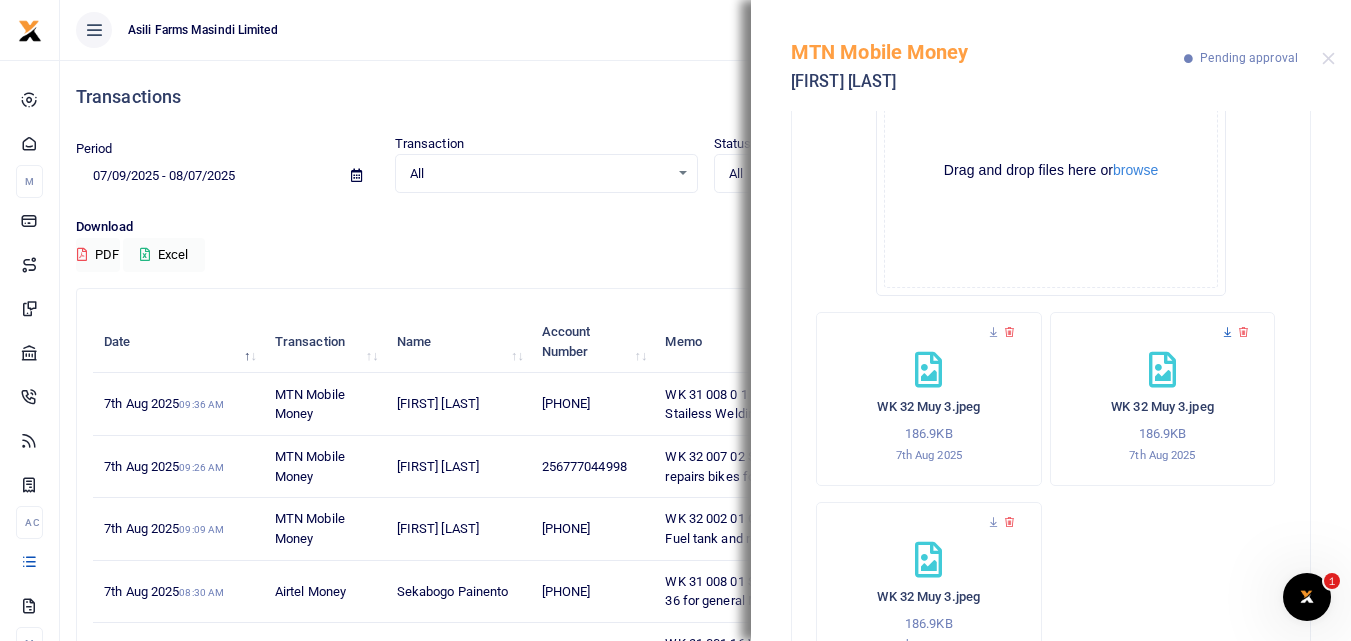 click at bounding box center [1227, 332] 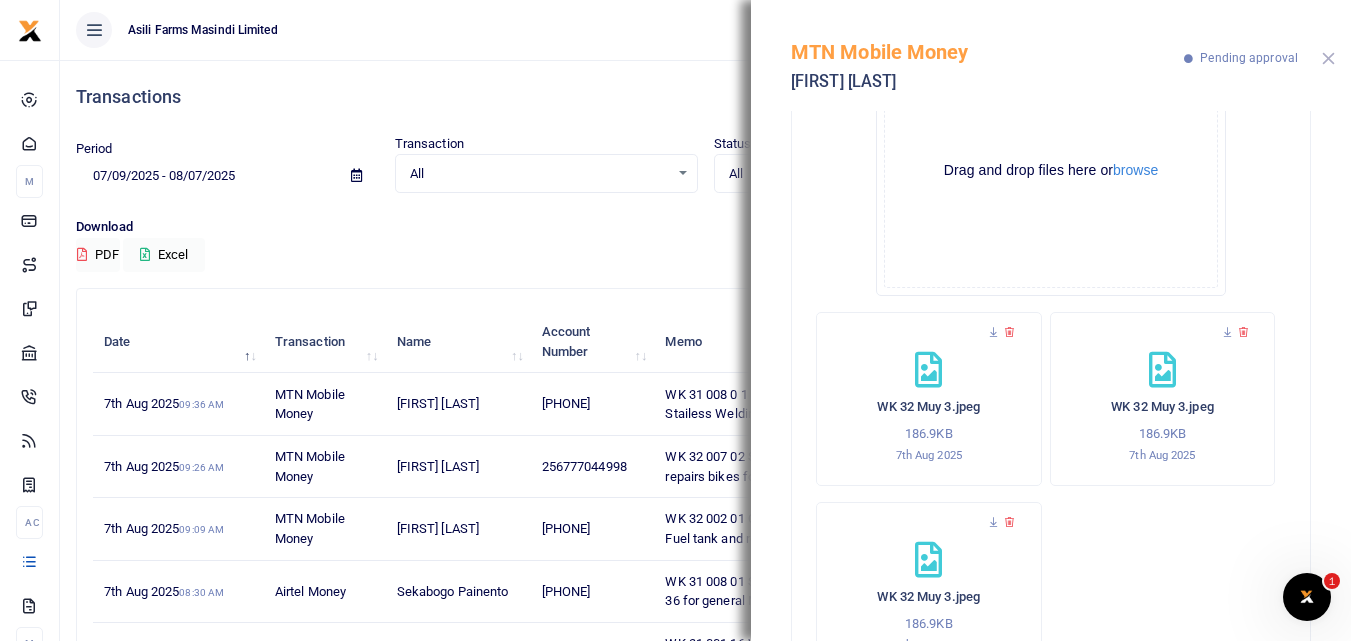 click at bounding box center [1328, 58] 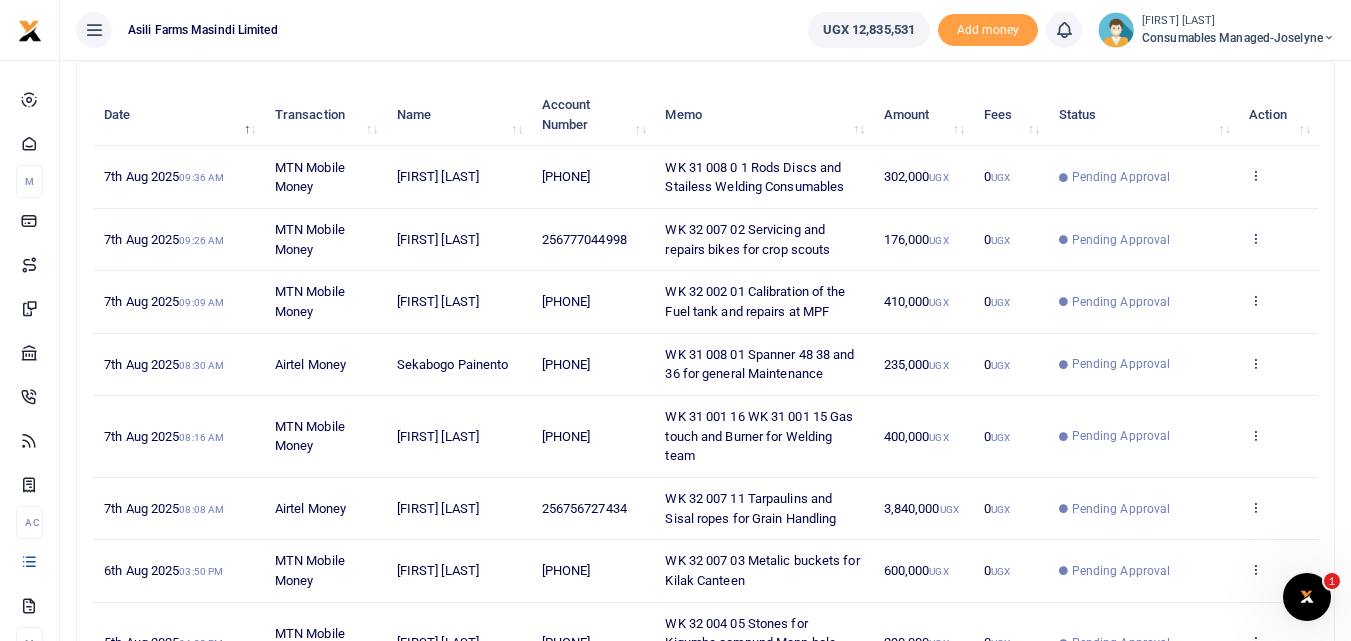scroll, scrollTop: 231, scrollLeft: 0, axis: vertical 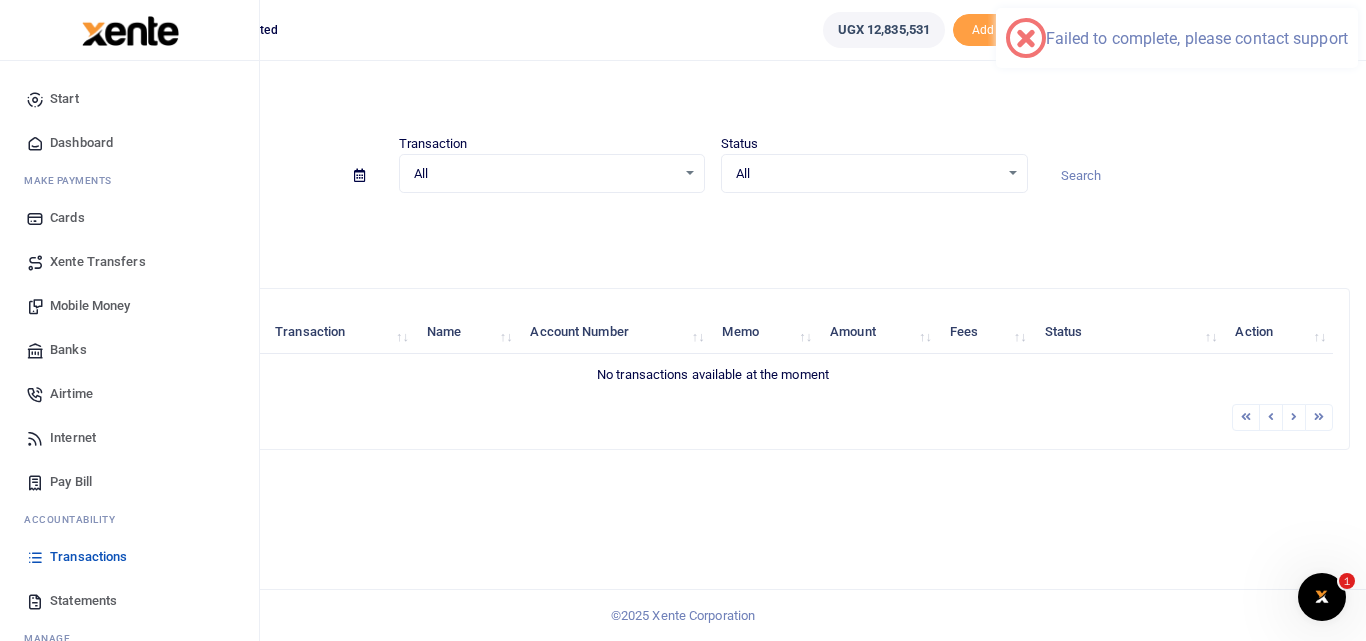 click on "Transactions" at bounding box center (129, 557) 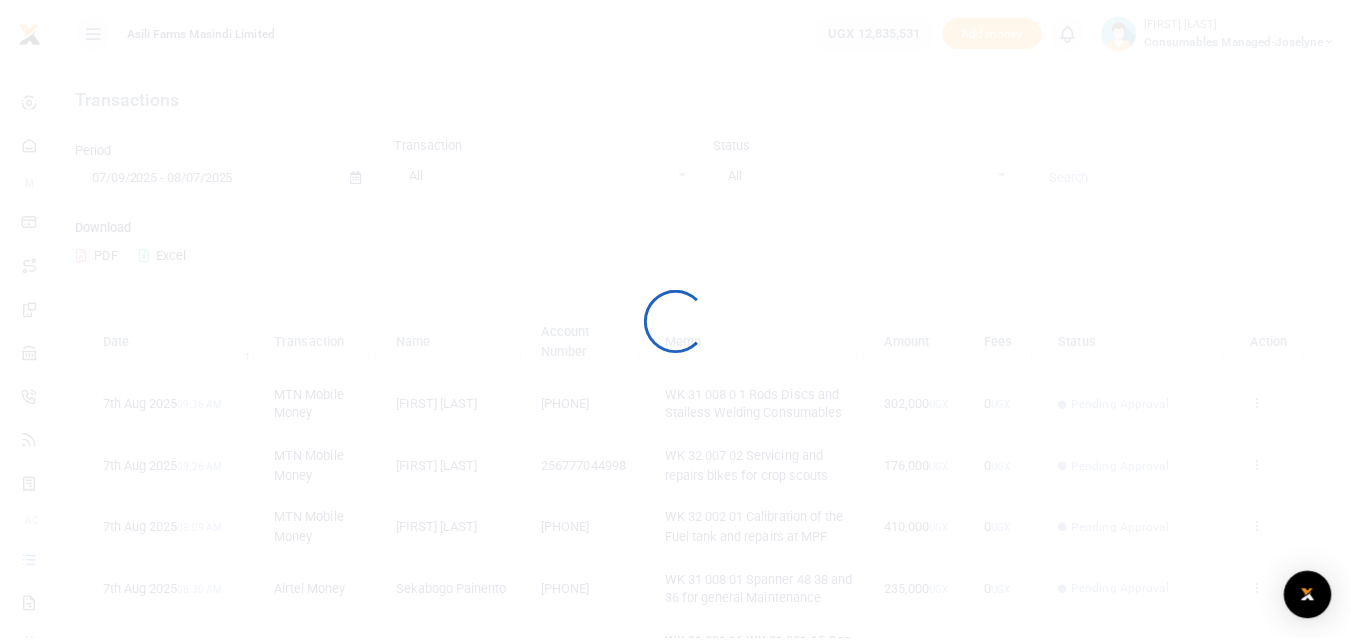scroll, scrollTop: 0, scrollLeft: 0, axis: both 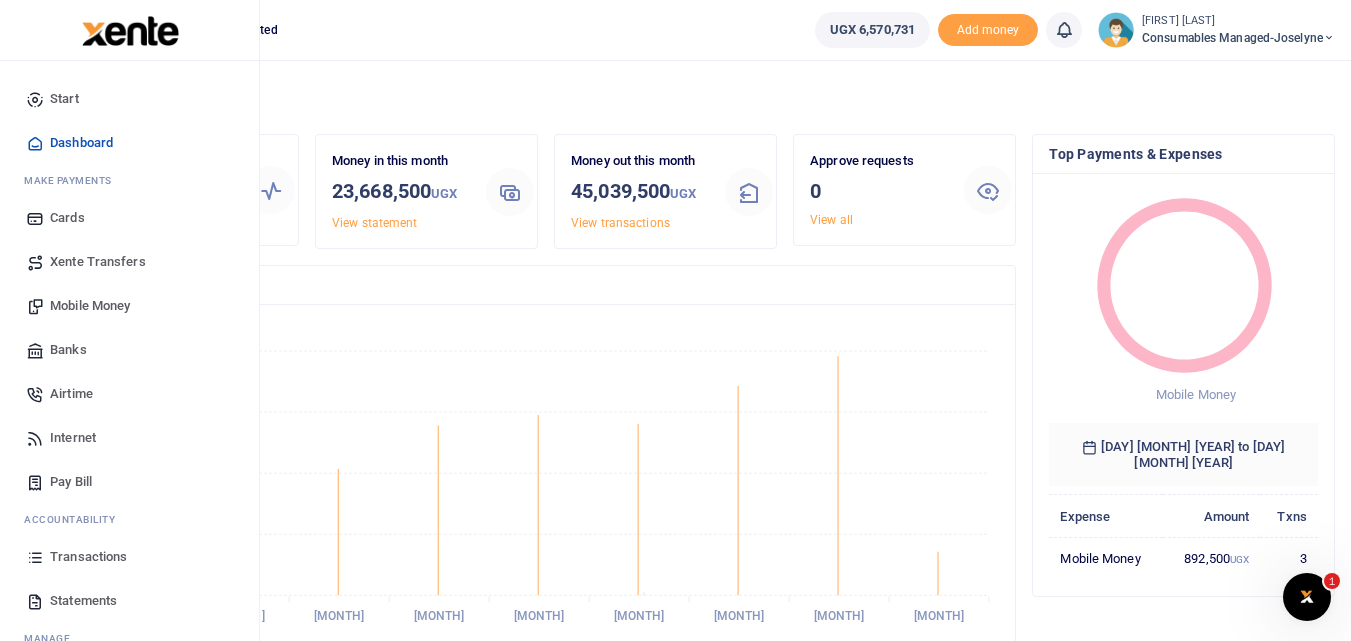 click at bounding box center (35, 557) 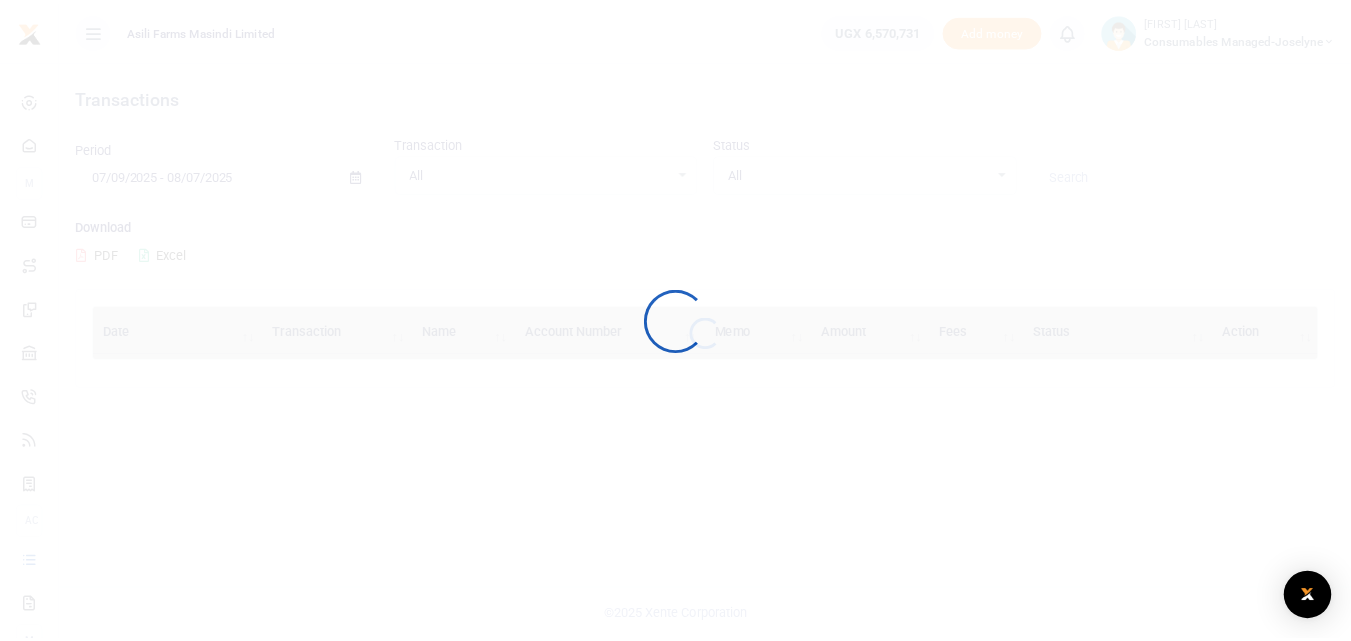 scroll, scrollTop: 0, scrollLeft: 0, axis: both 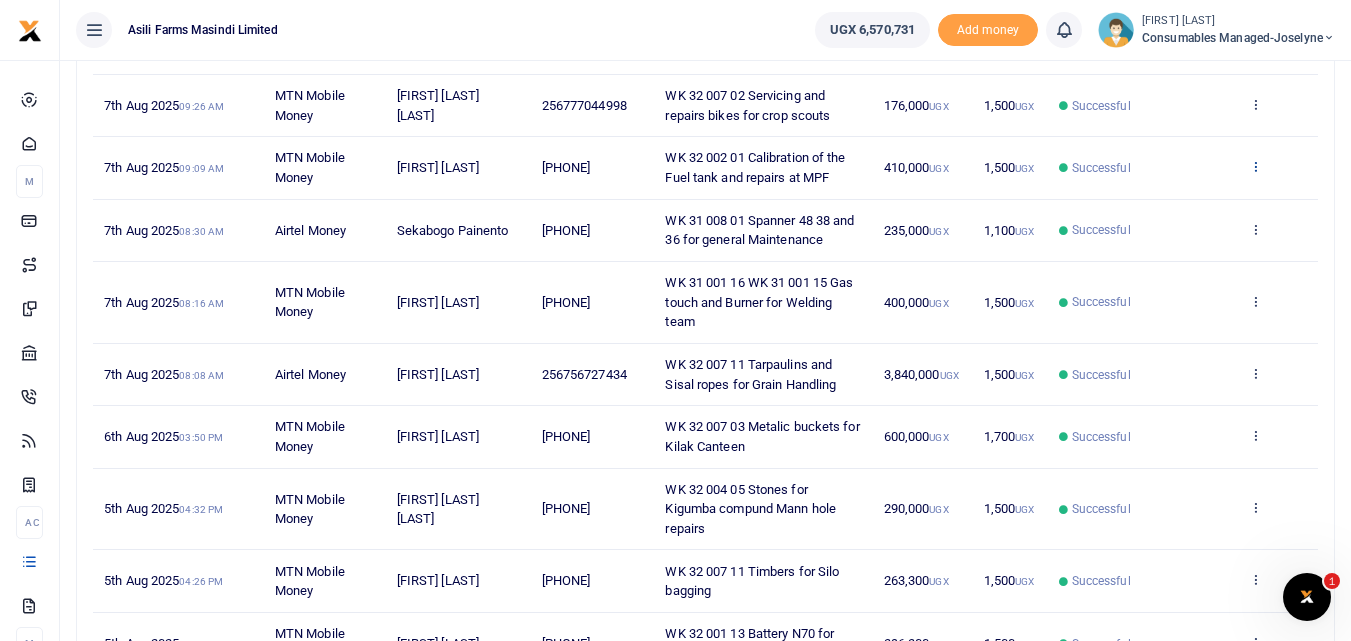 click at bounding box center [1255, 166] 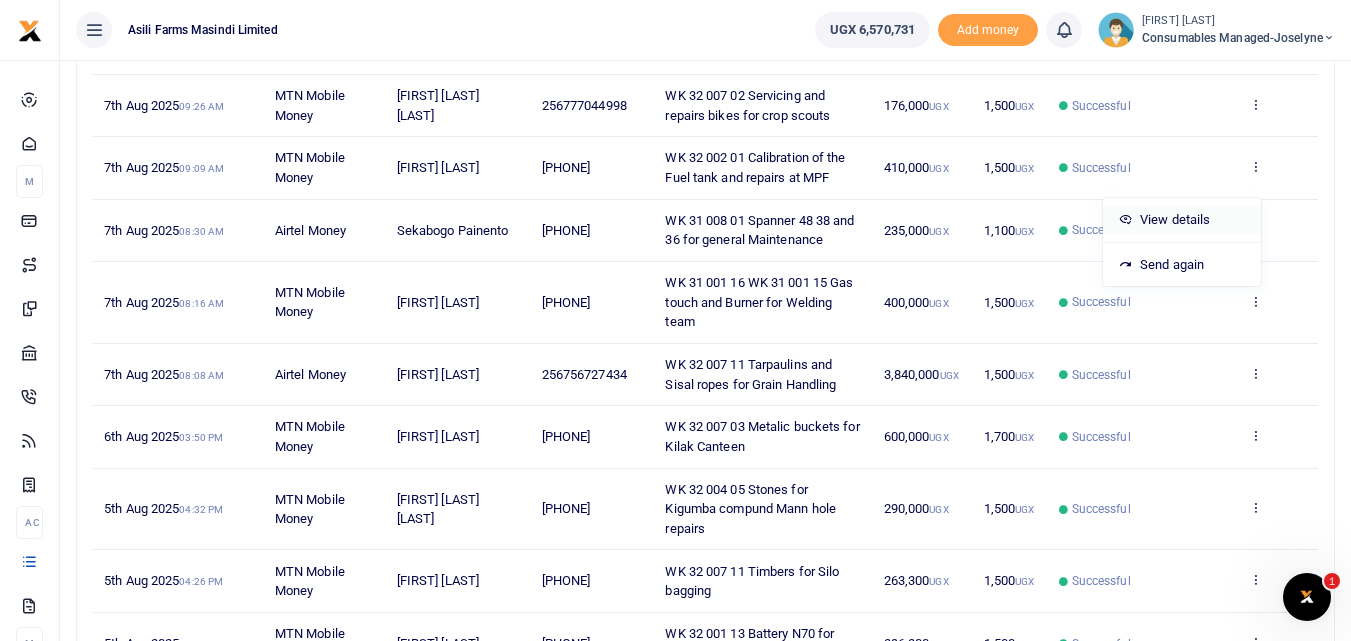 click on "View details" at bounding box center [1182, 220] 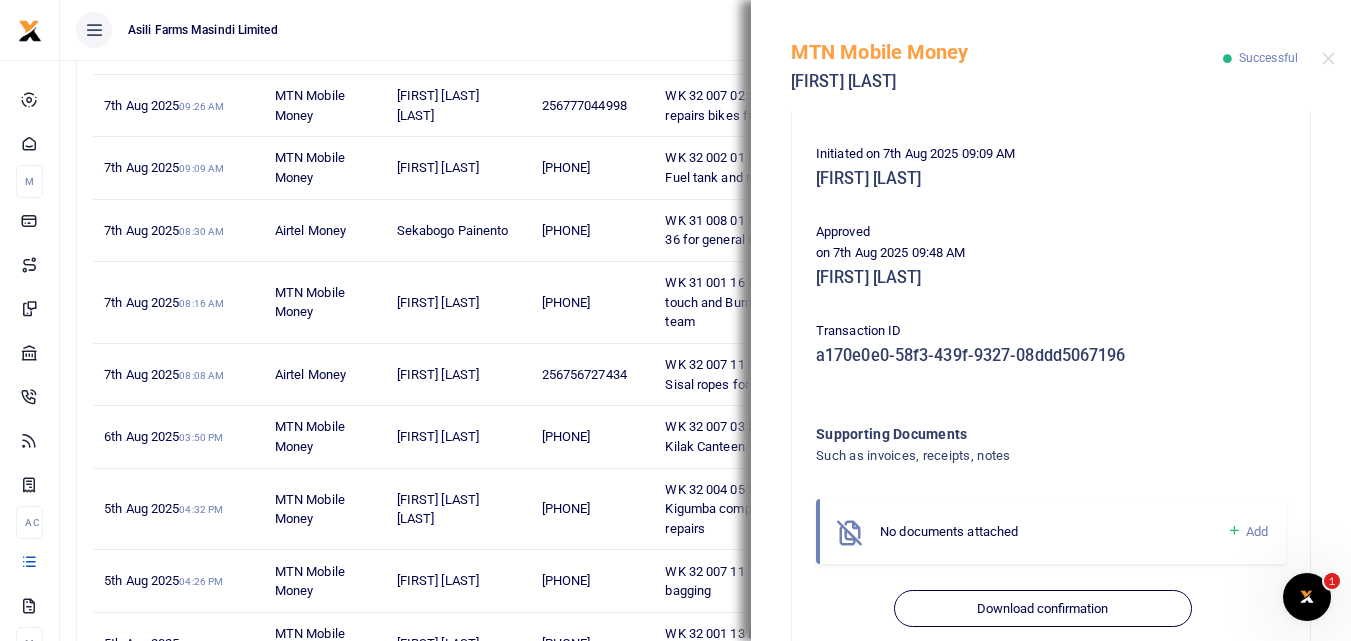 scroll, scrollTop: 397, scrollLeft: 0, axis: vertical 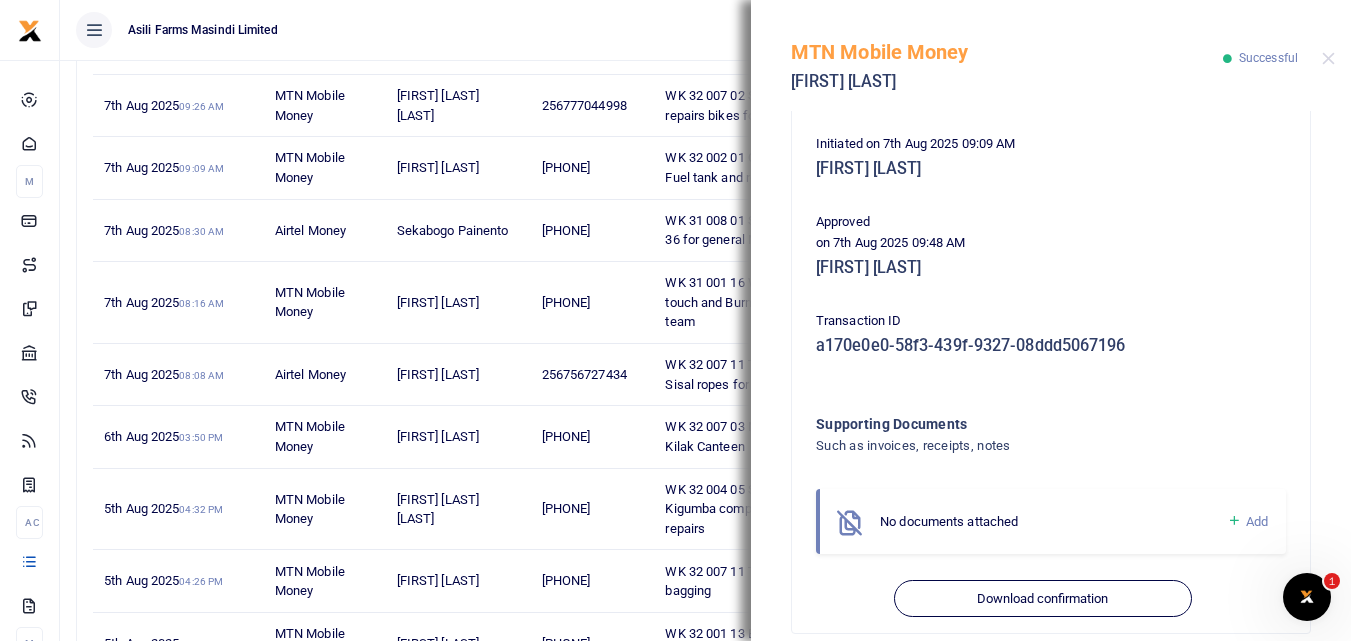 click at bounding box center (1234, 521) 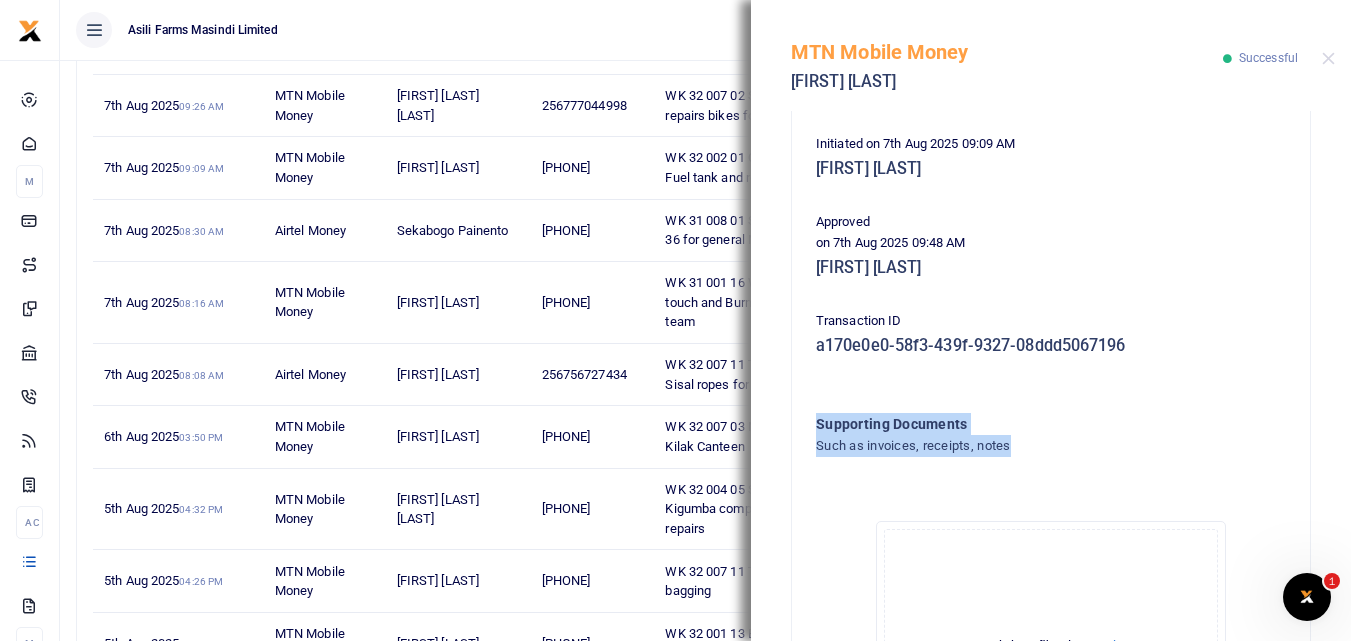 drag, startPoint x: 1334, startPoint y: 352, endPoint x: 1240, endPoint y: 410, distance: 110.45361 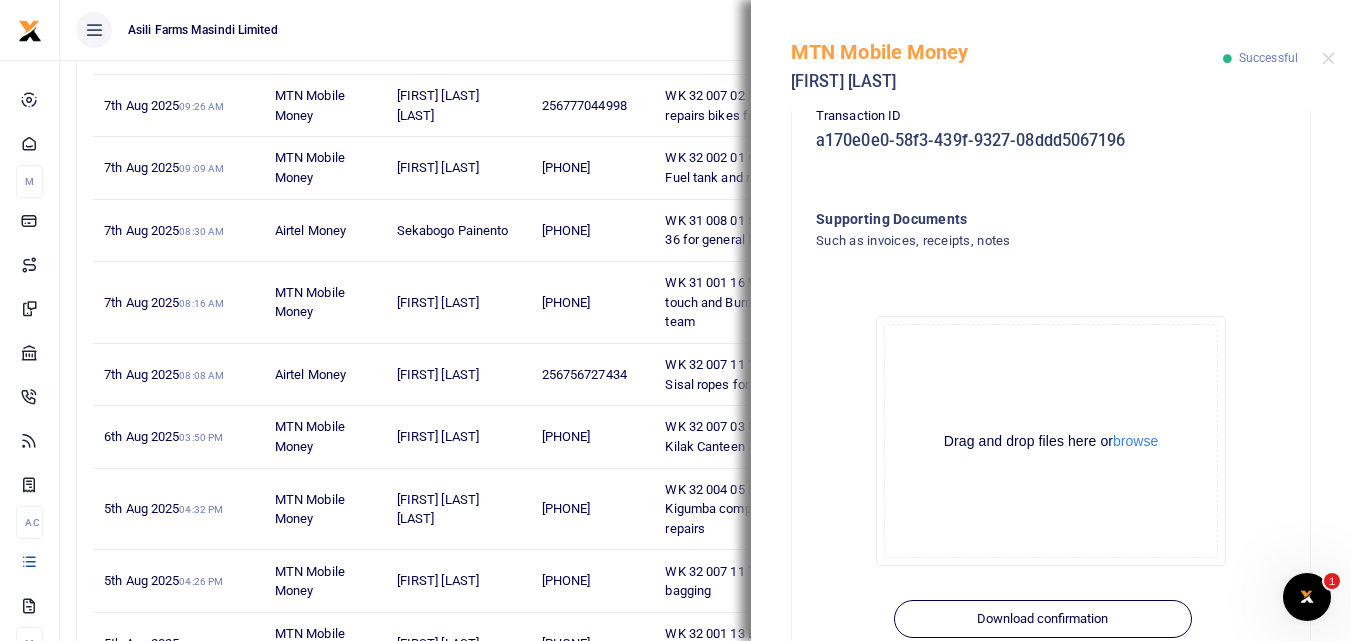 scroll, scrollTop: 648, scrollLeft: 0, axis: vertical 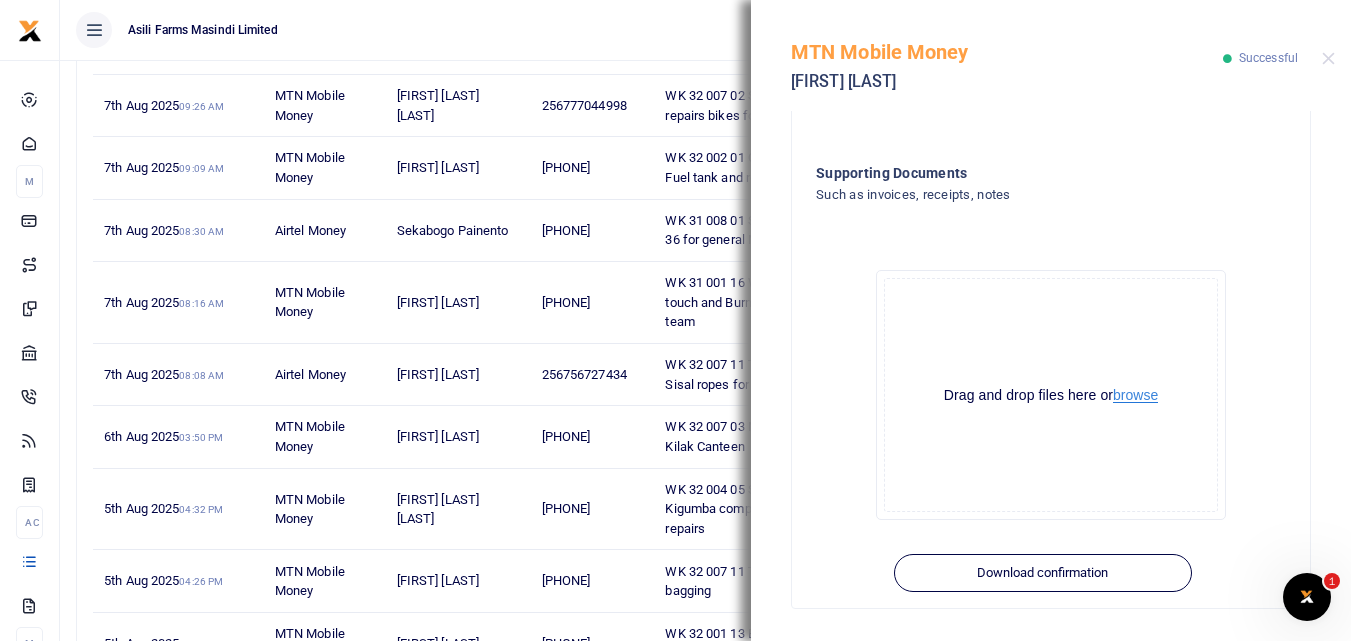 click on "browse" at bounding box center [1135, 395] 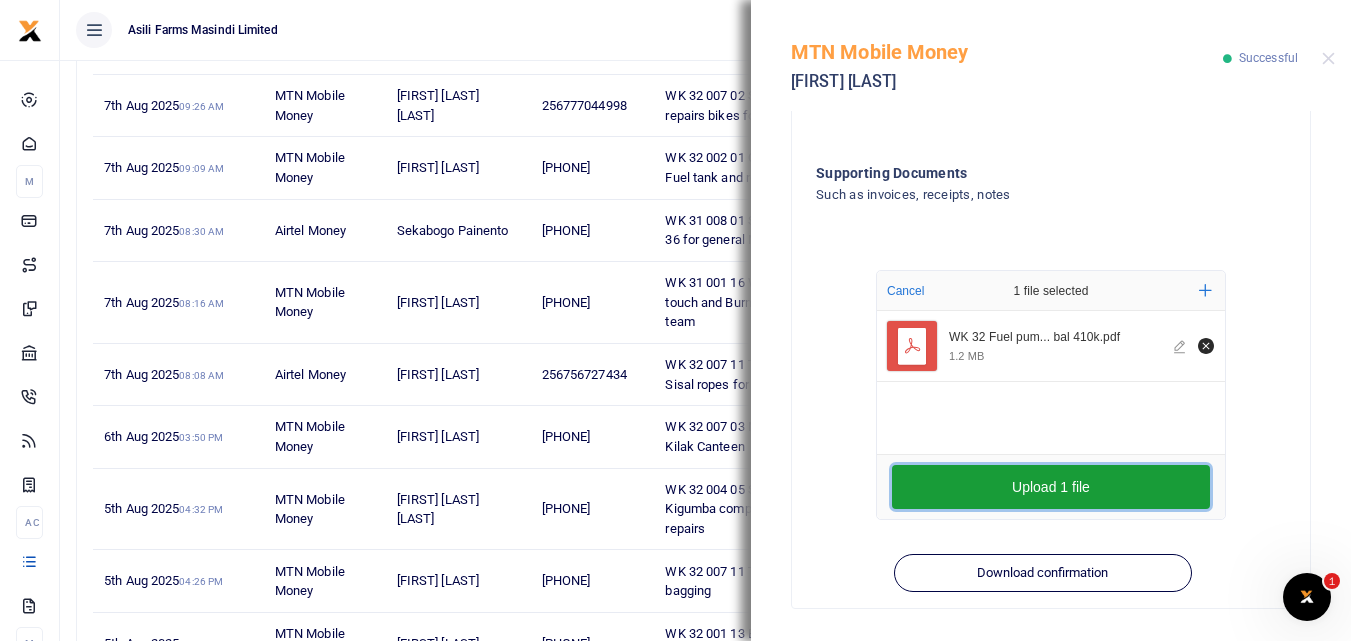 click on "Upload 1 file" at bounding box center (1051, 487) 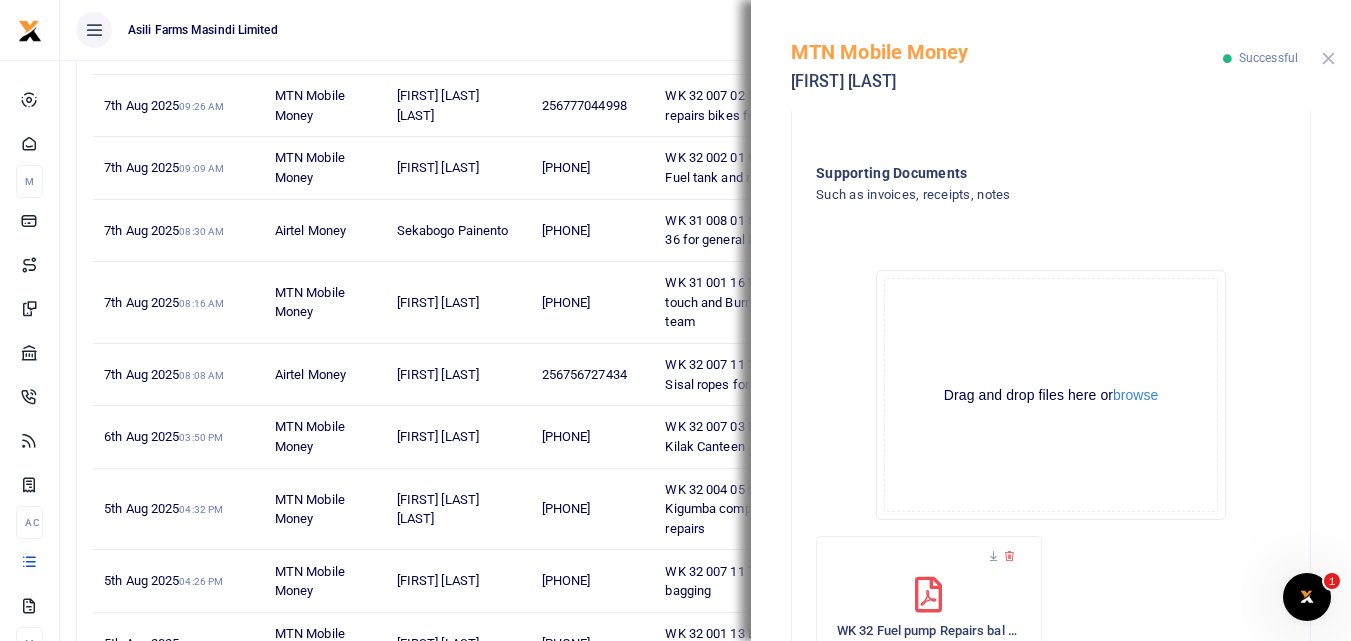click at bounding box center [1328, 58] 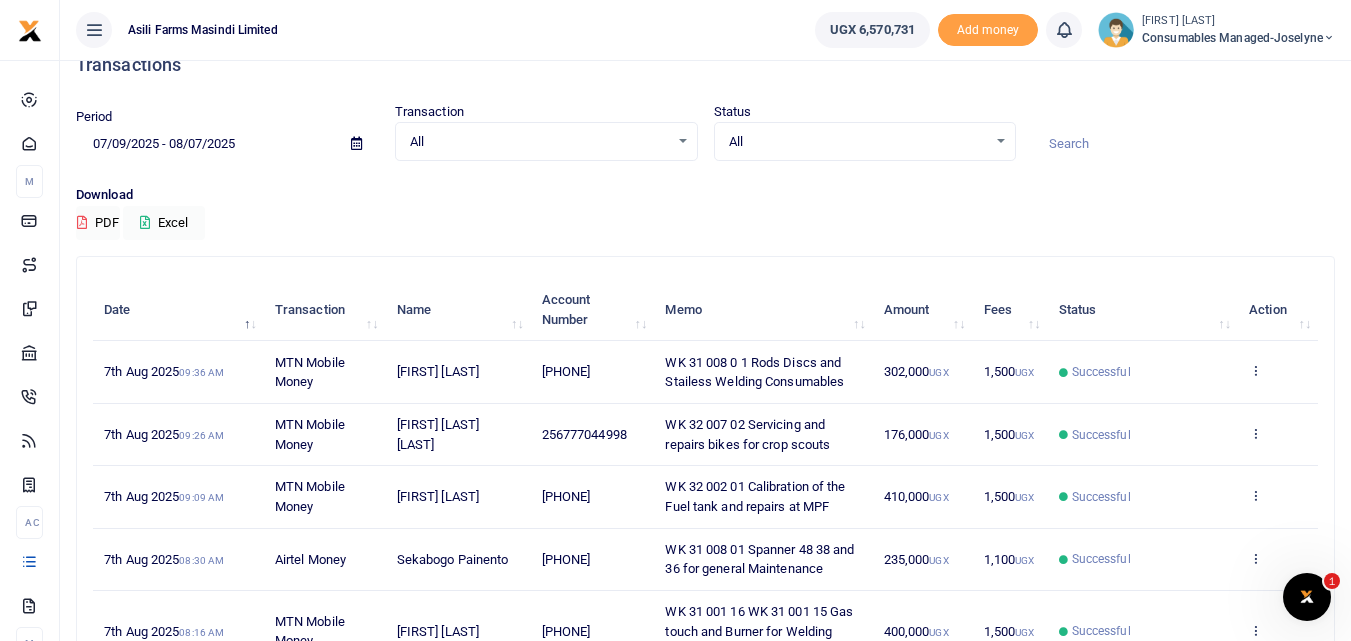 scroll, scrollTop: 0, scrollLeft: 0, axis: both 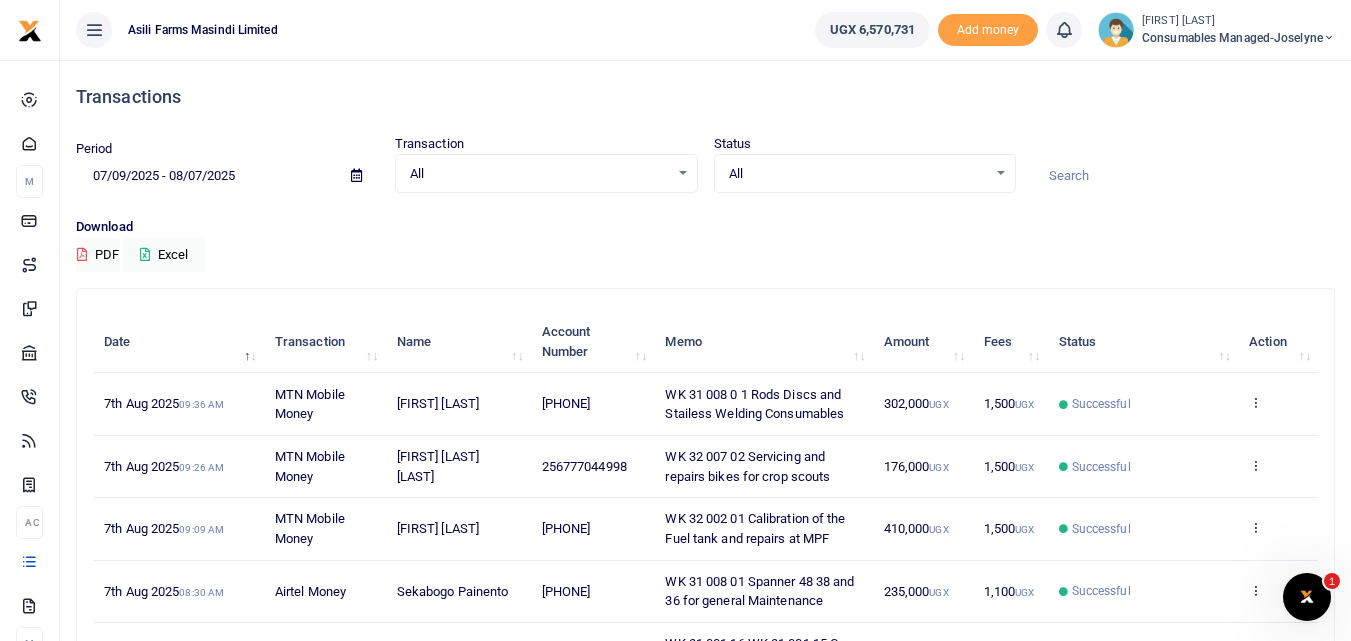 click on "[PHONE]" at bounding box center [566, 403] 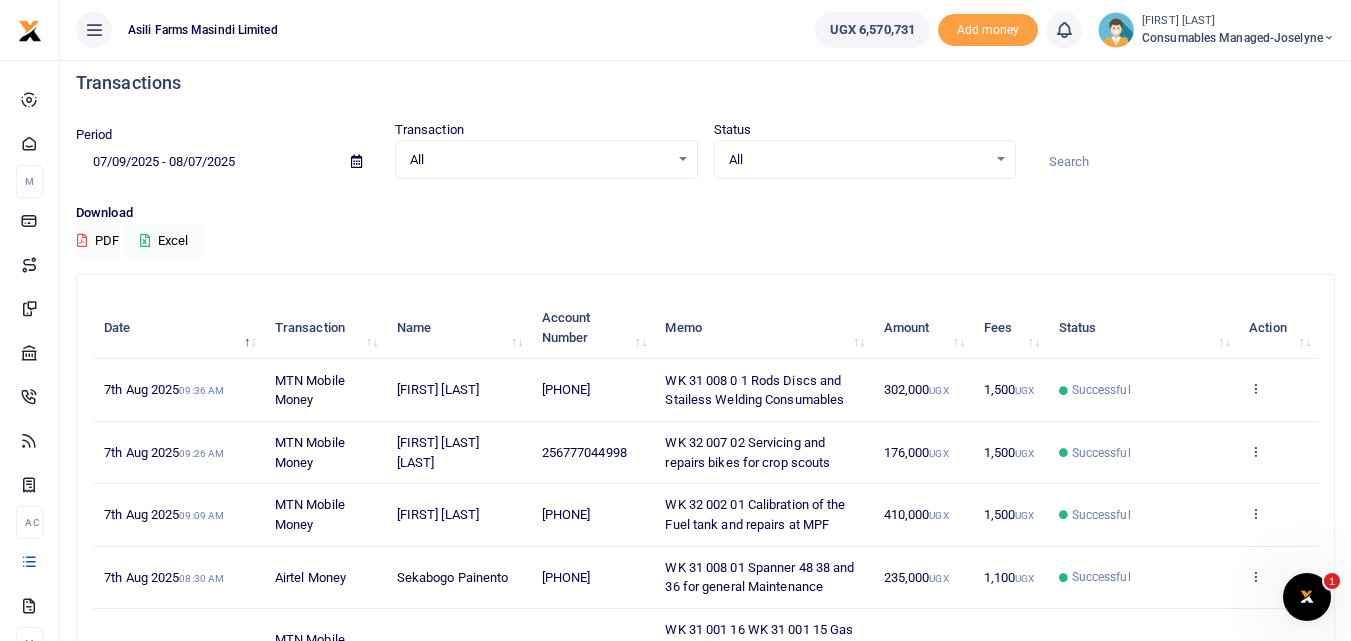 scroll, scrollTop: 0, scrollLeft: 0, axis: both 